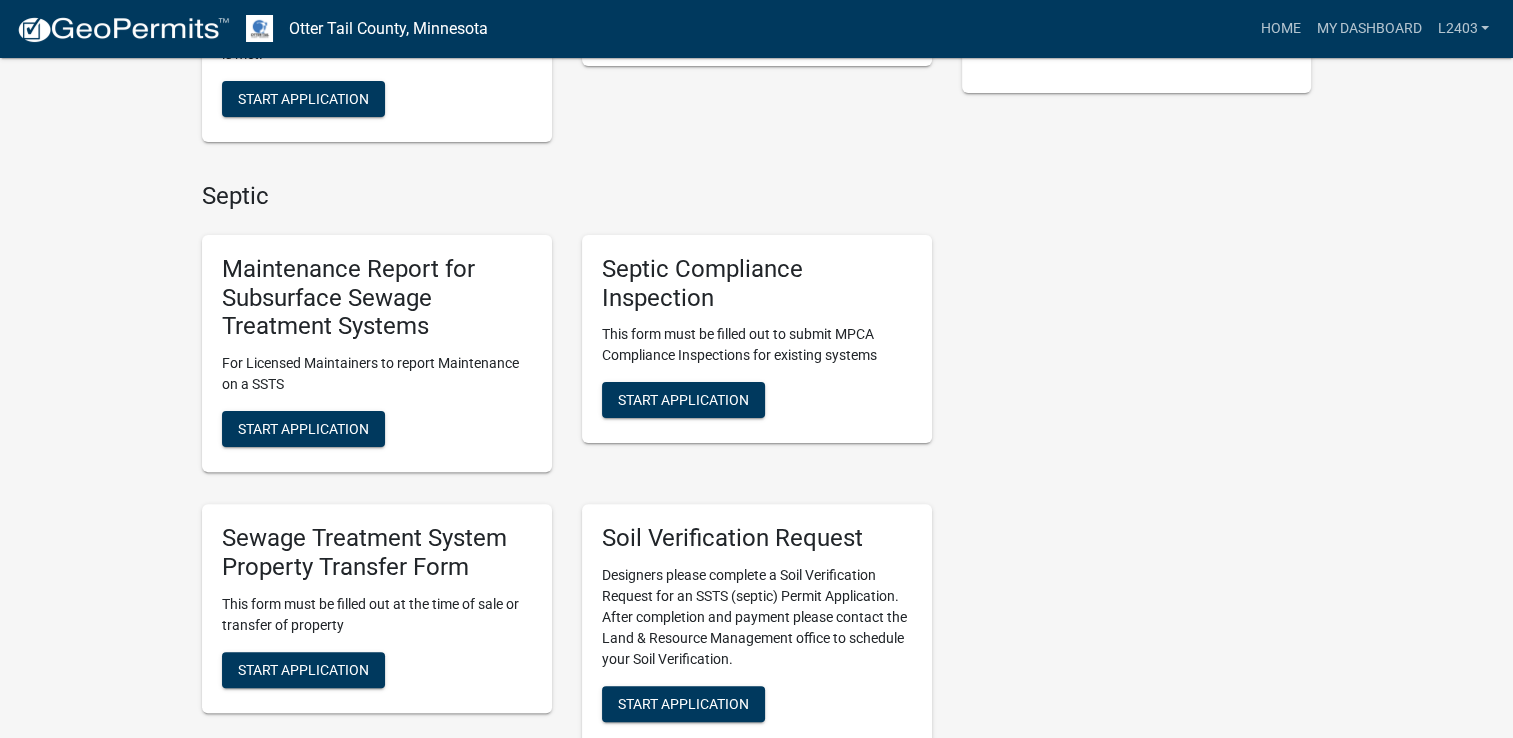 scroll, scrollTop: 500, scrollLeft: 0, axis: vertical 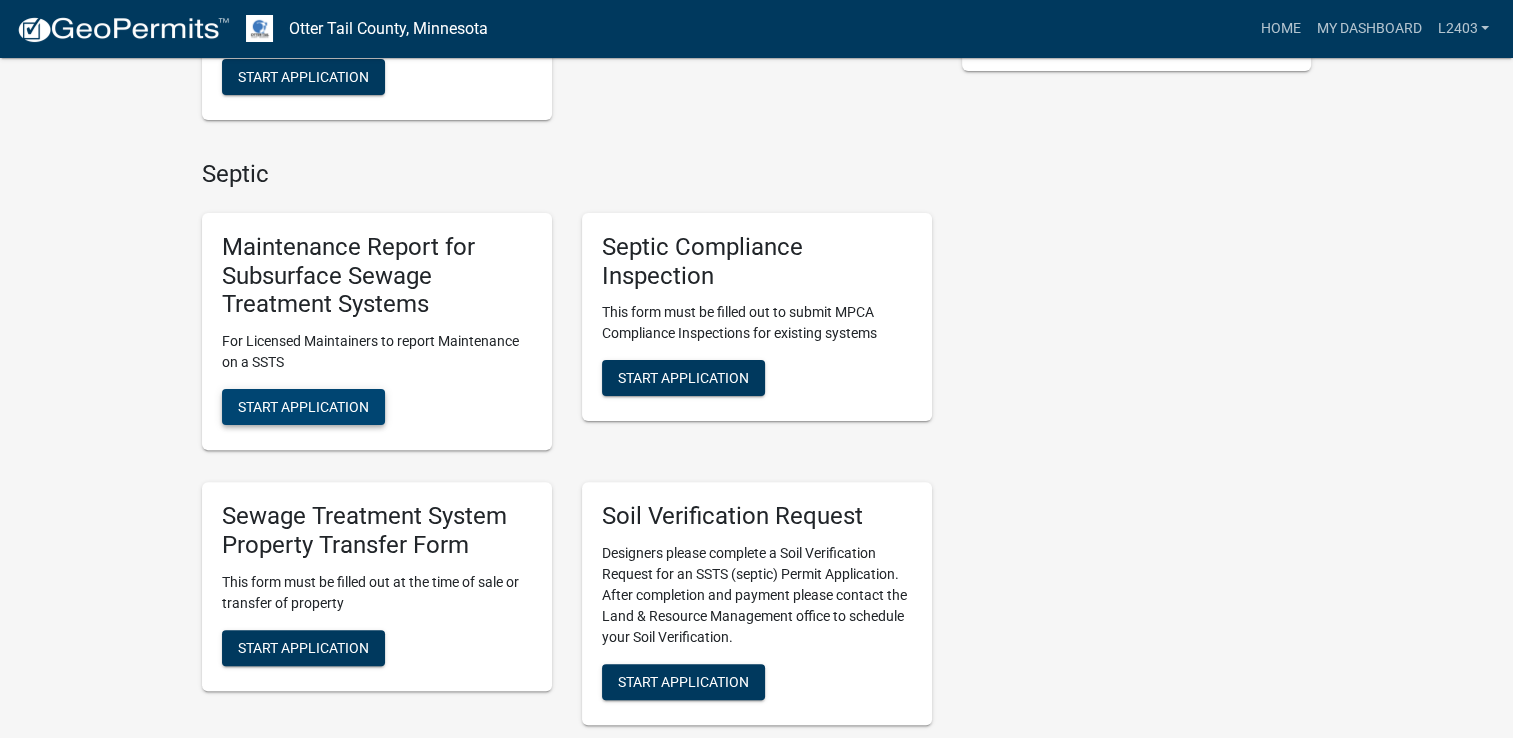 click on "Start Application" at bounding box center (303, 407) 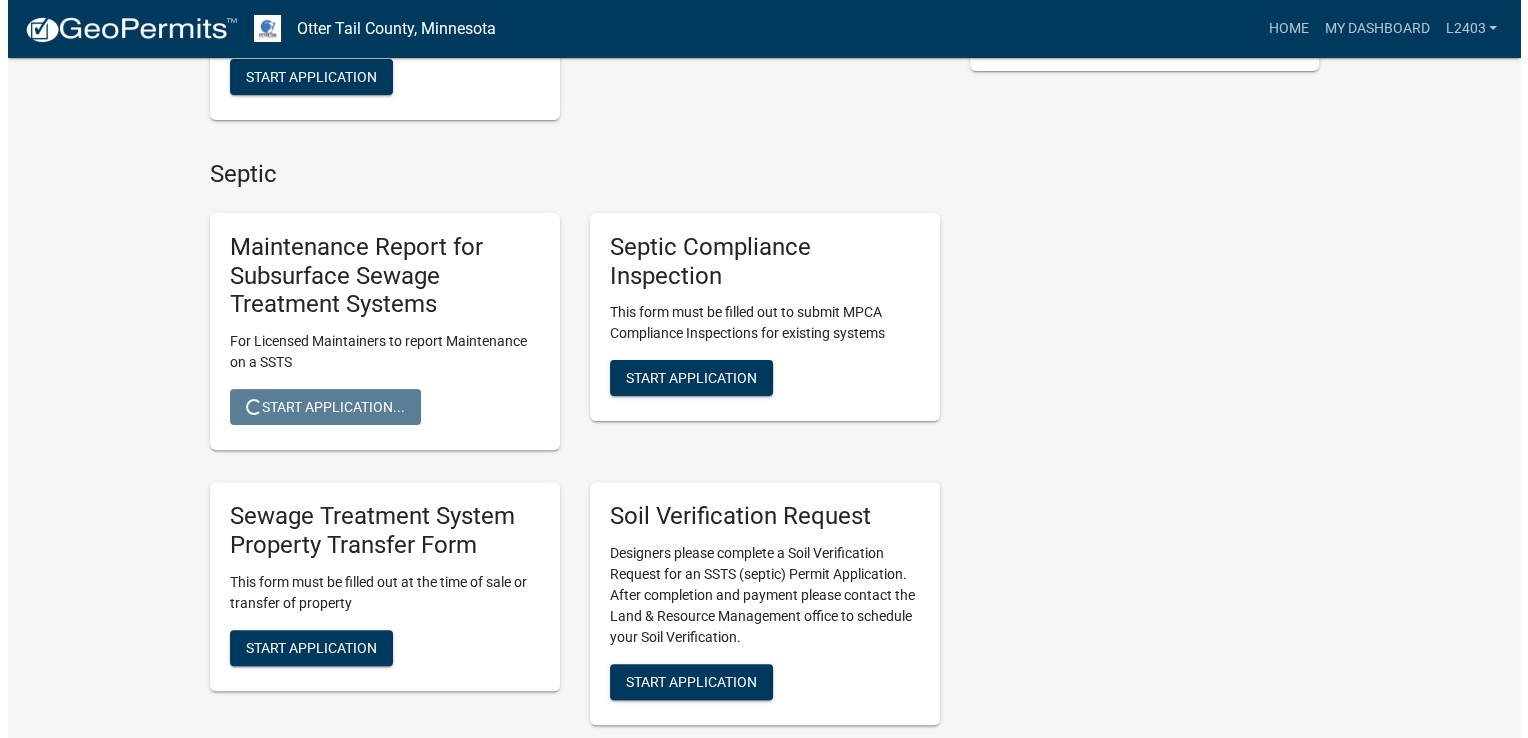 scroll, scrollTop: 0, scrollLeft: 0, axis: both 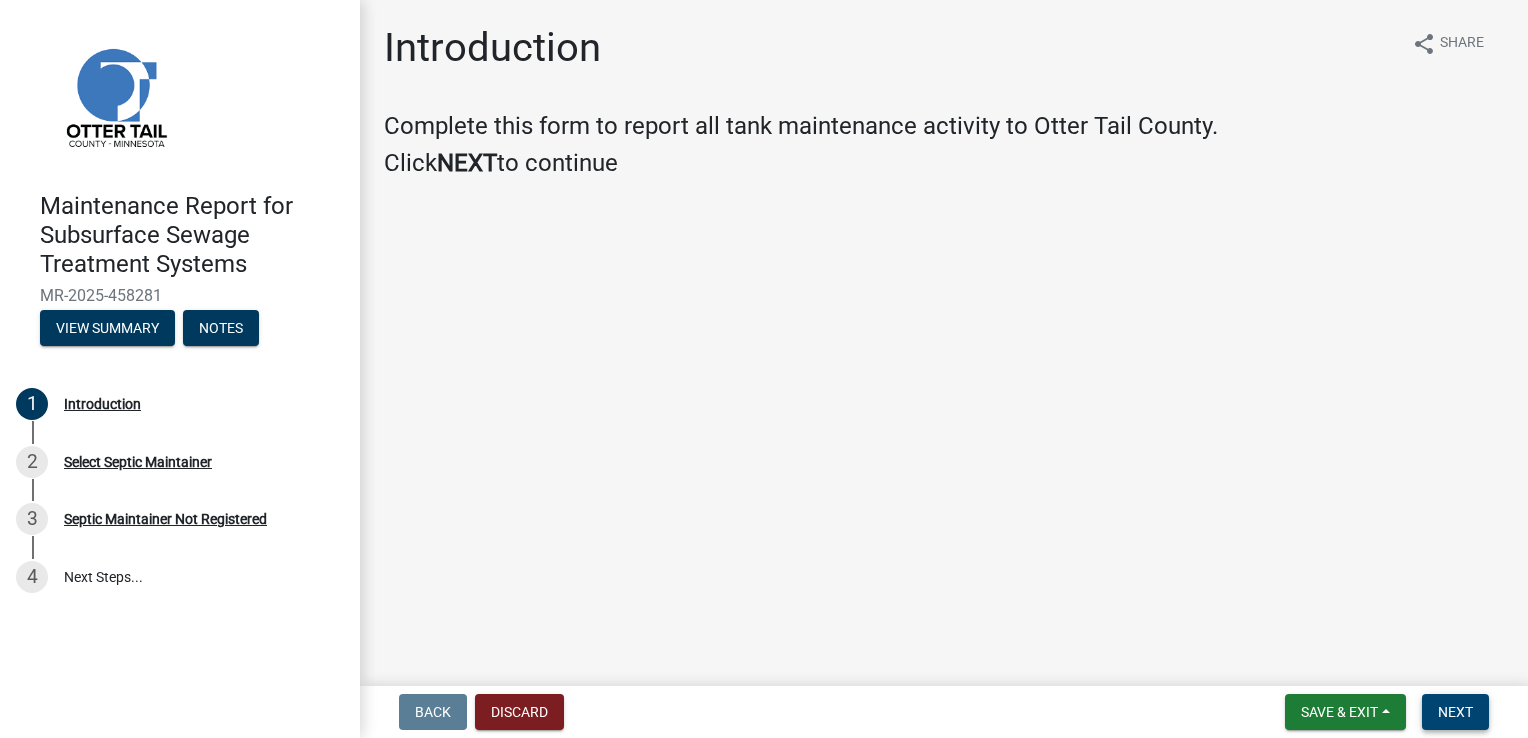 click on "Next" at bounding box center (1455, 712) 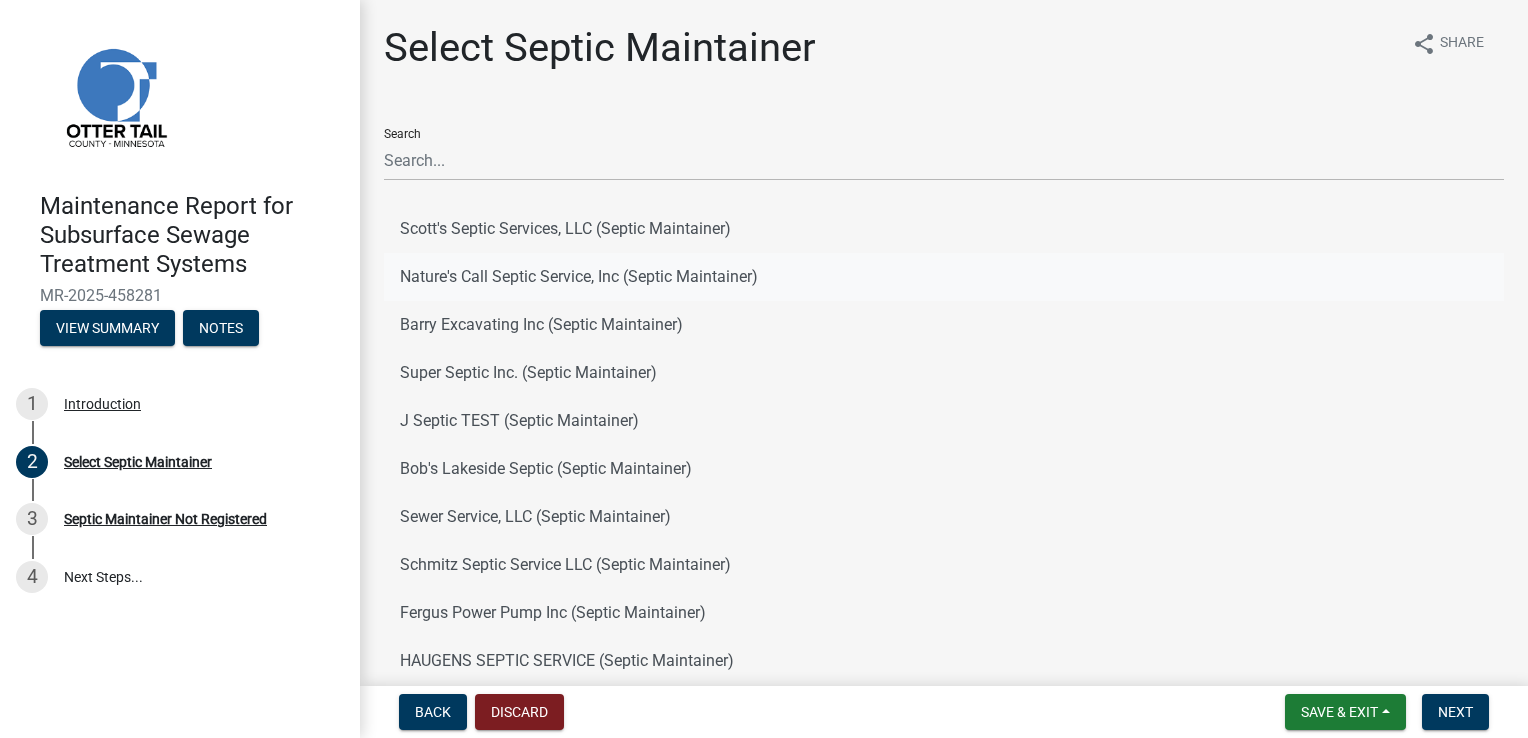 click on "Nature's Call Septic Service, Inc (Septic Maintainer)" 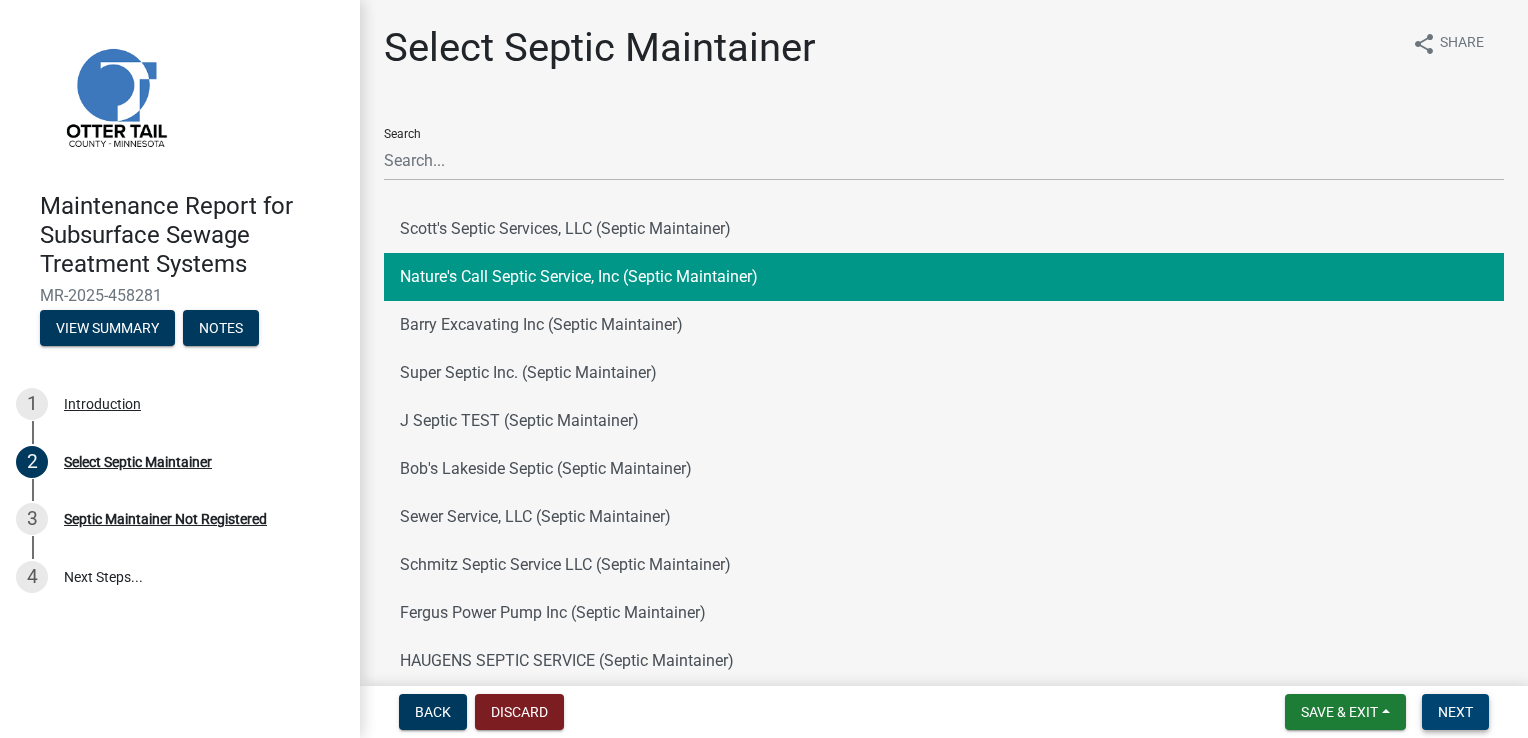 click on "Next" at bounding box center (1455, 712) 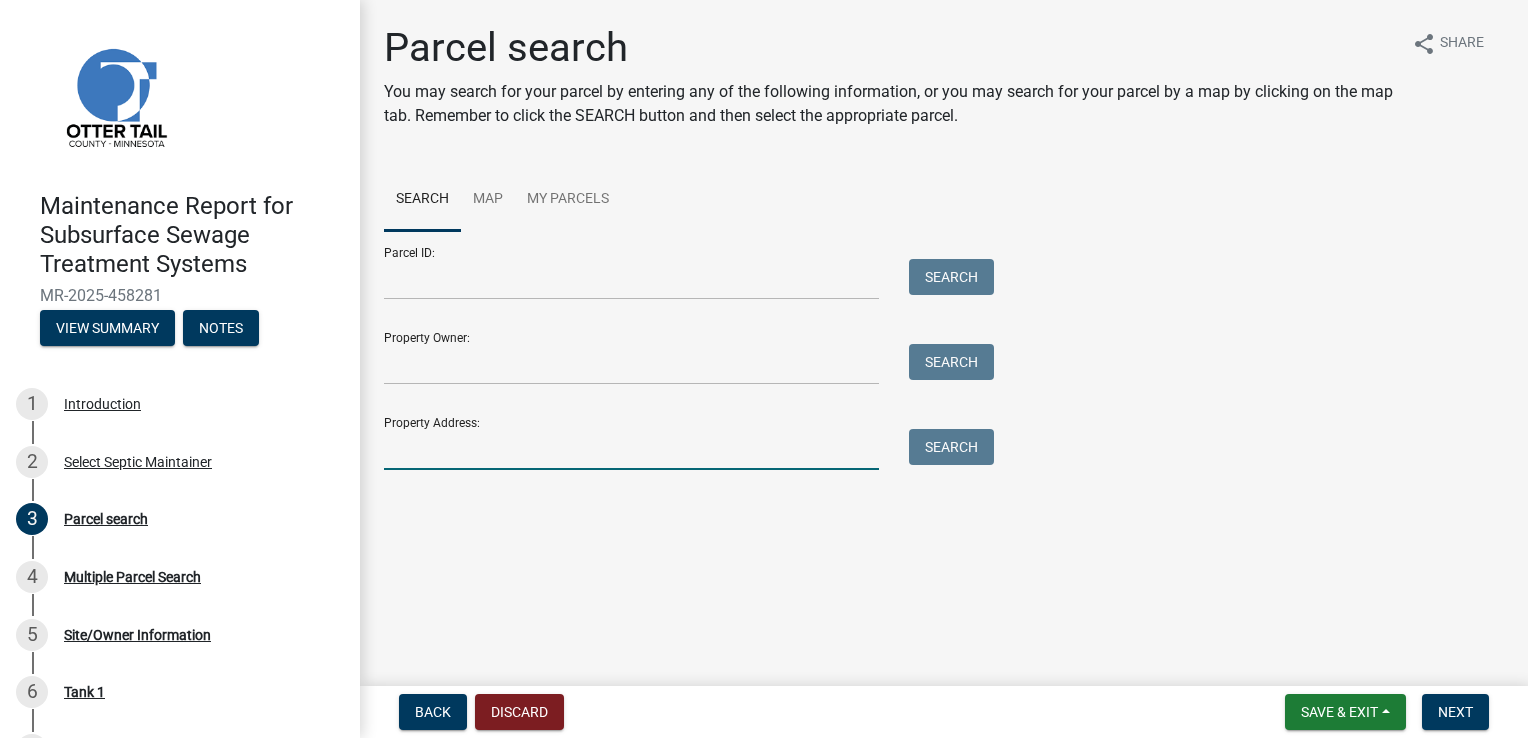 click on "Property Address:" at bounding box center (631, 449) 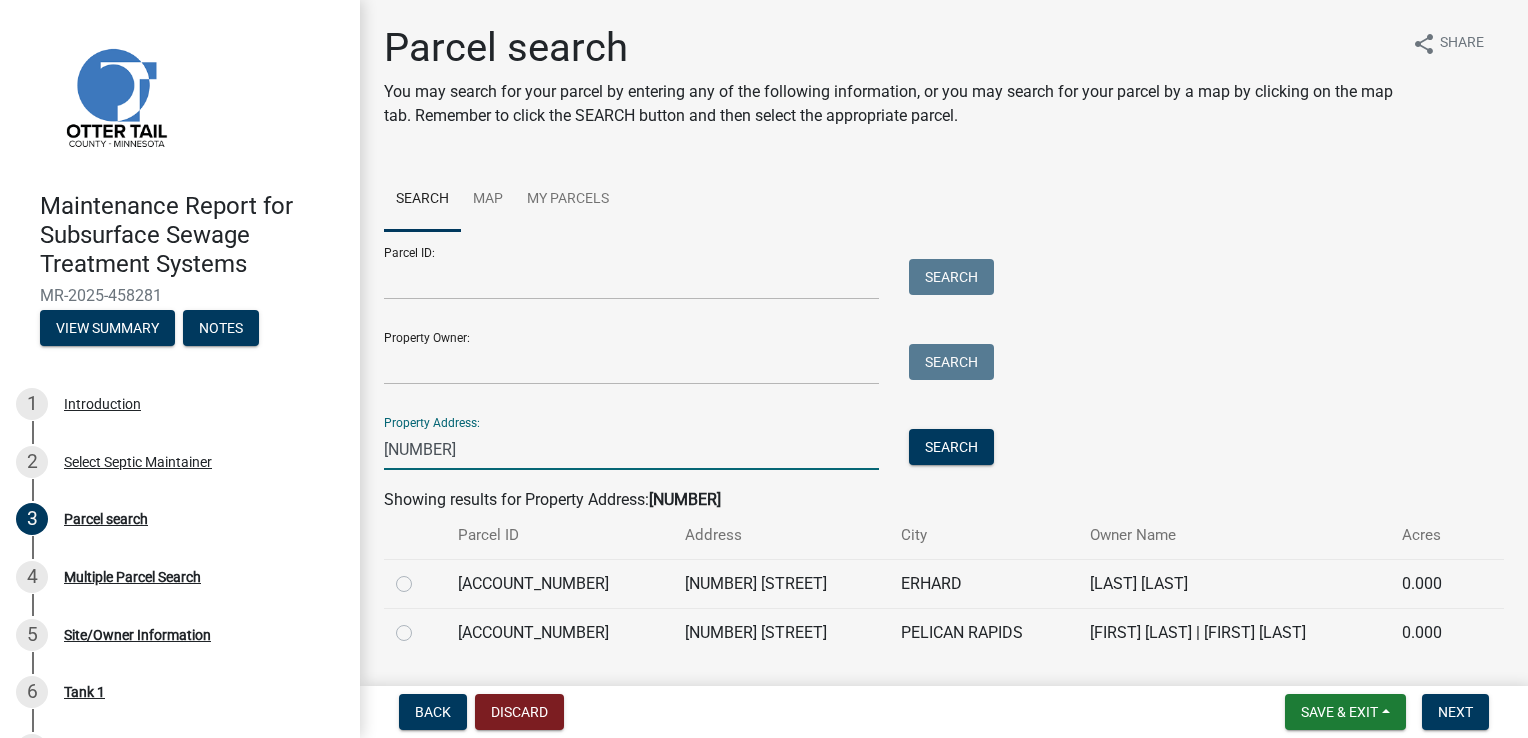 type on "[NUMBER]" 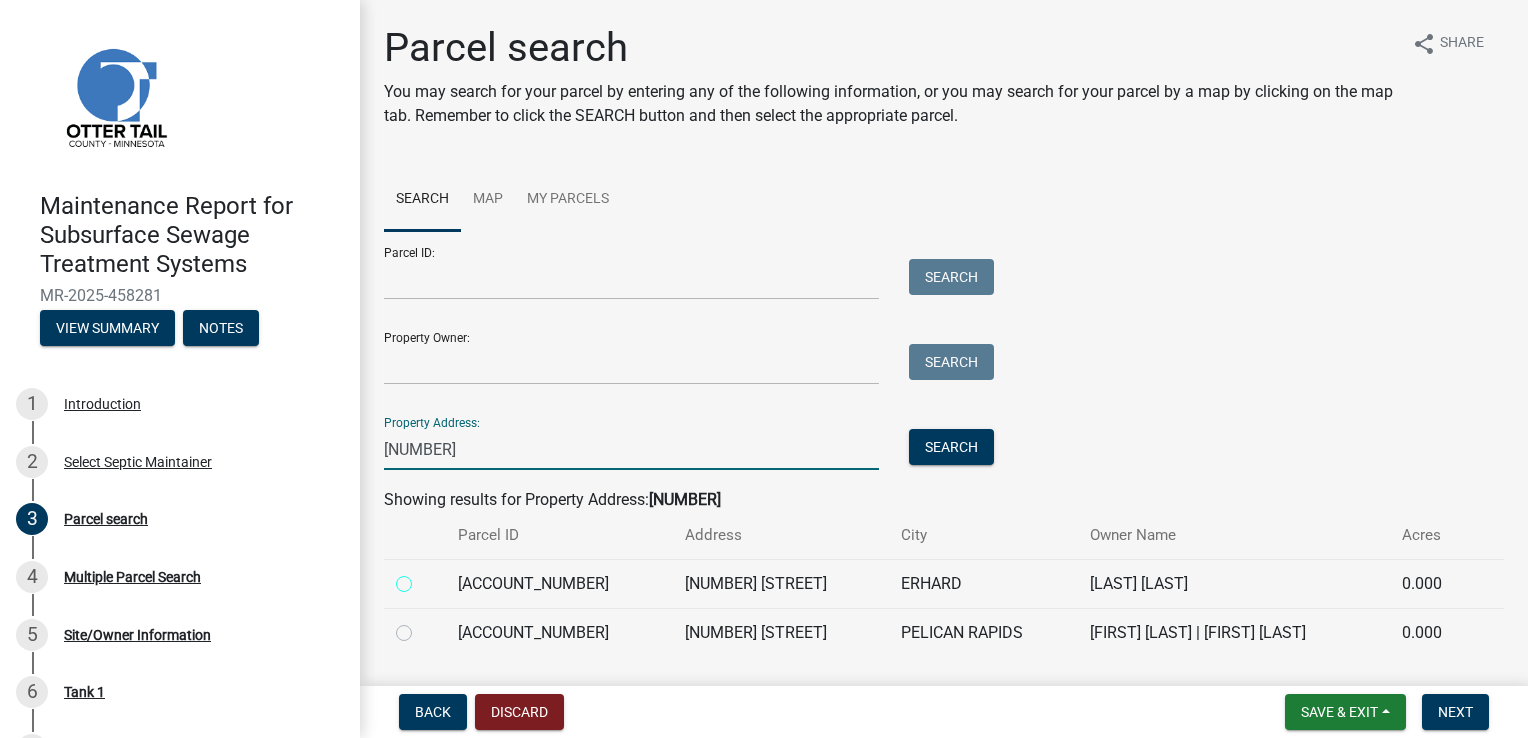 radio on "true" 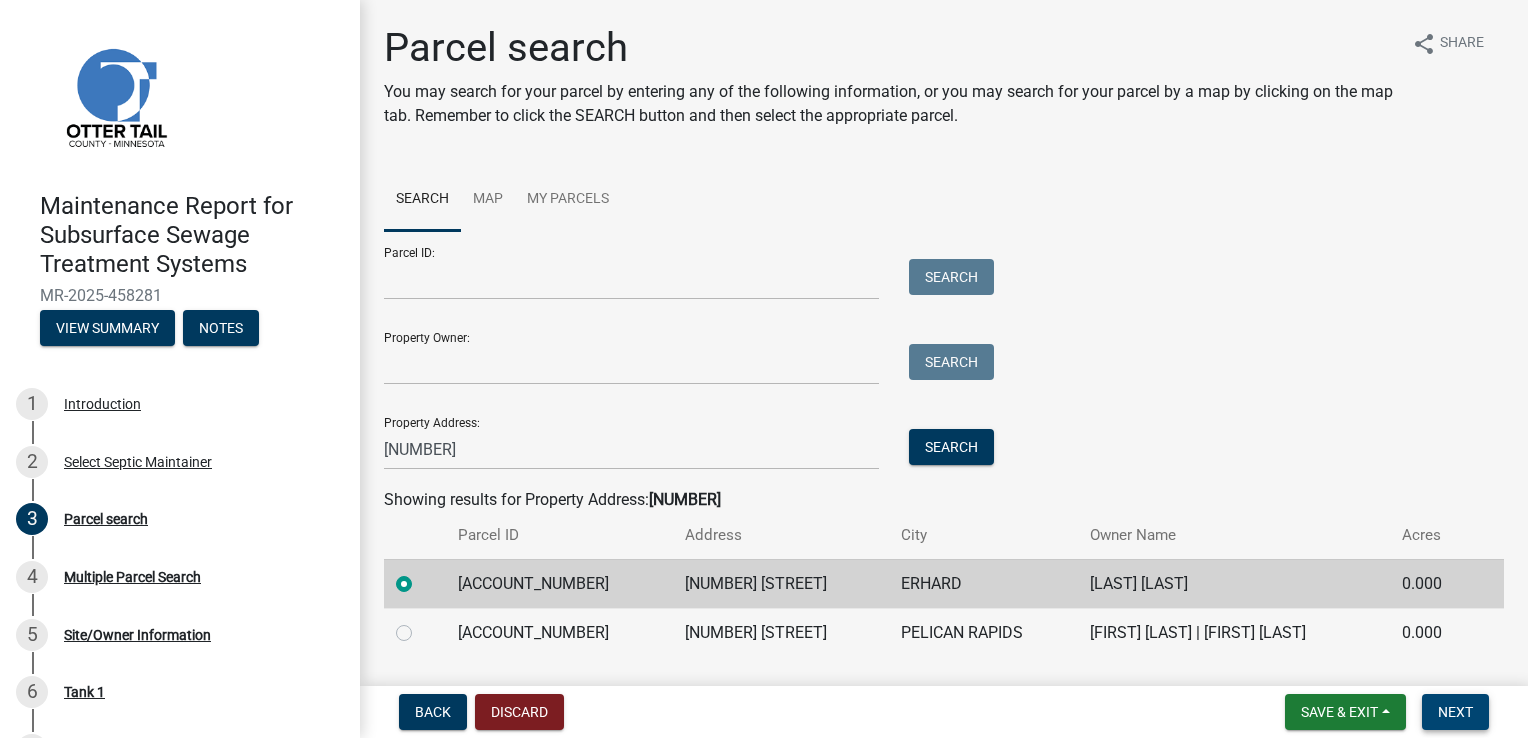 click on "Next" at bounding box center [1455, 712] 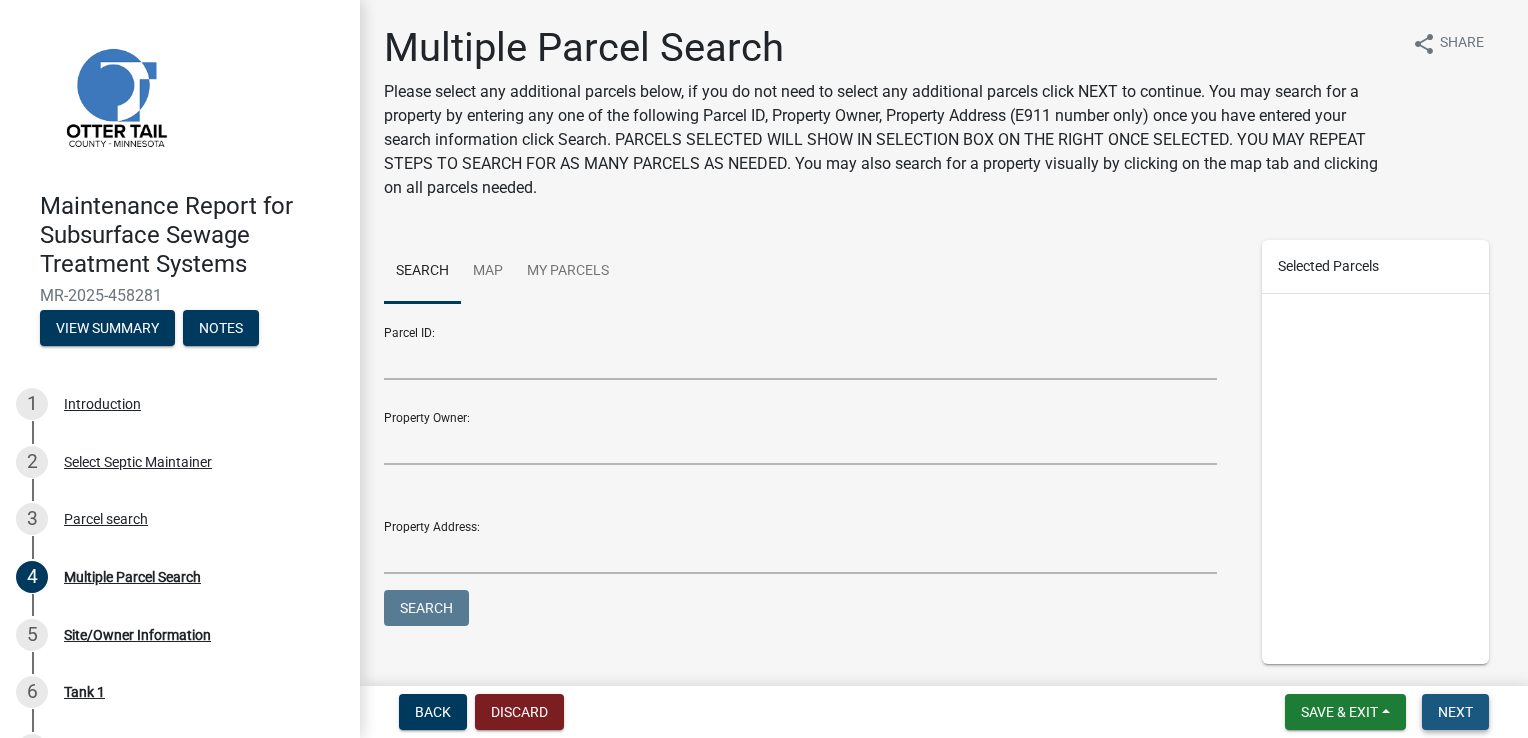 click on "Next" at bounding box center (1455, 712) 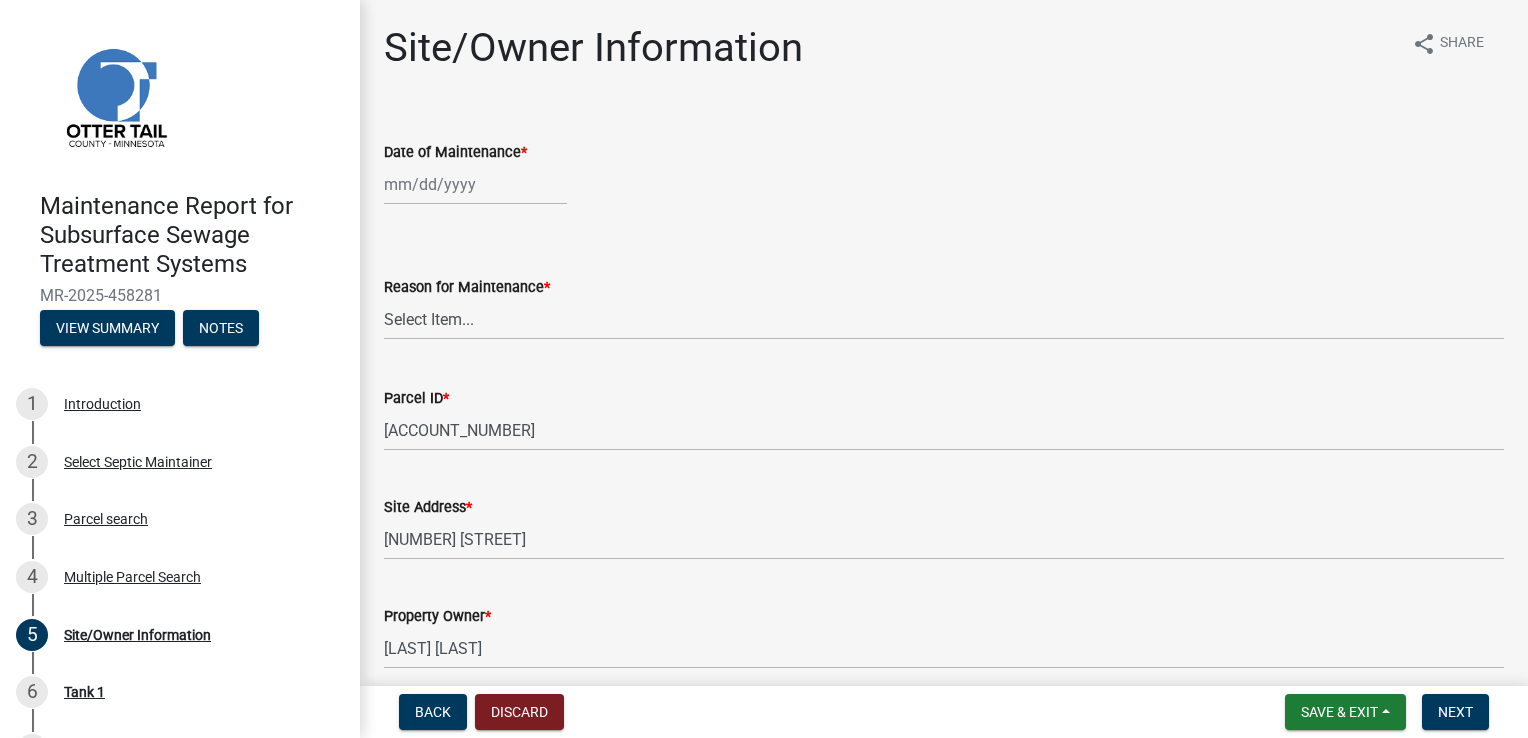 click 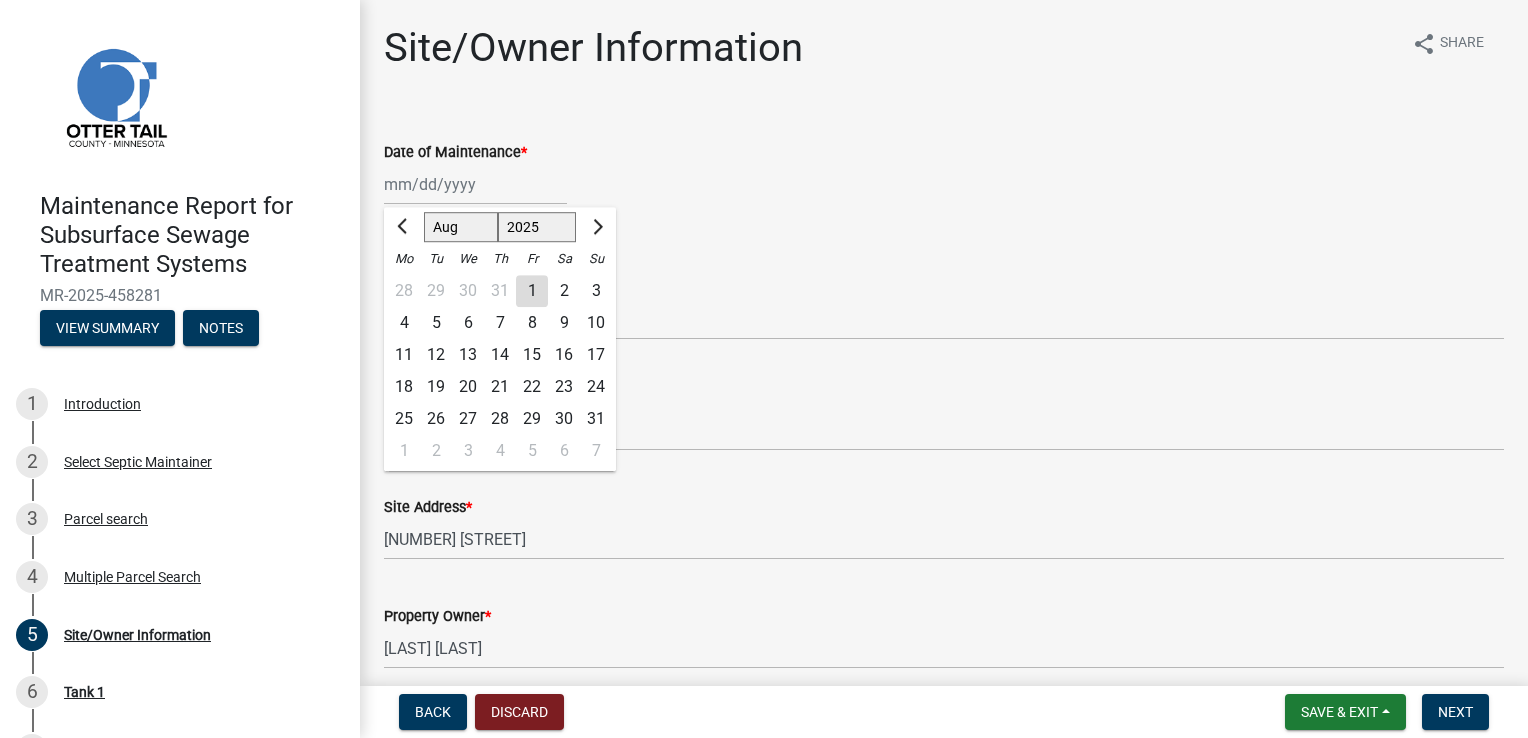 click on "1" 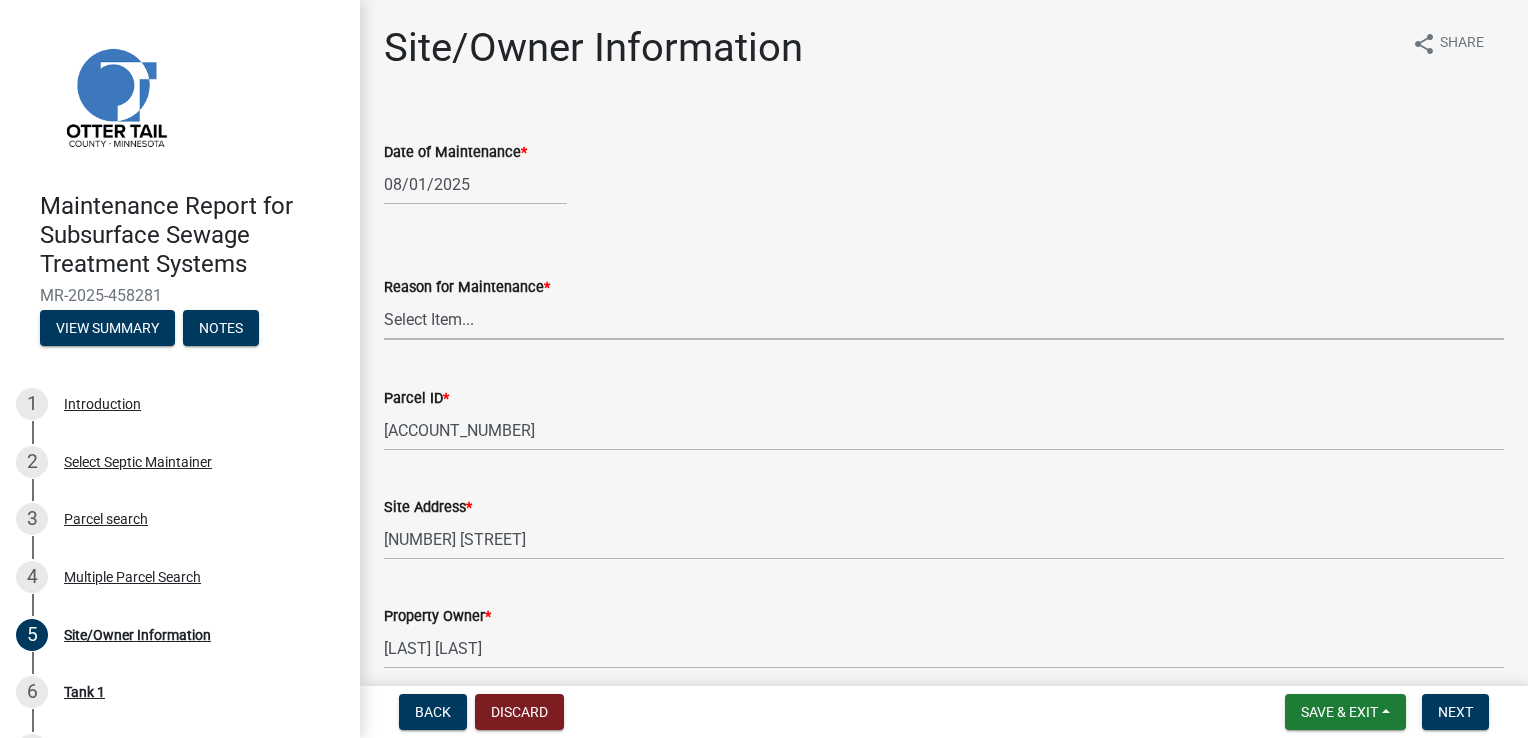 drag, startPoint x: 437, startPoint y: 305, endPoint x: 440, endPoint y: 322, distance: 17.262676 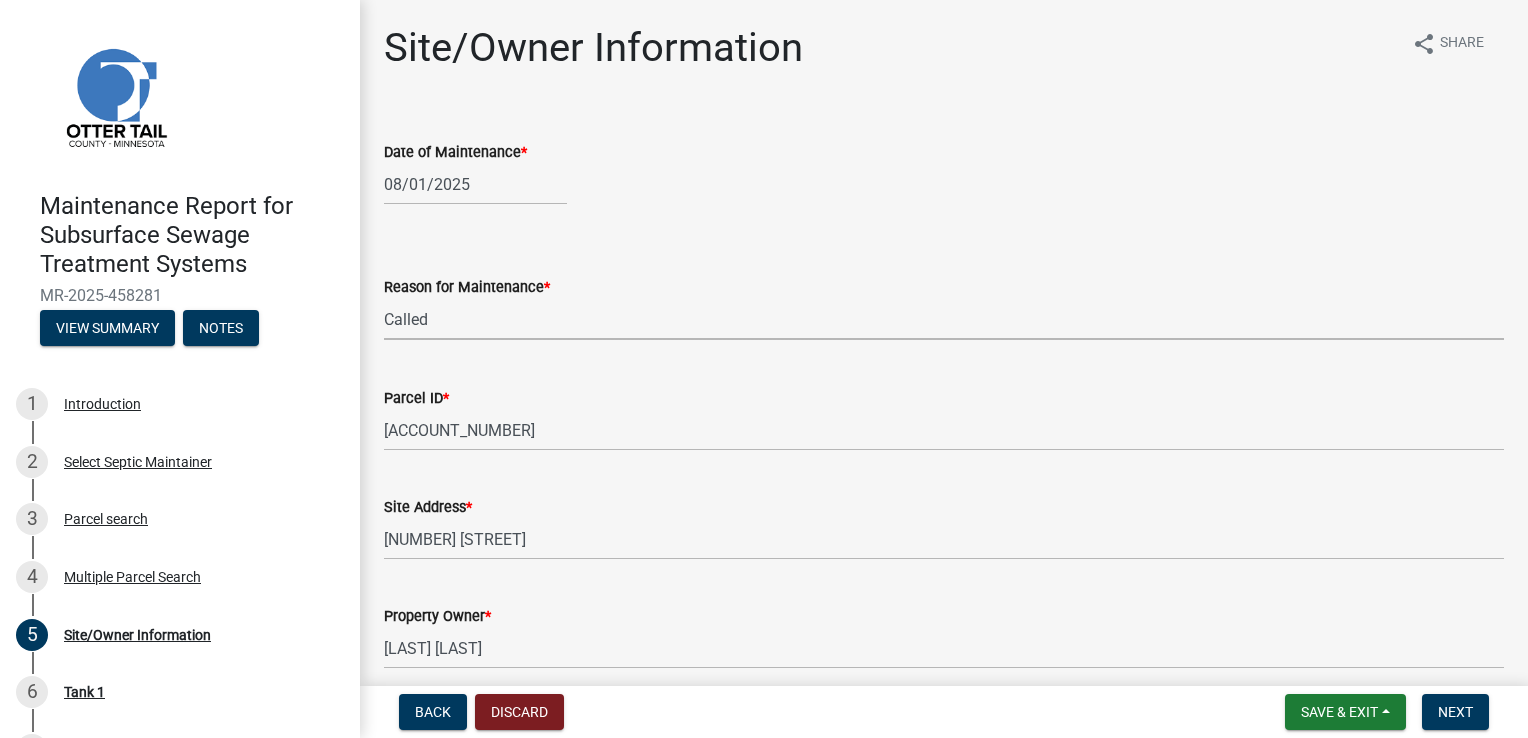 click on "Select Item... Called Routine Other" at bounding box center [944, 319] 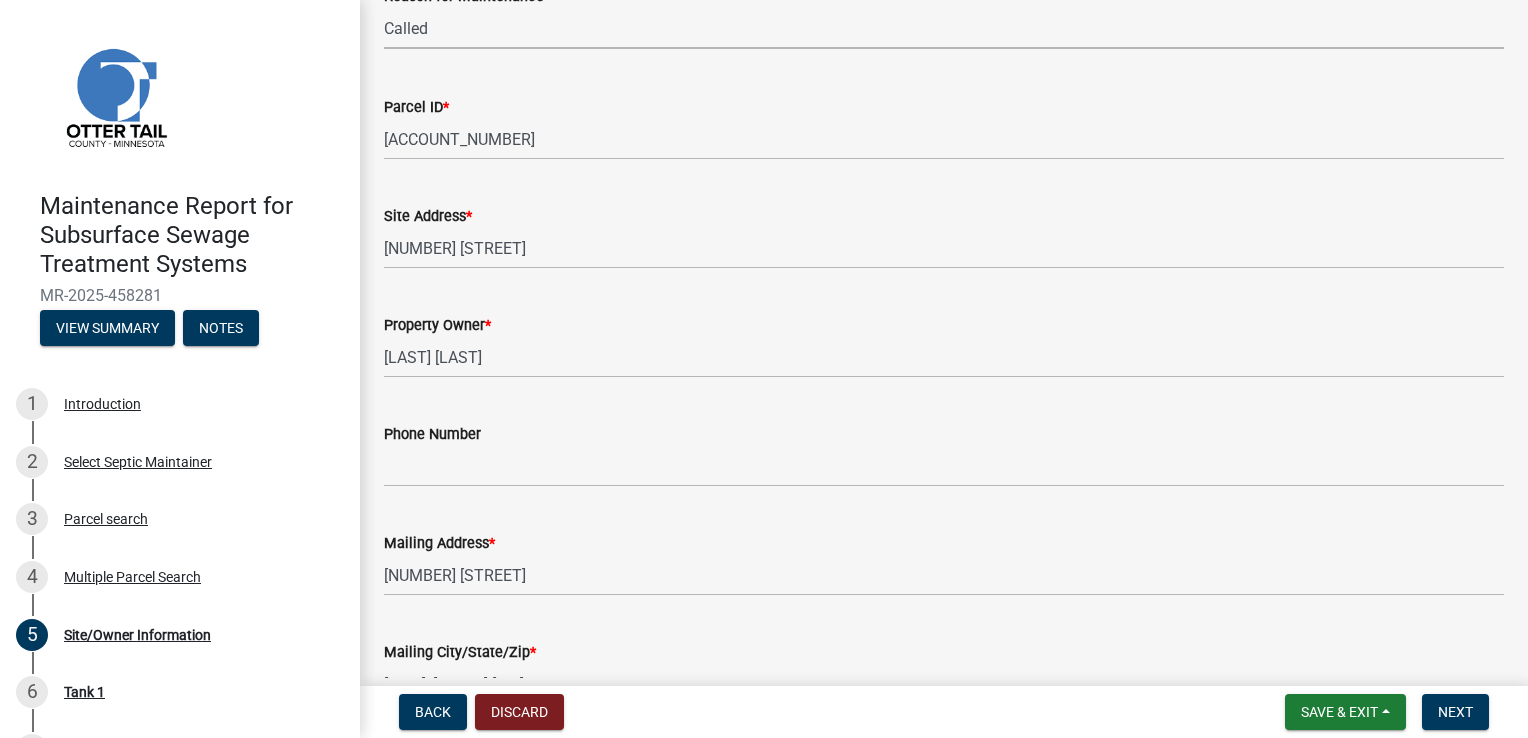 scroll, scrollTop: 300, scrollLeft: 0, axis: vertical 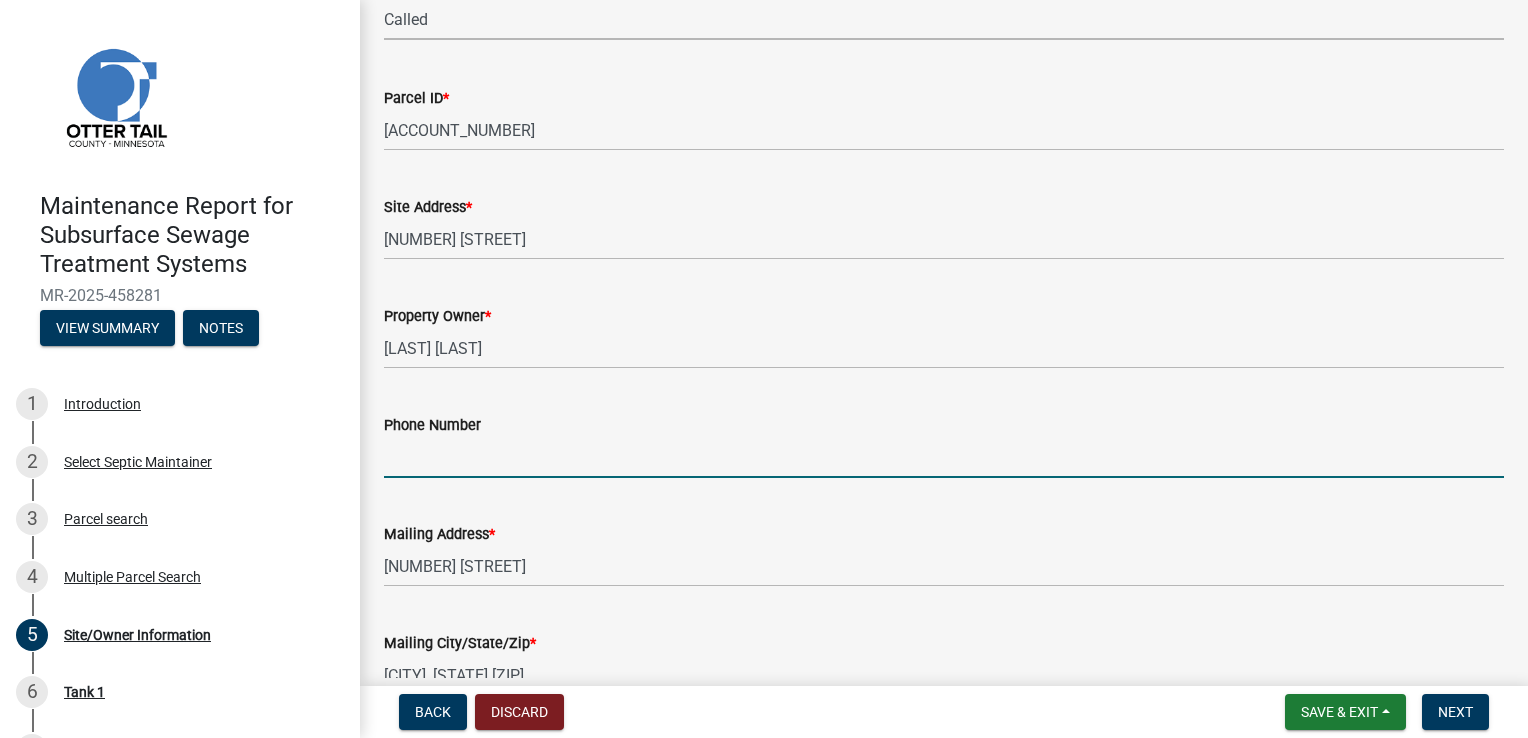 click on "Phone Number" at bounding box center (944, 457) 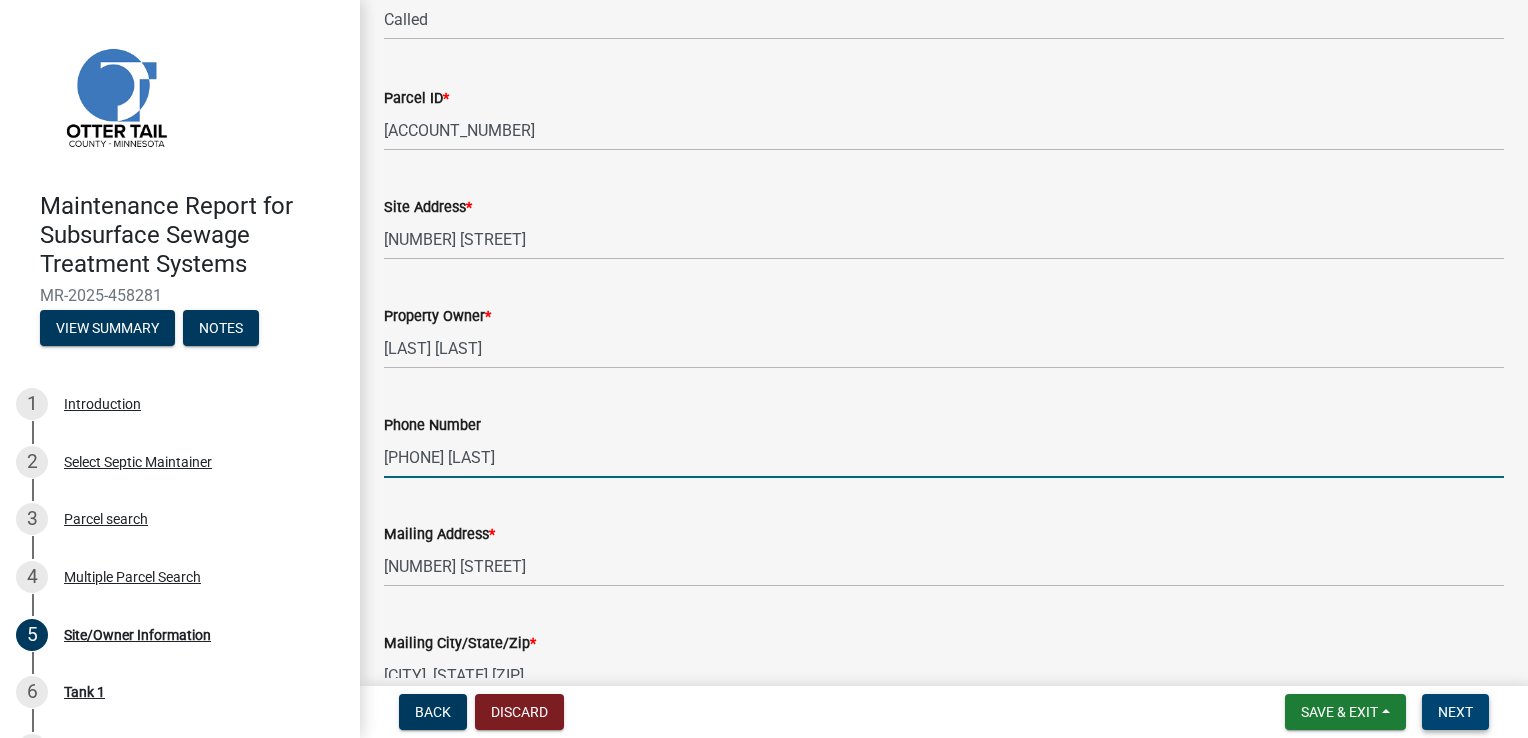 type on "[PHONE] [LAST]" 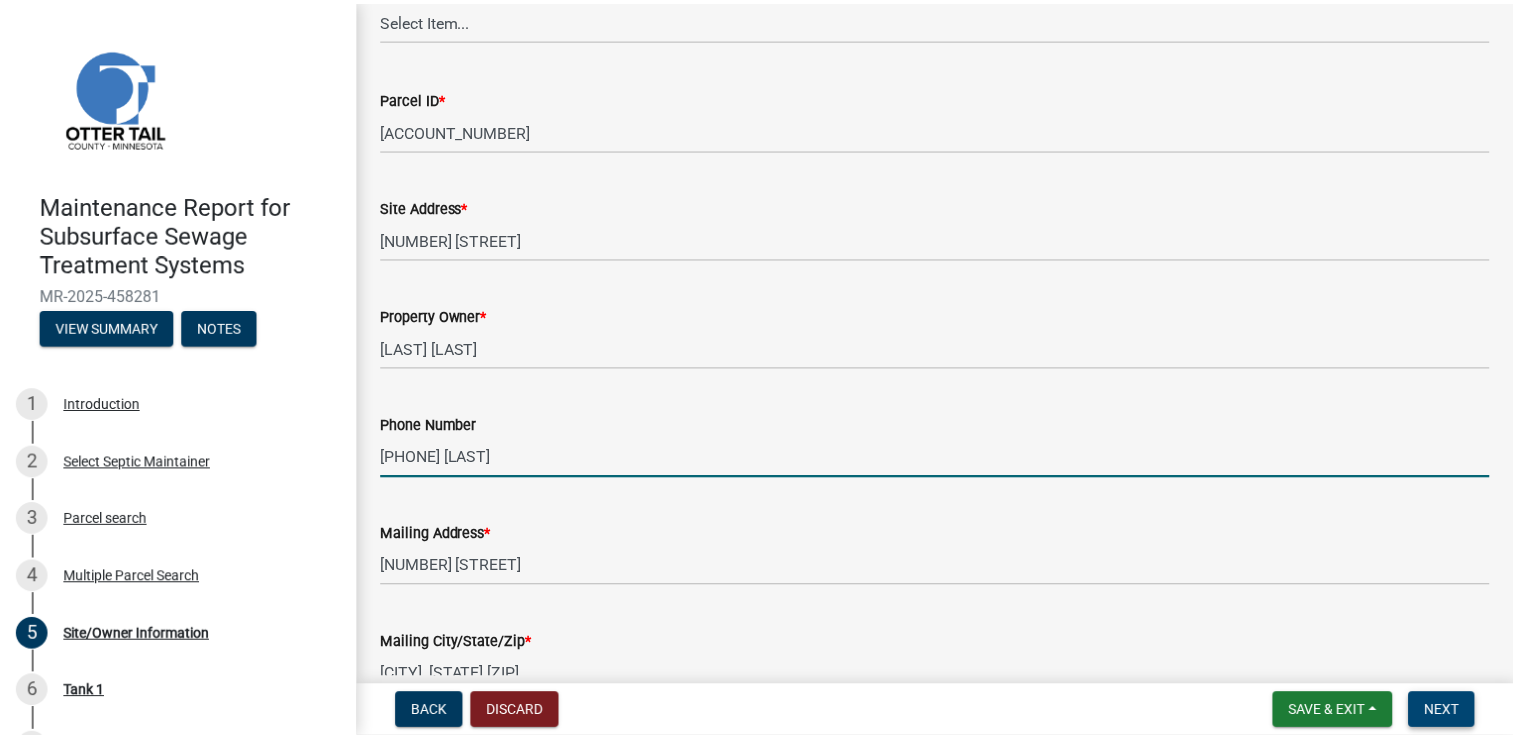 scroll, scrollTop: 0, scrollLeft: 0, axis: both 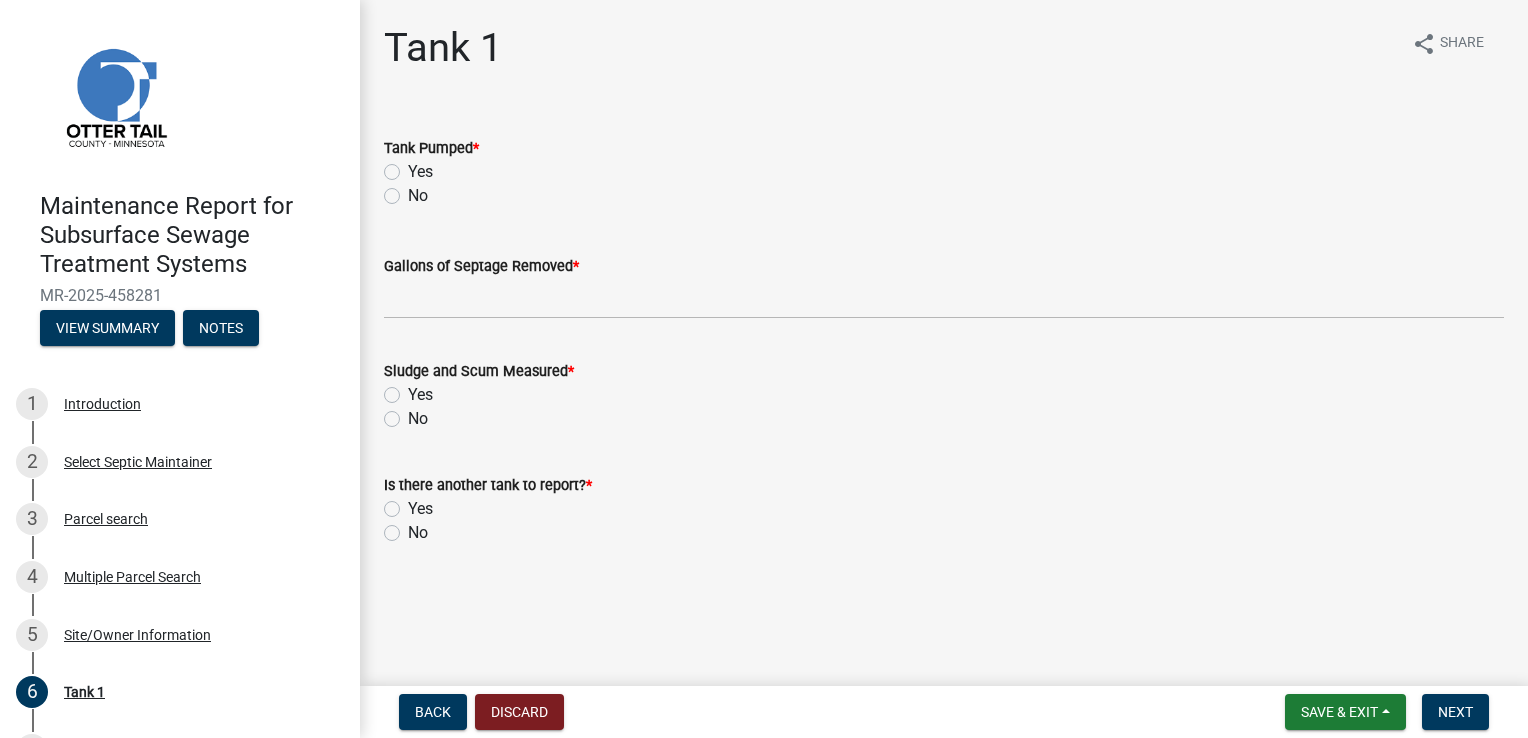 click on "Yes" 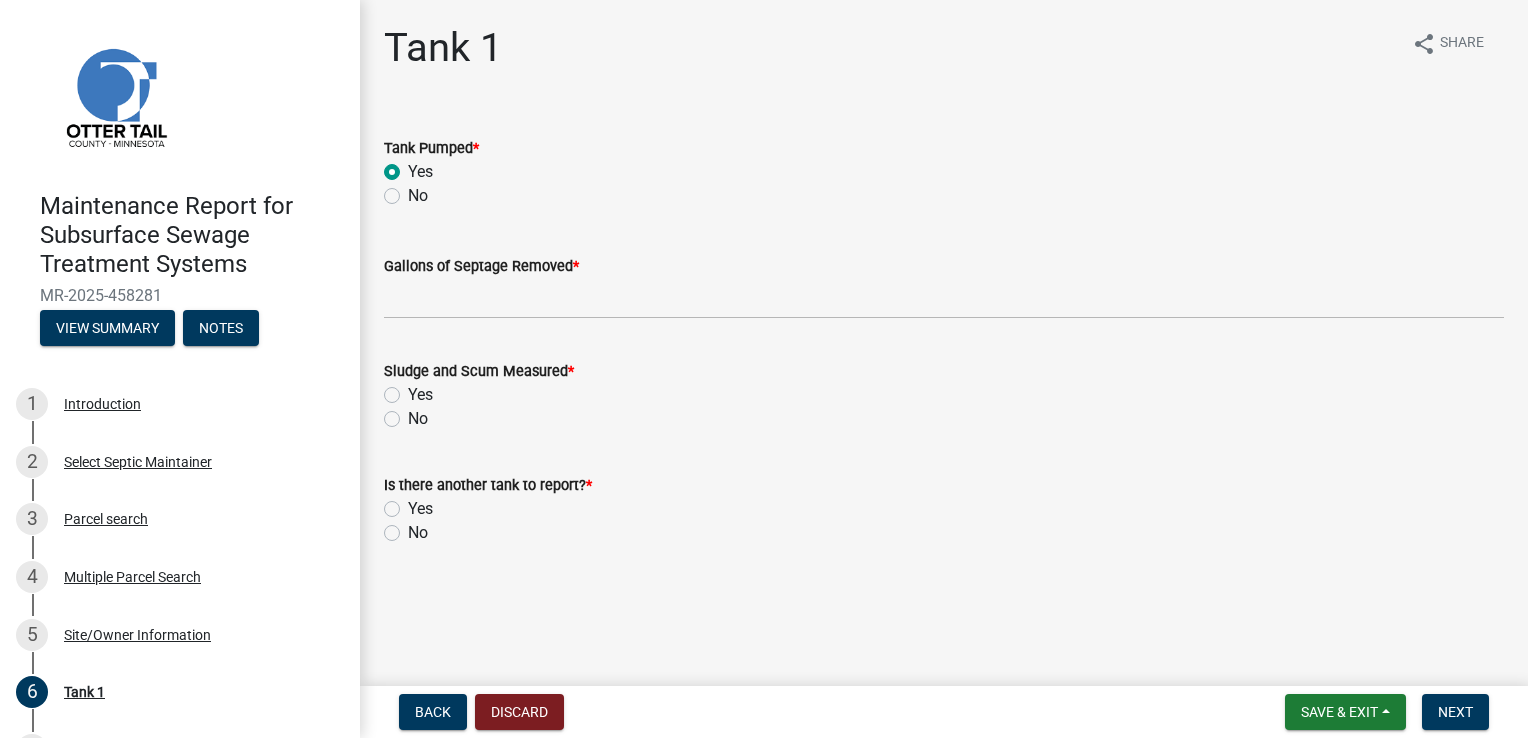 radio on "true" 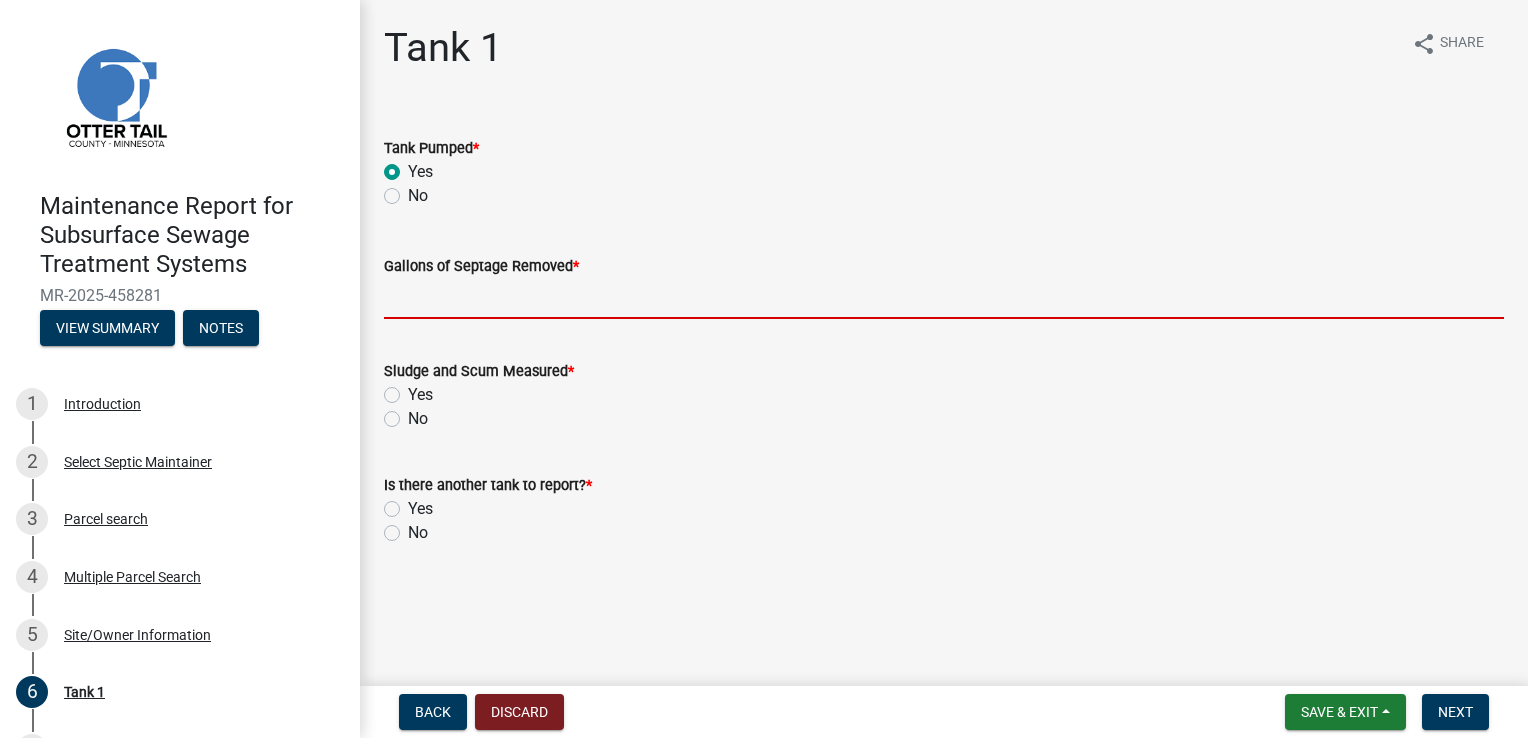 click on "Gallons of Septage Removed  *" at bounding box center (944, 298) 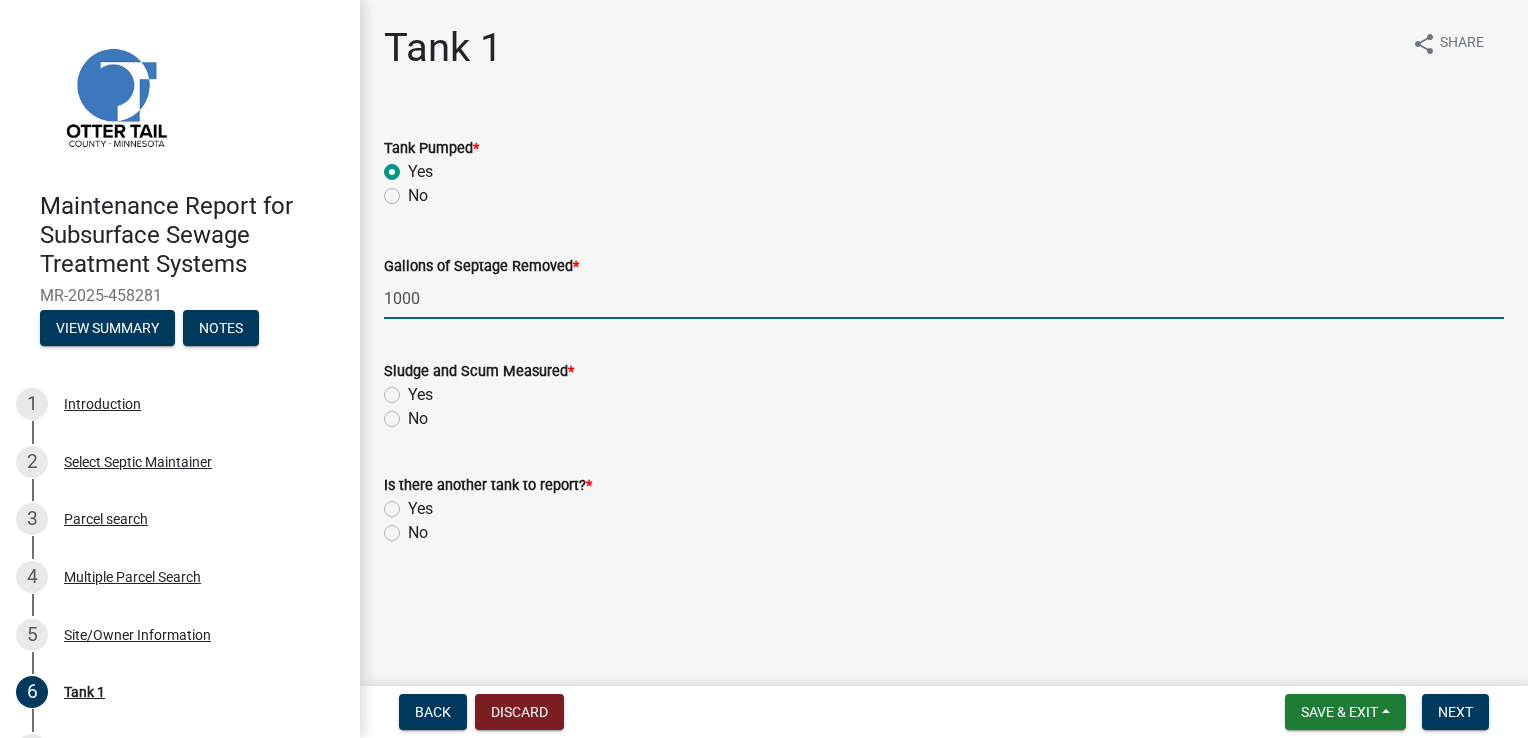 click on "Yes" 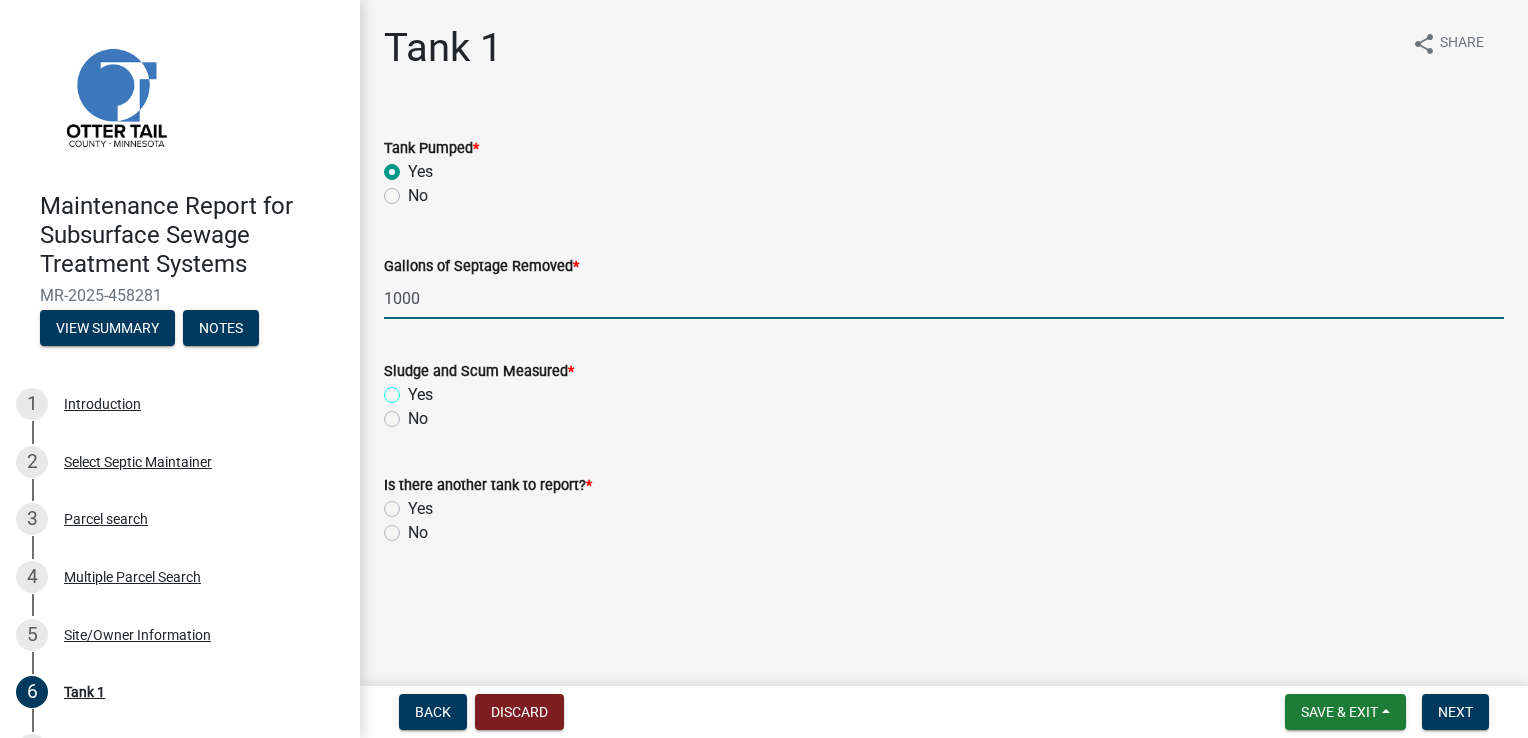 click on "Yes" at bounding box center [414, 389] 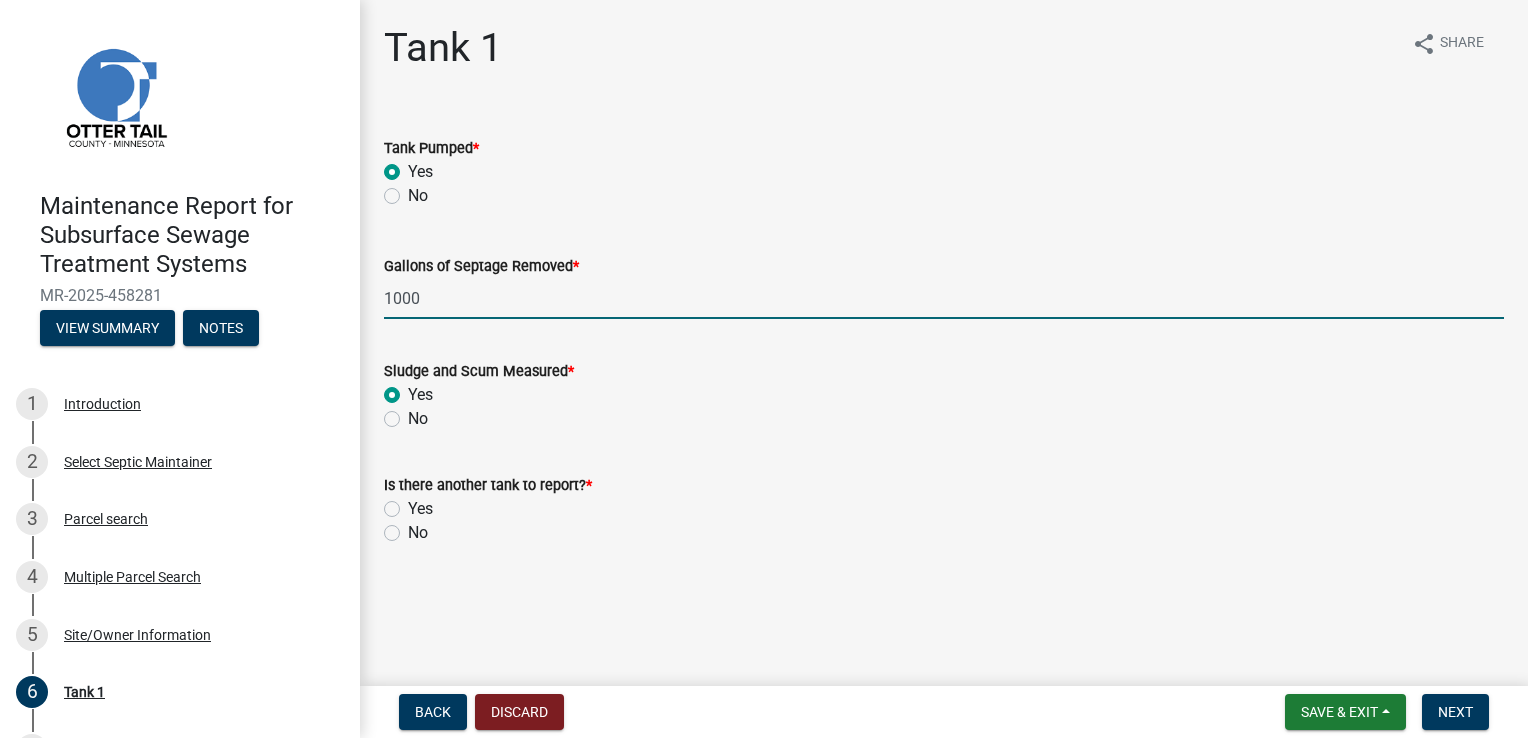 radio on "true" 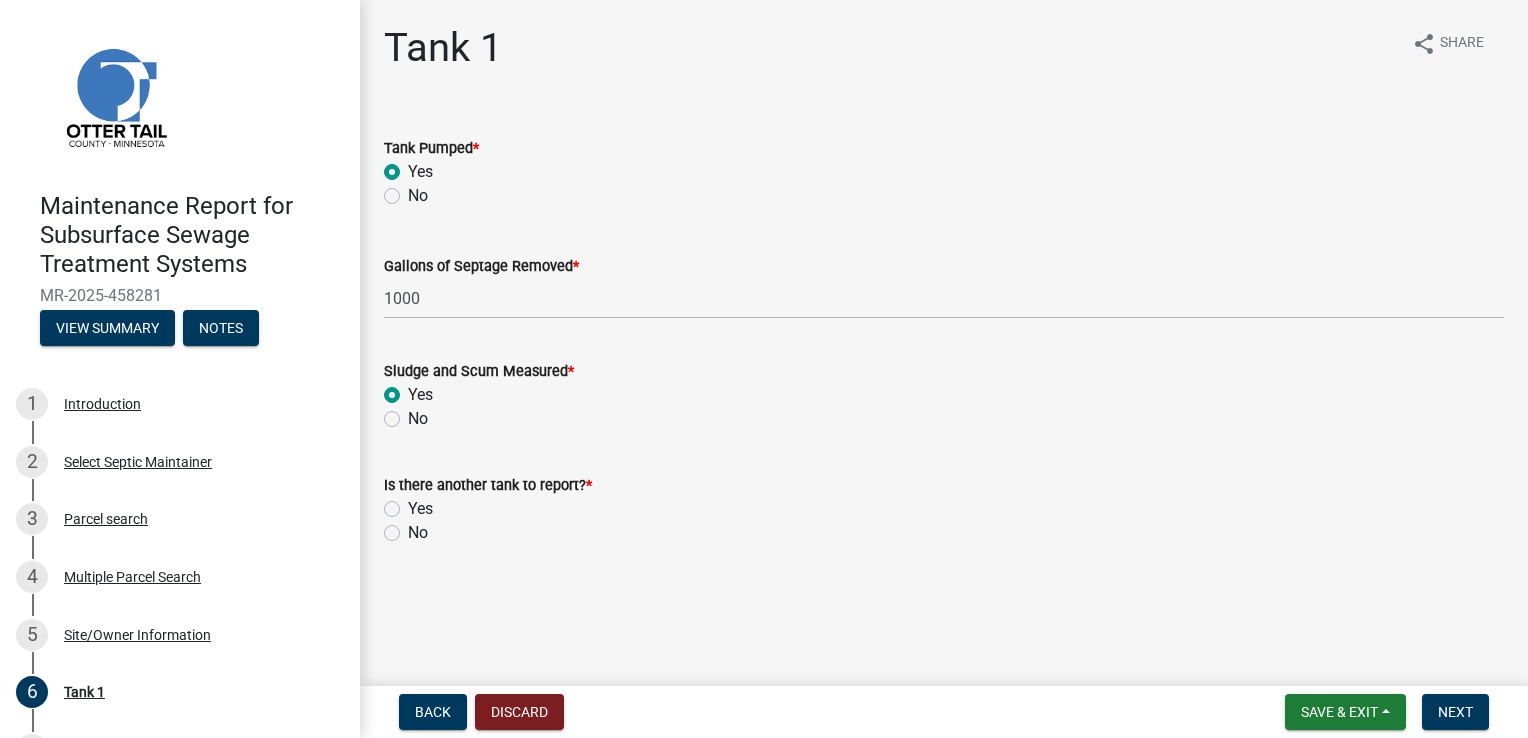 click on "No" 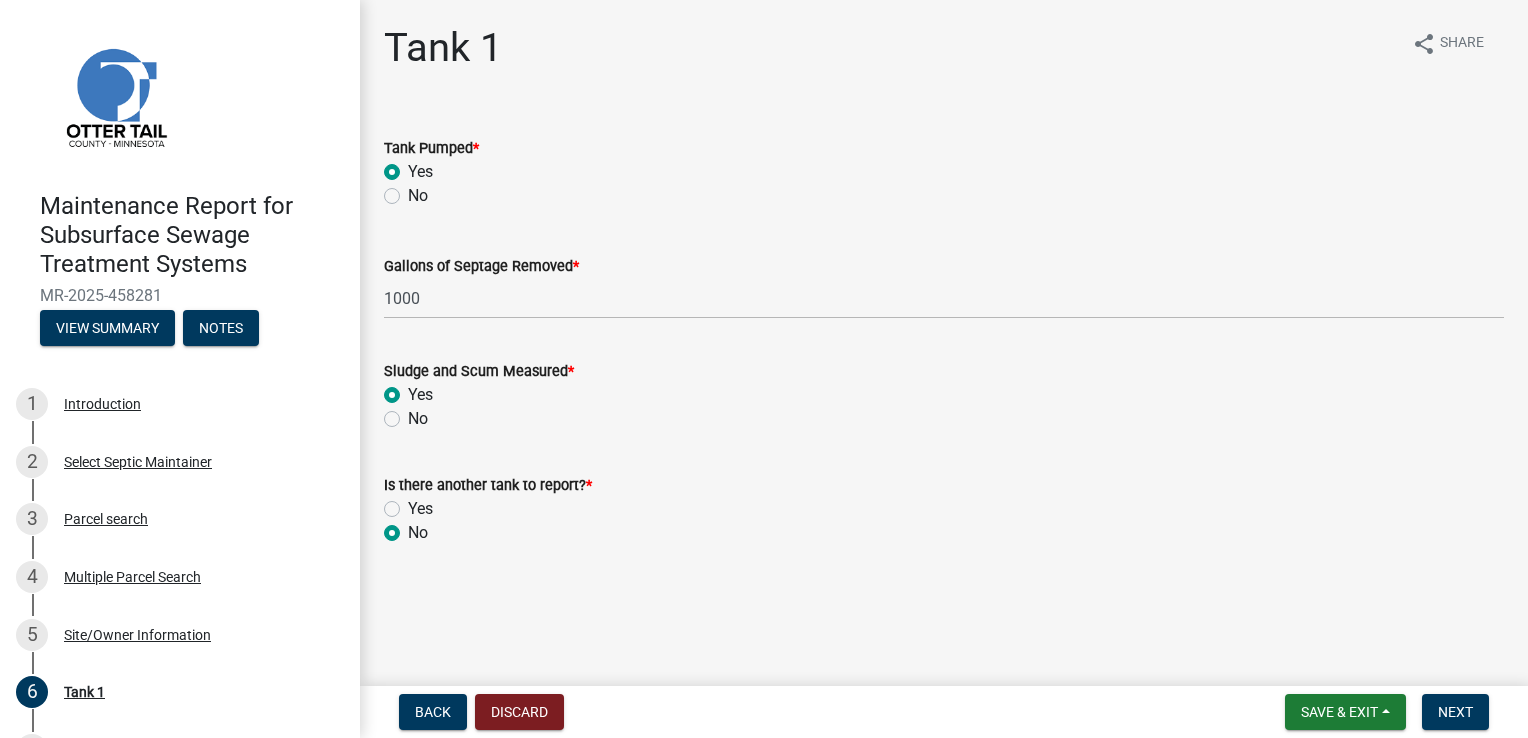 radio on "true" 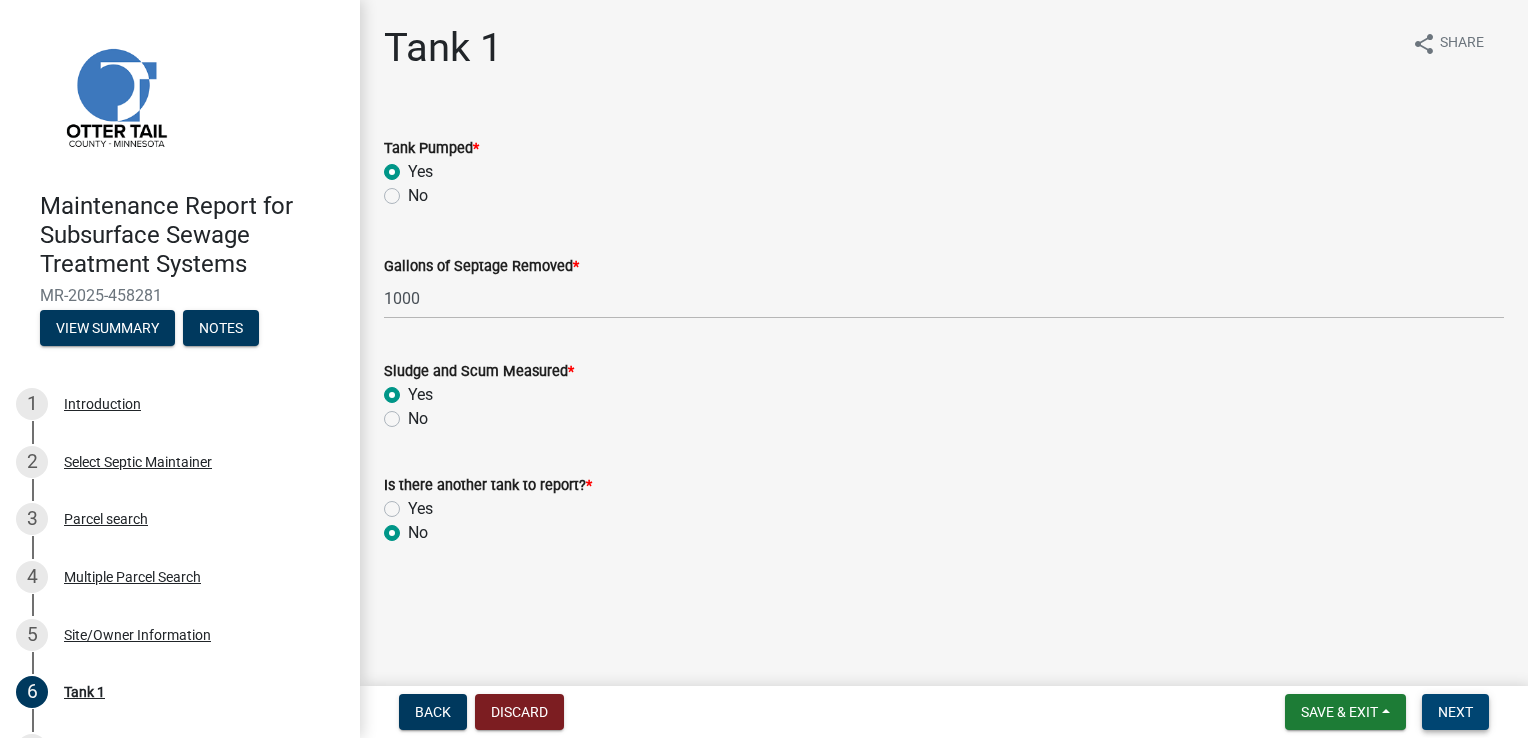 click on "Next" at bounding box center (1455, 712) 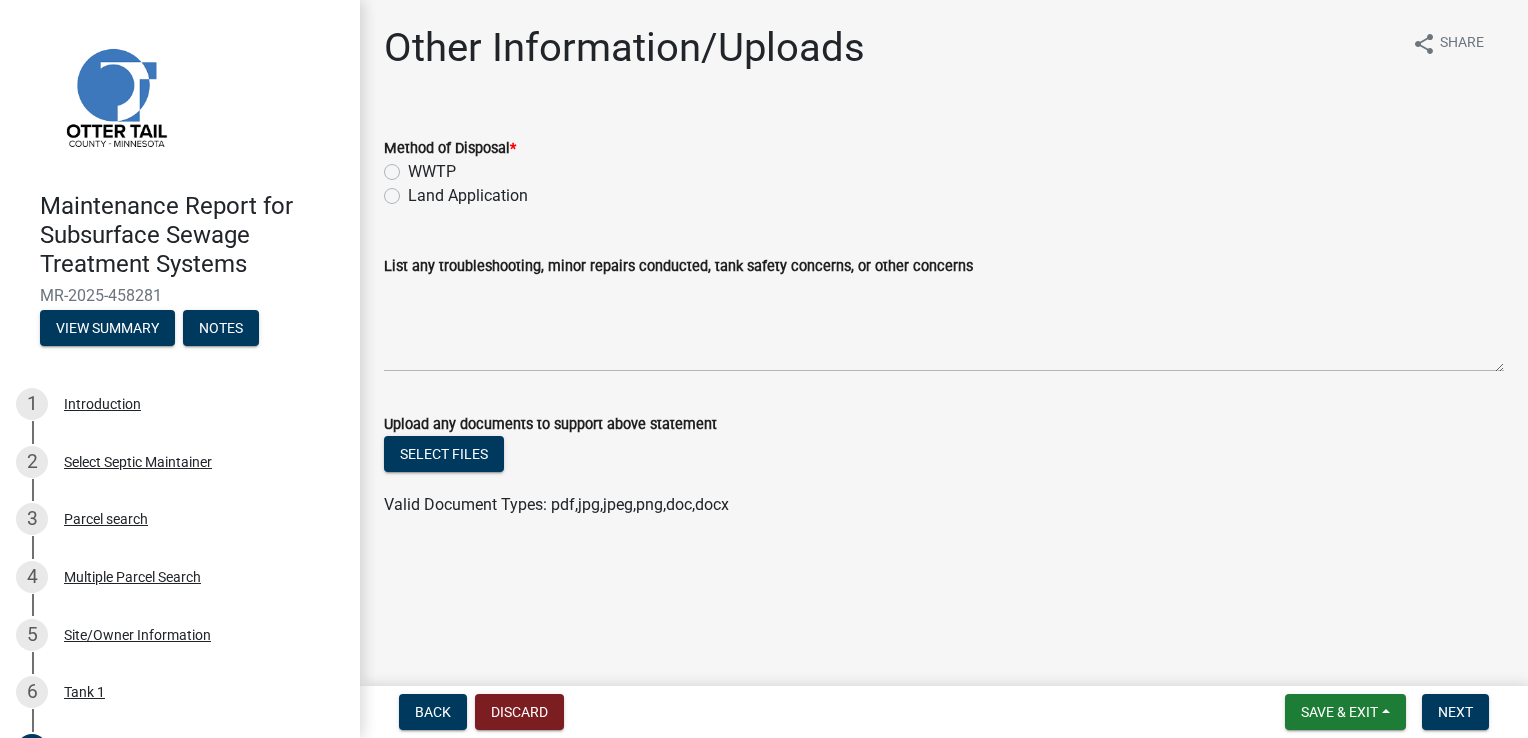 click on "Land Application" 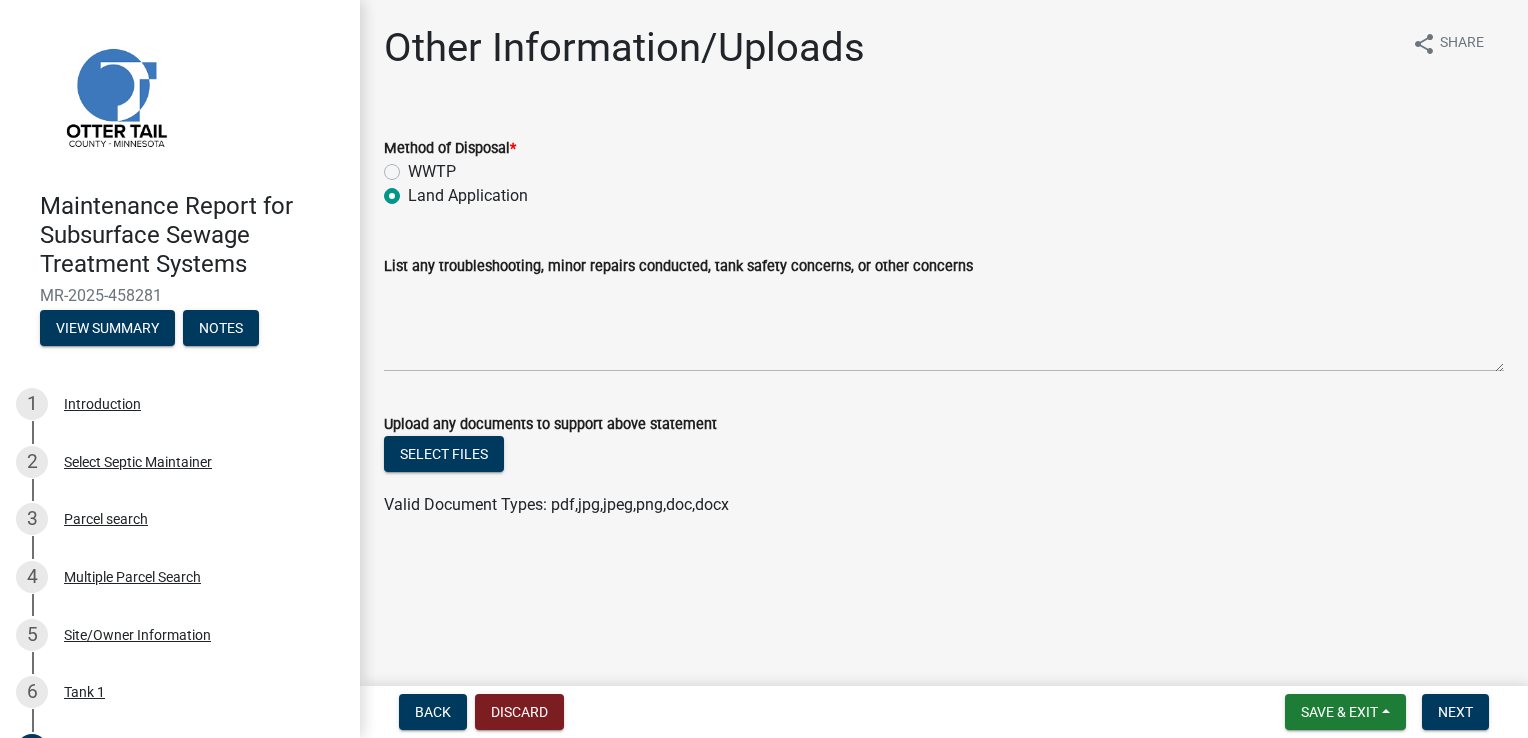 radio on "true" 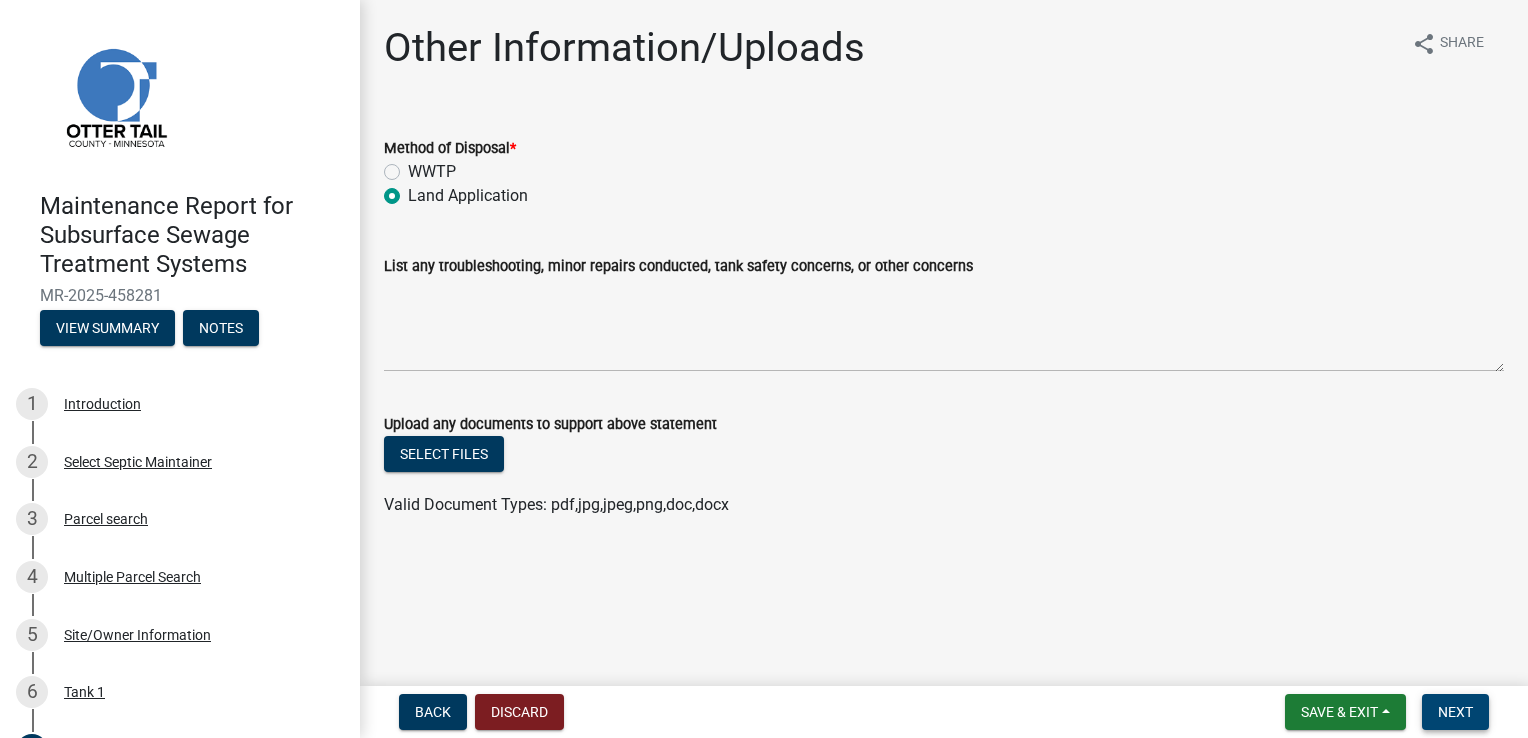 click on "Next" at bounding box center (1455, 712) 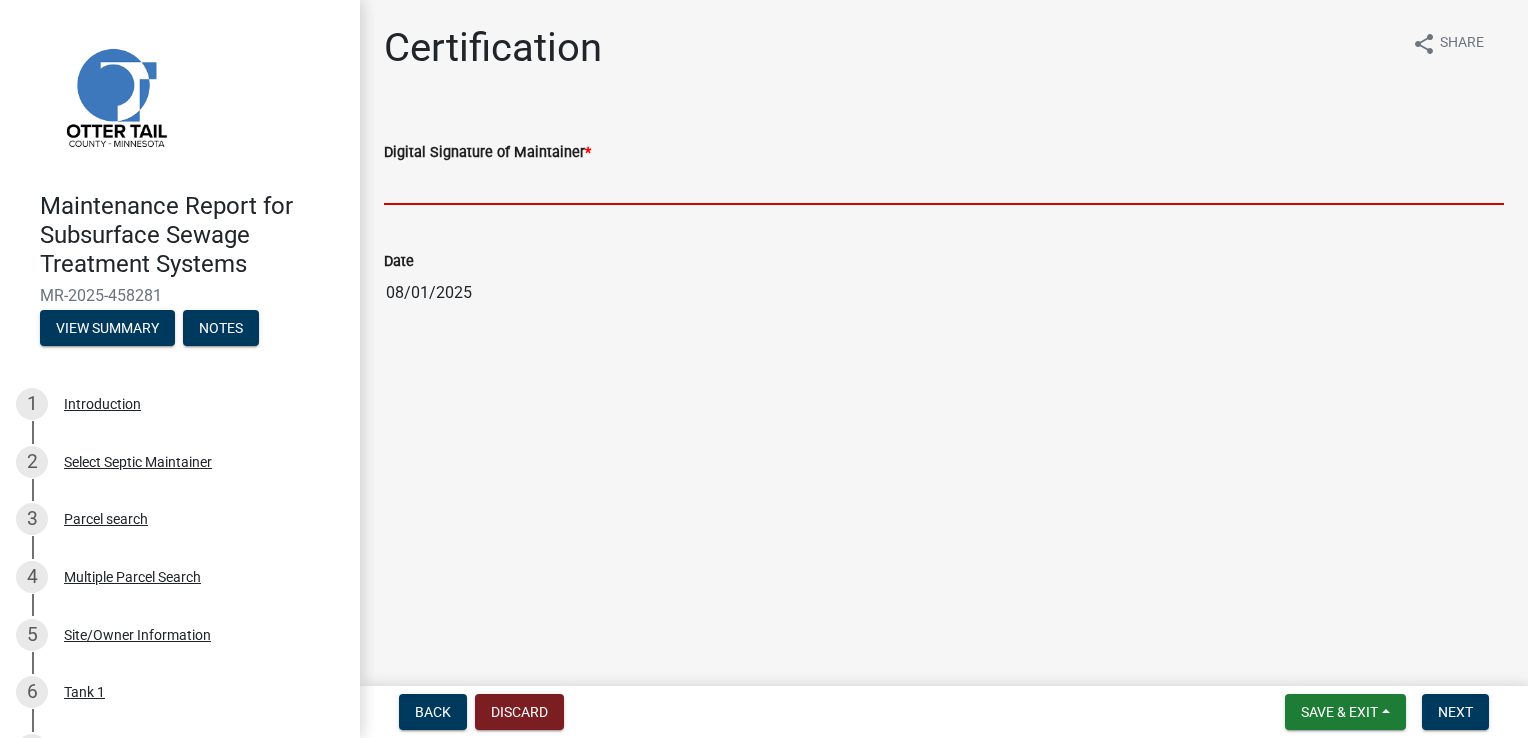 click on "Digital Signature of Maintainer  *" at bounding box center (944, 184) 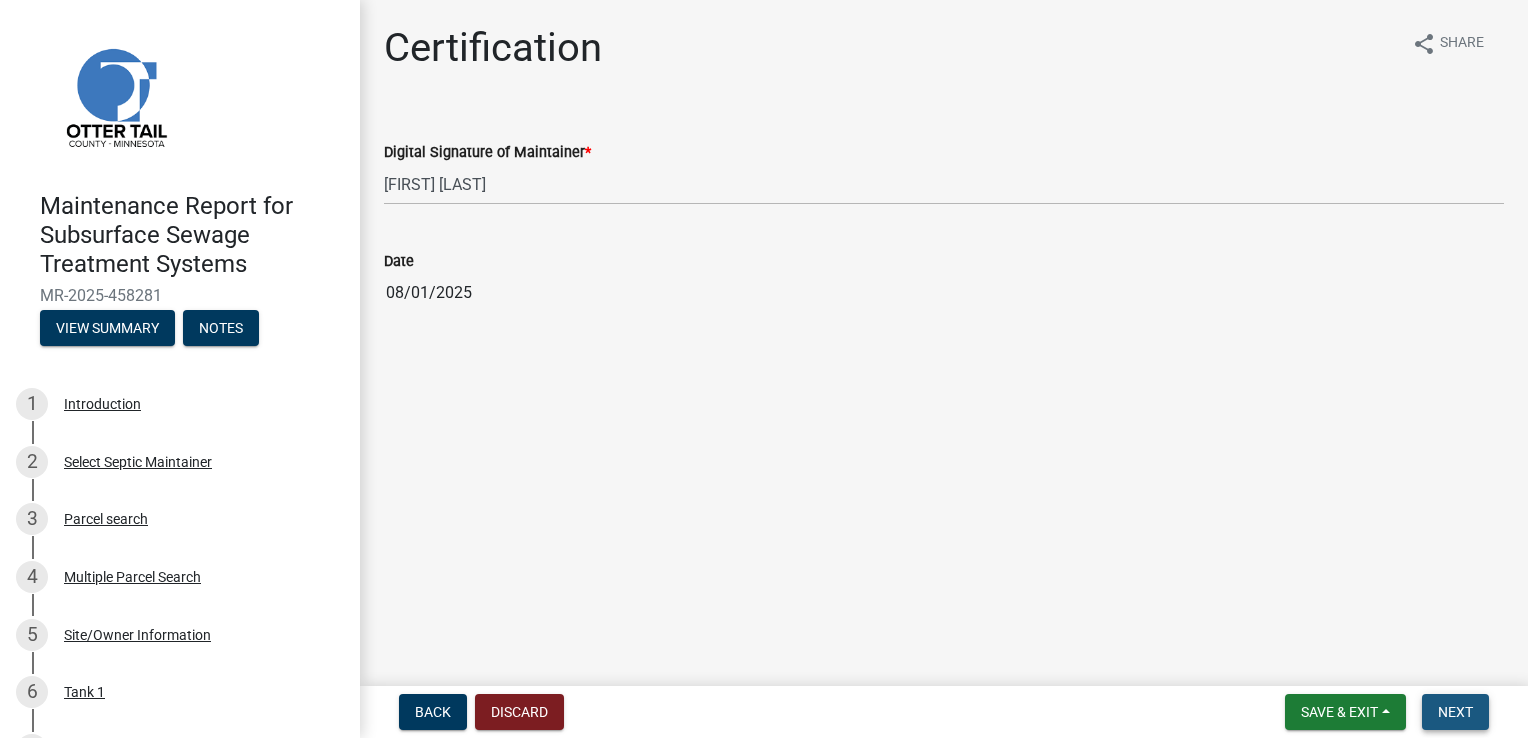 click on "Next" at bounding box center (1455, 712) 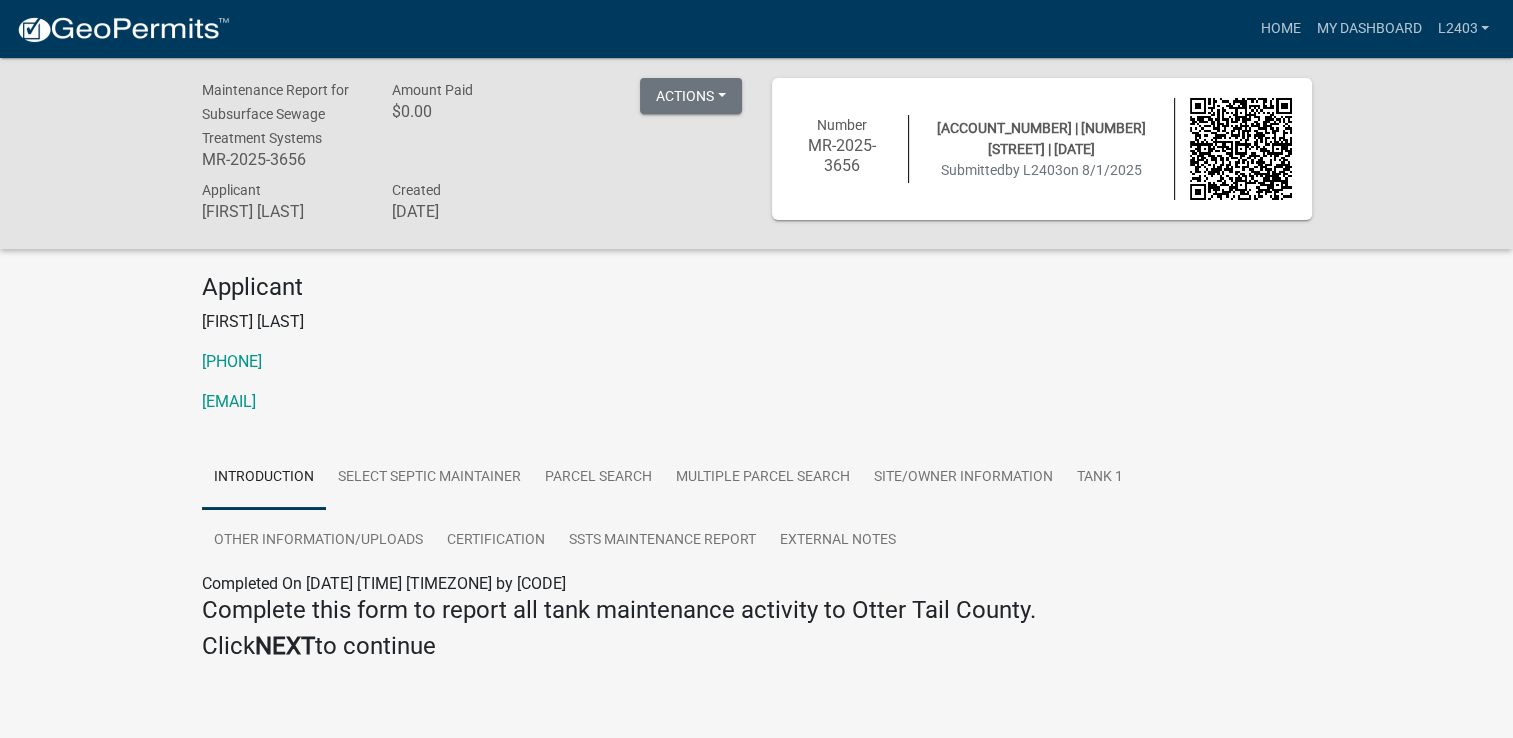 click on "[EMAIL]" 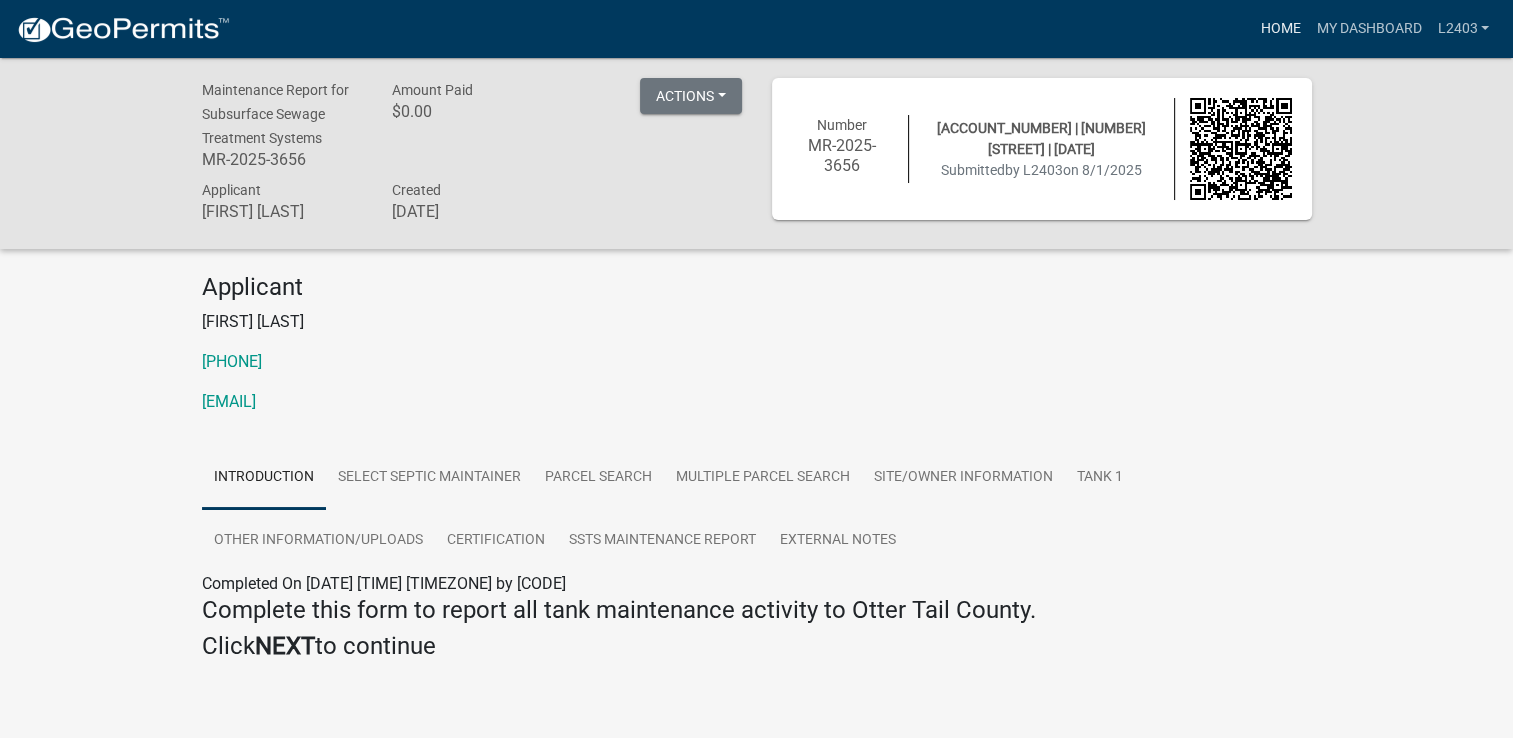 click on "Home" at bounding box center (1280, 29) 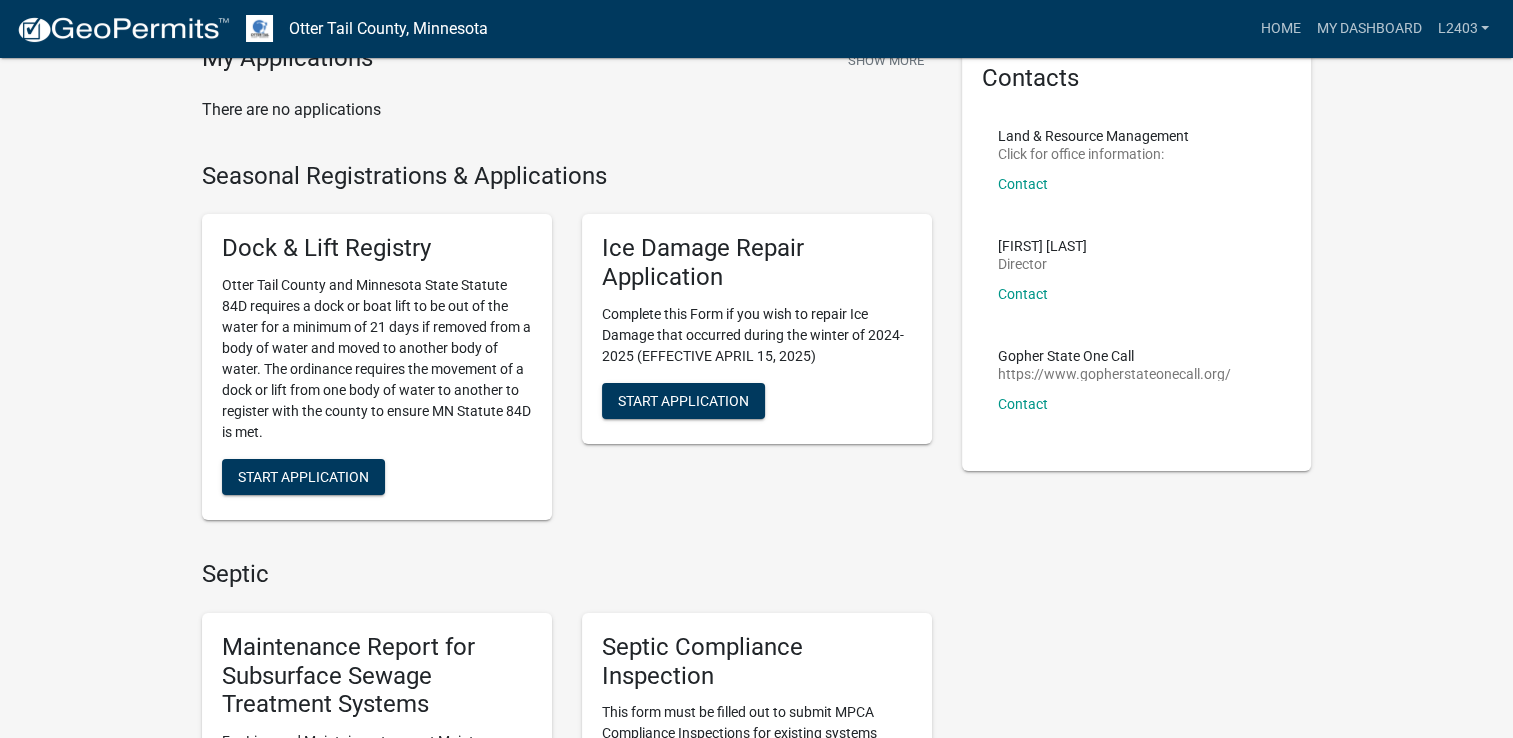scroll, scrollTop: 300, scrollLeft: 0, axis: vertical 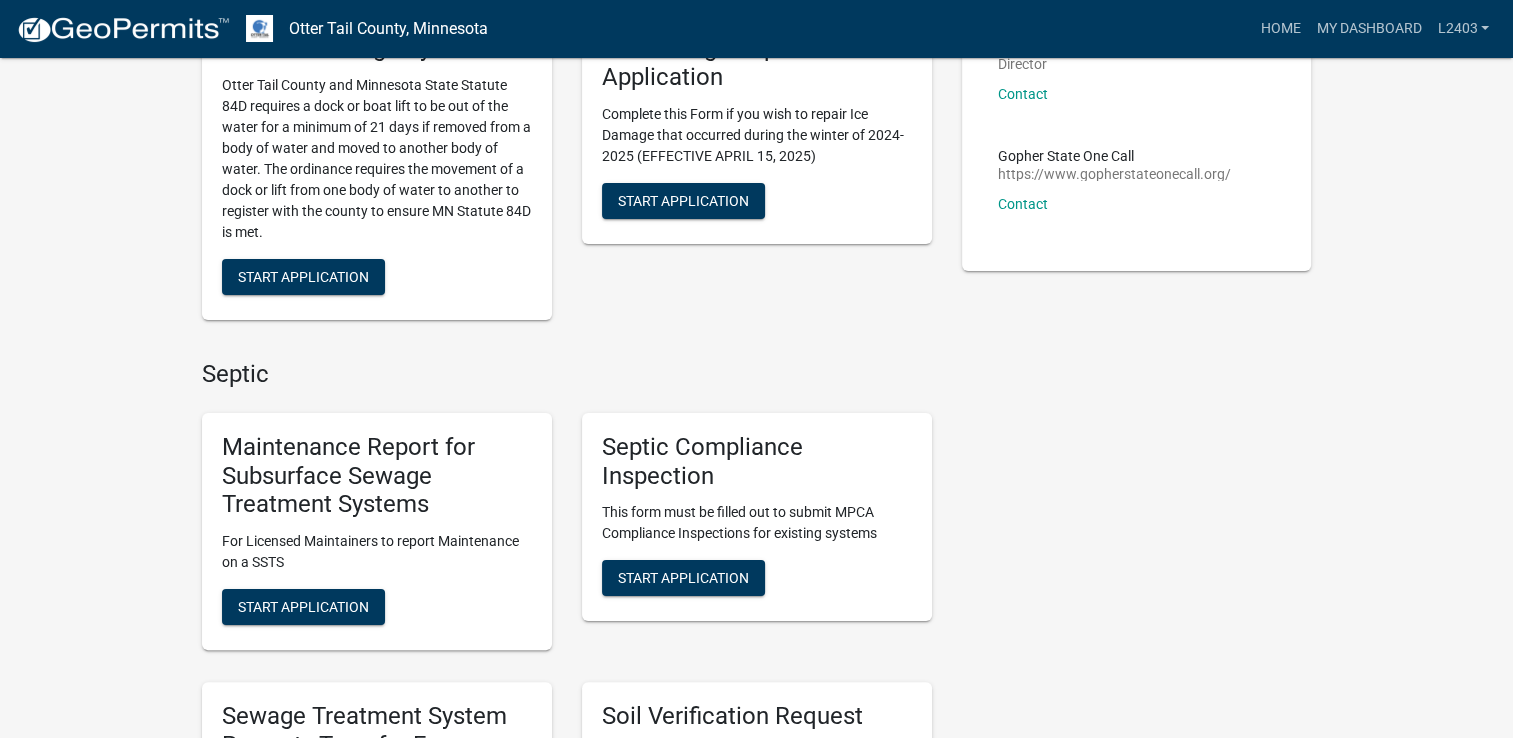 click on "Maintenance Report for Subsurface Sewage Treatment Systems For Licensed Maintainers to report Maintenance on a SSTS Start Application" at bounding box center (377, 531) 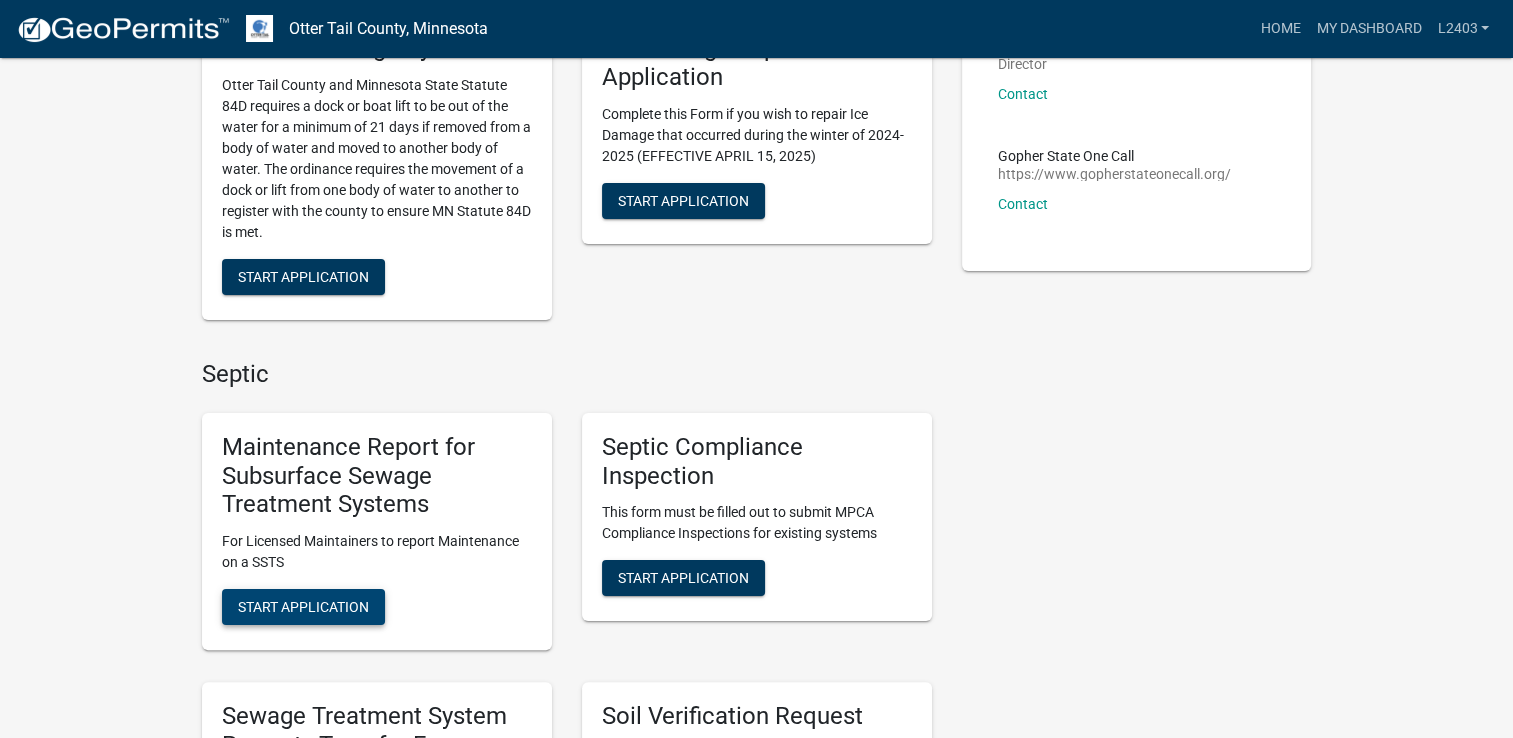 click on "Start Application" at bounding box center (303, 607) 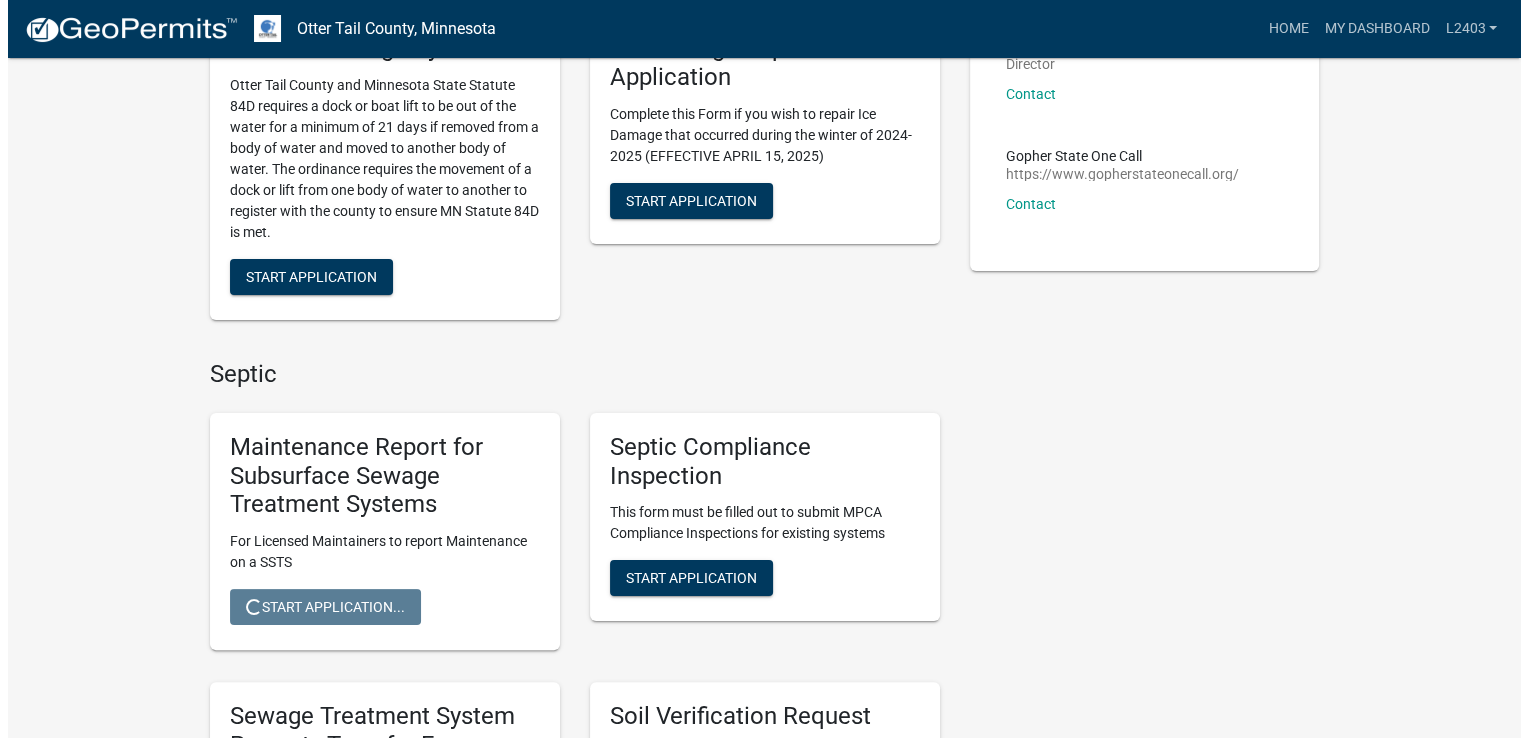 scroll, scrollTop: 0, scrollLeft: 0, axis: both 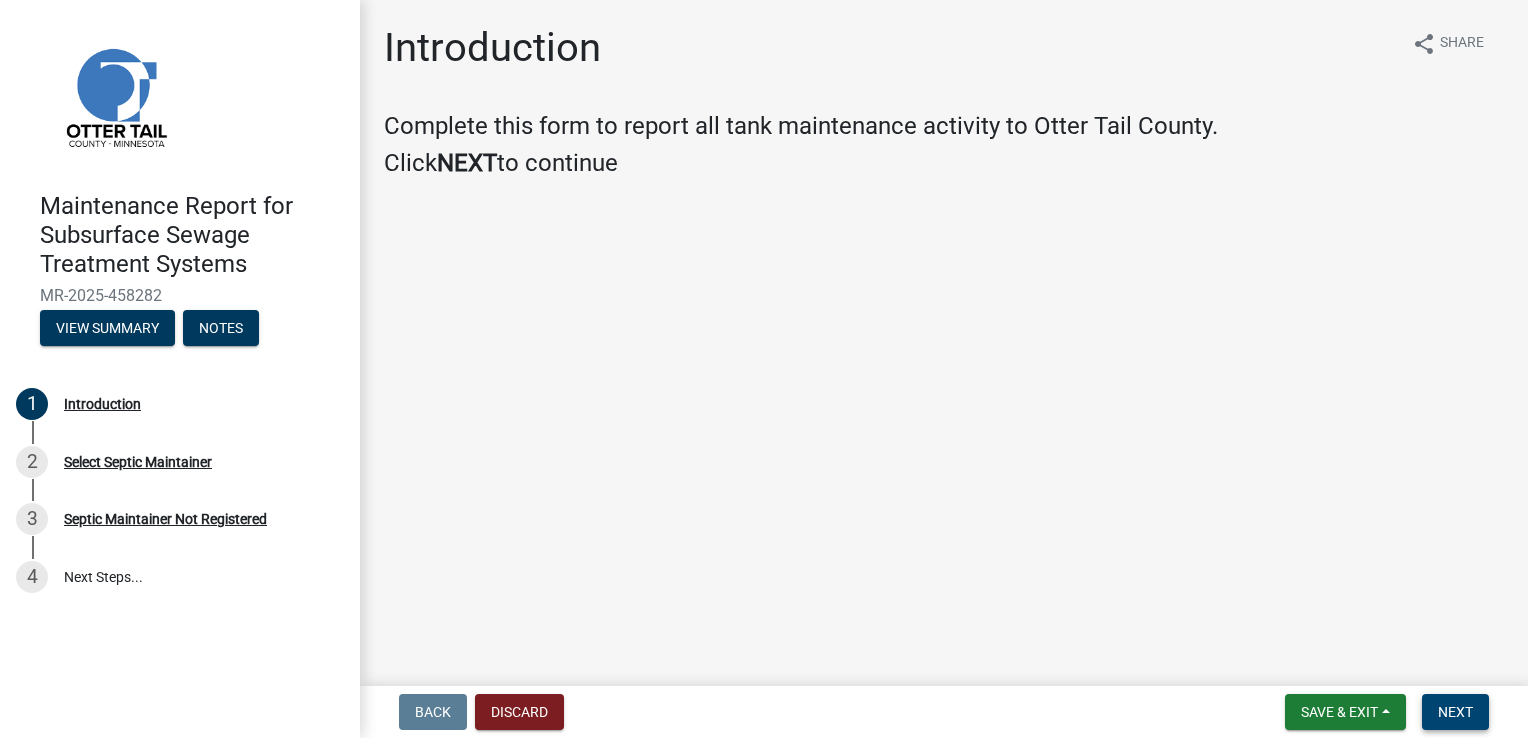 click on "Next" at bounding box center [1455, 712] 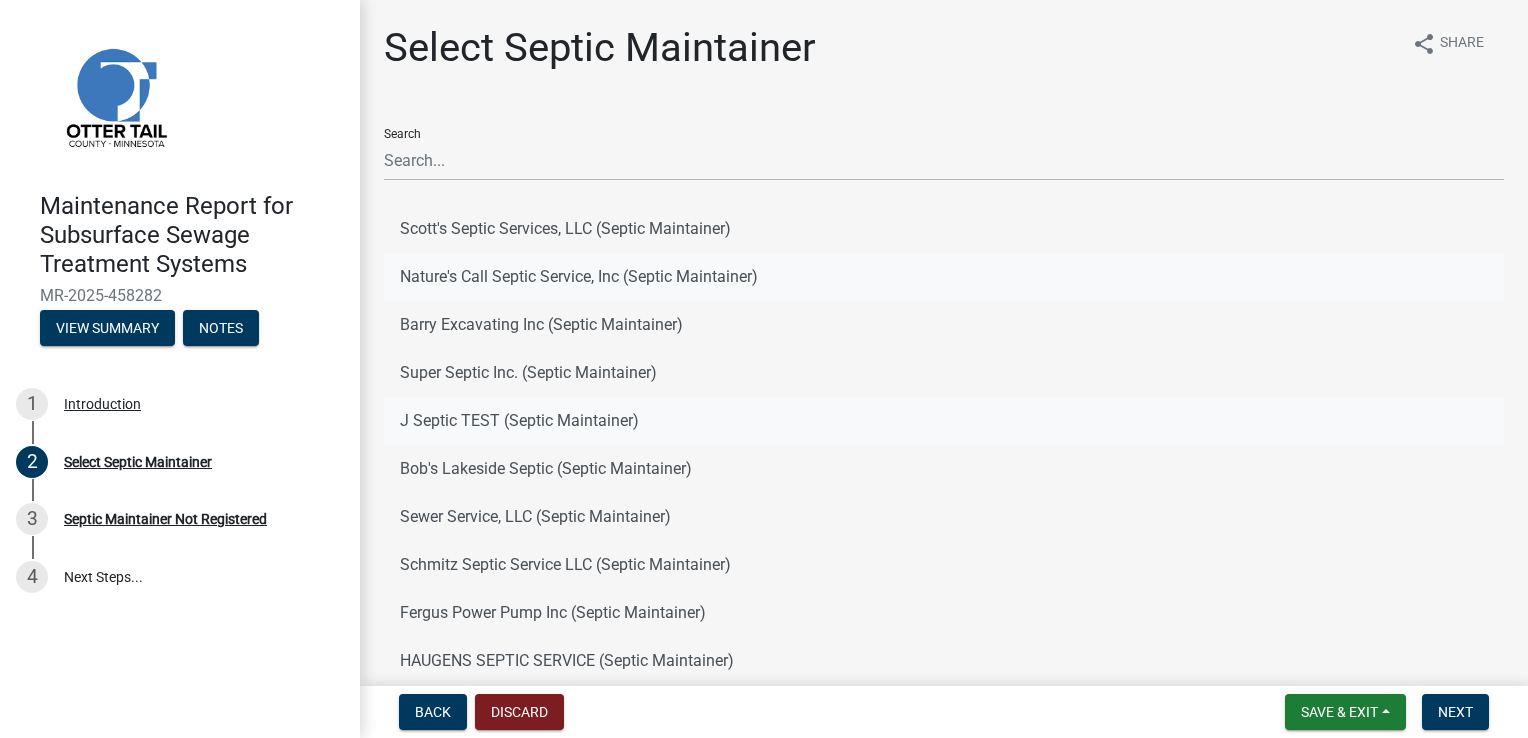 drag, startPoint x: 502, startPoint y: 280, endPoint x: 1044, endPoint y: 423, distance: 560.54706 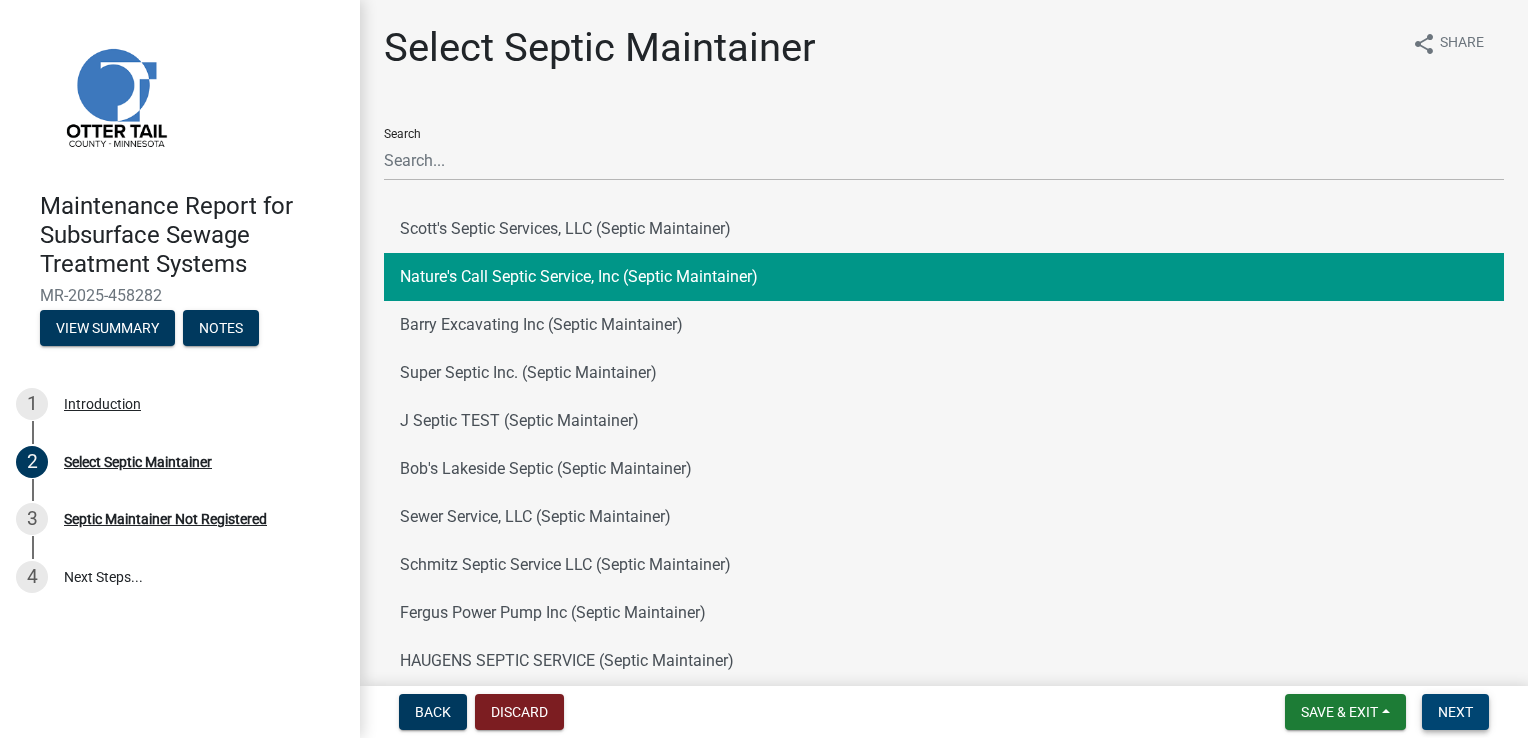 click on "Next" at bounding box center [1455, 712] 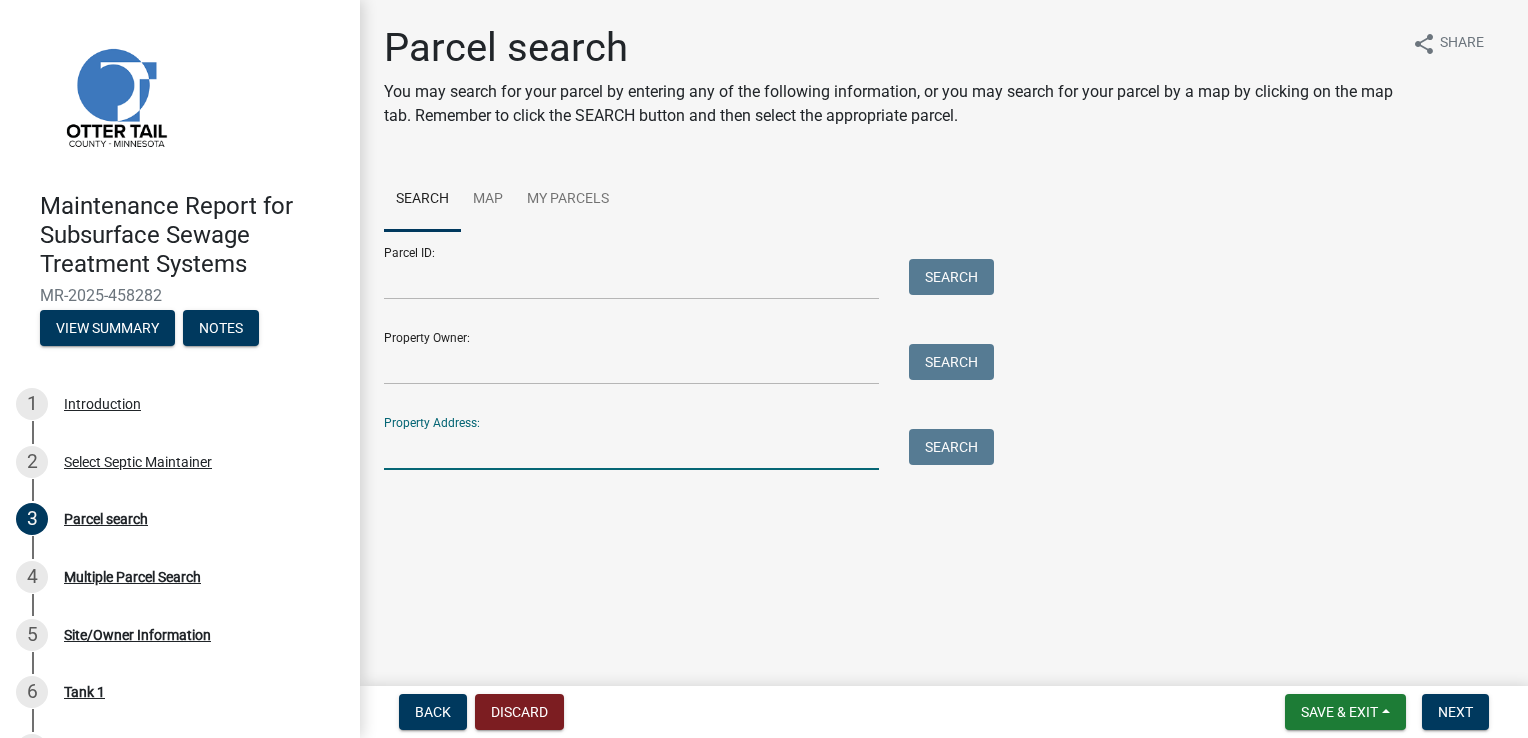 click on "Property Address:" at bounding box center [631, 449] 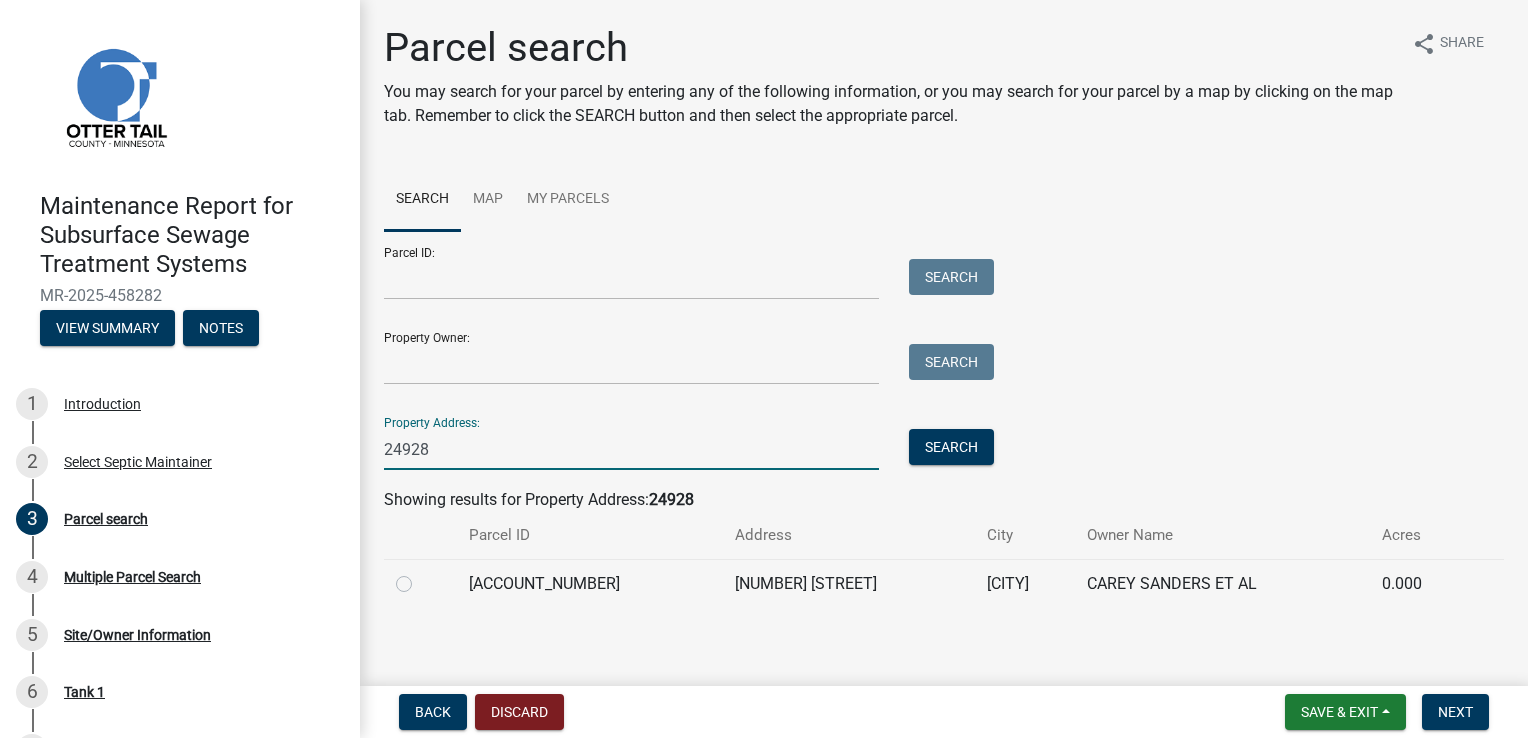 type on "24928" 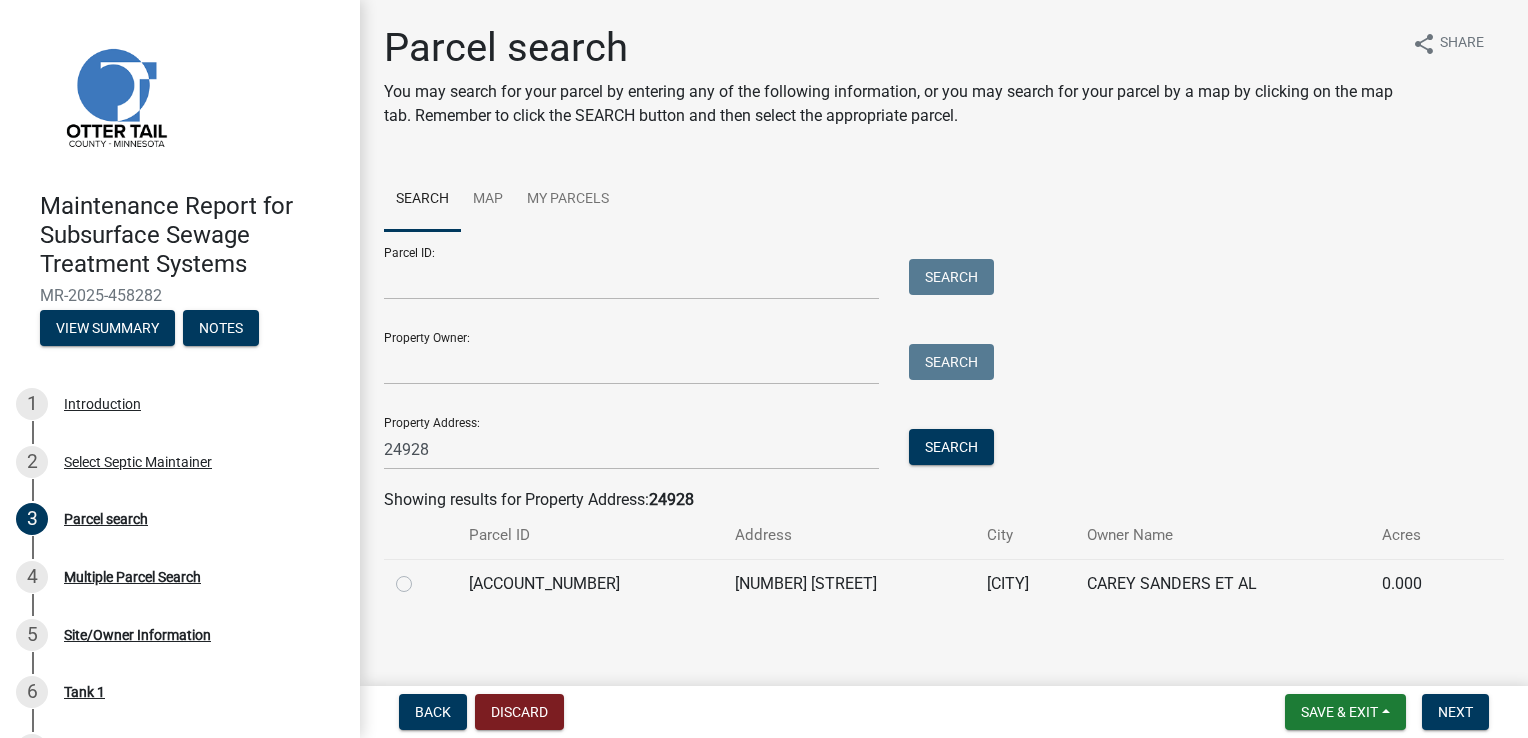 click 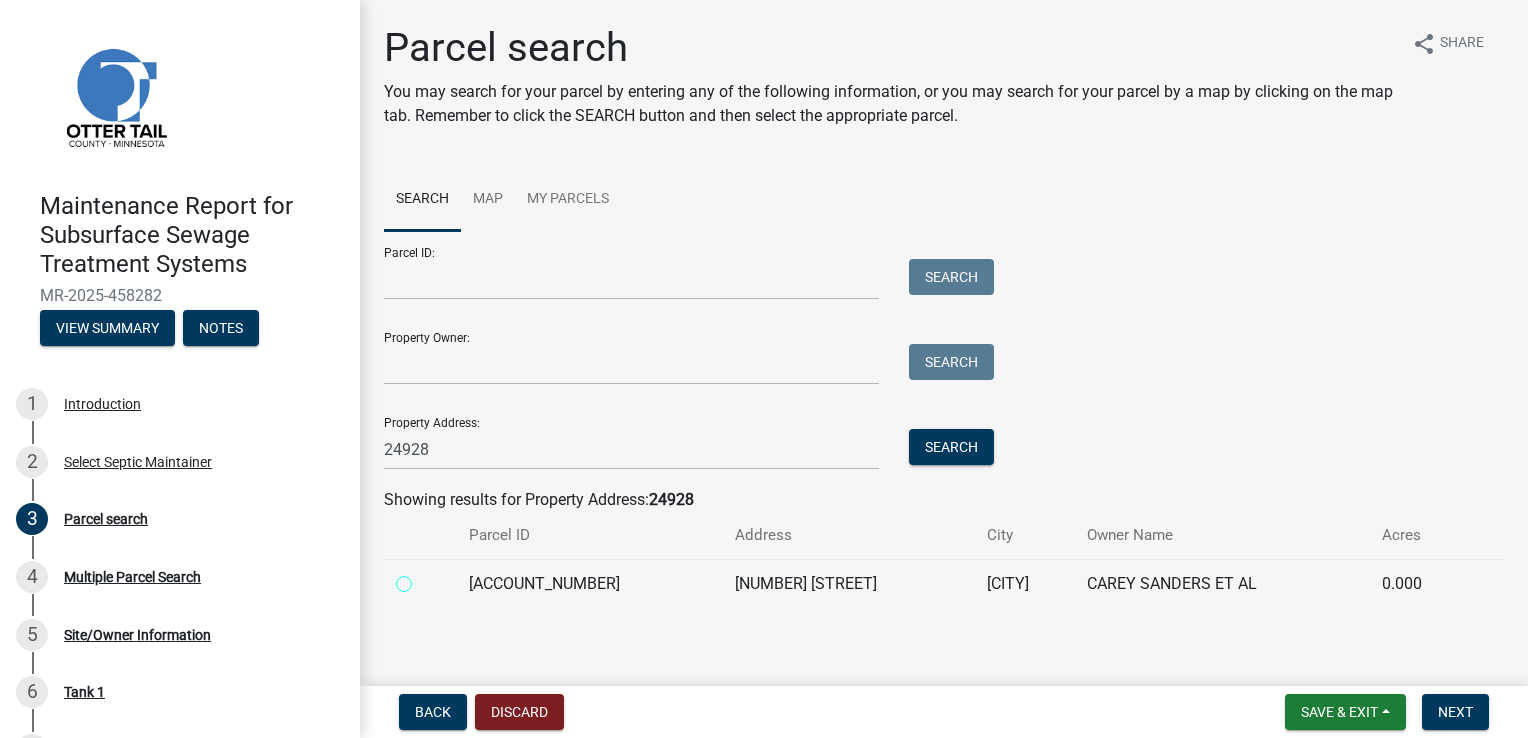 radio on "true" 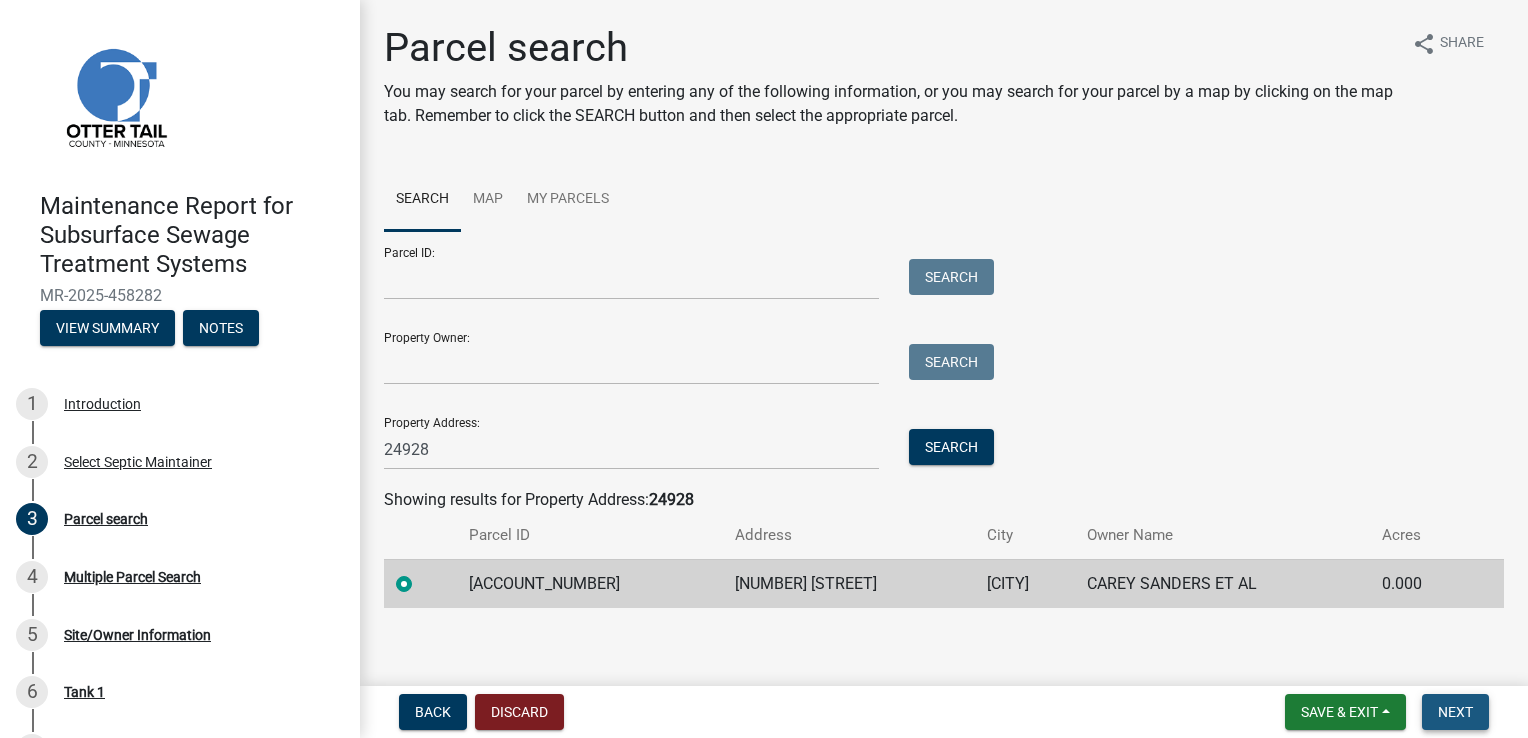 click on "Next" at bounding box center (1455, 712) 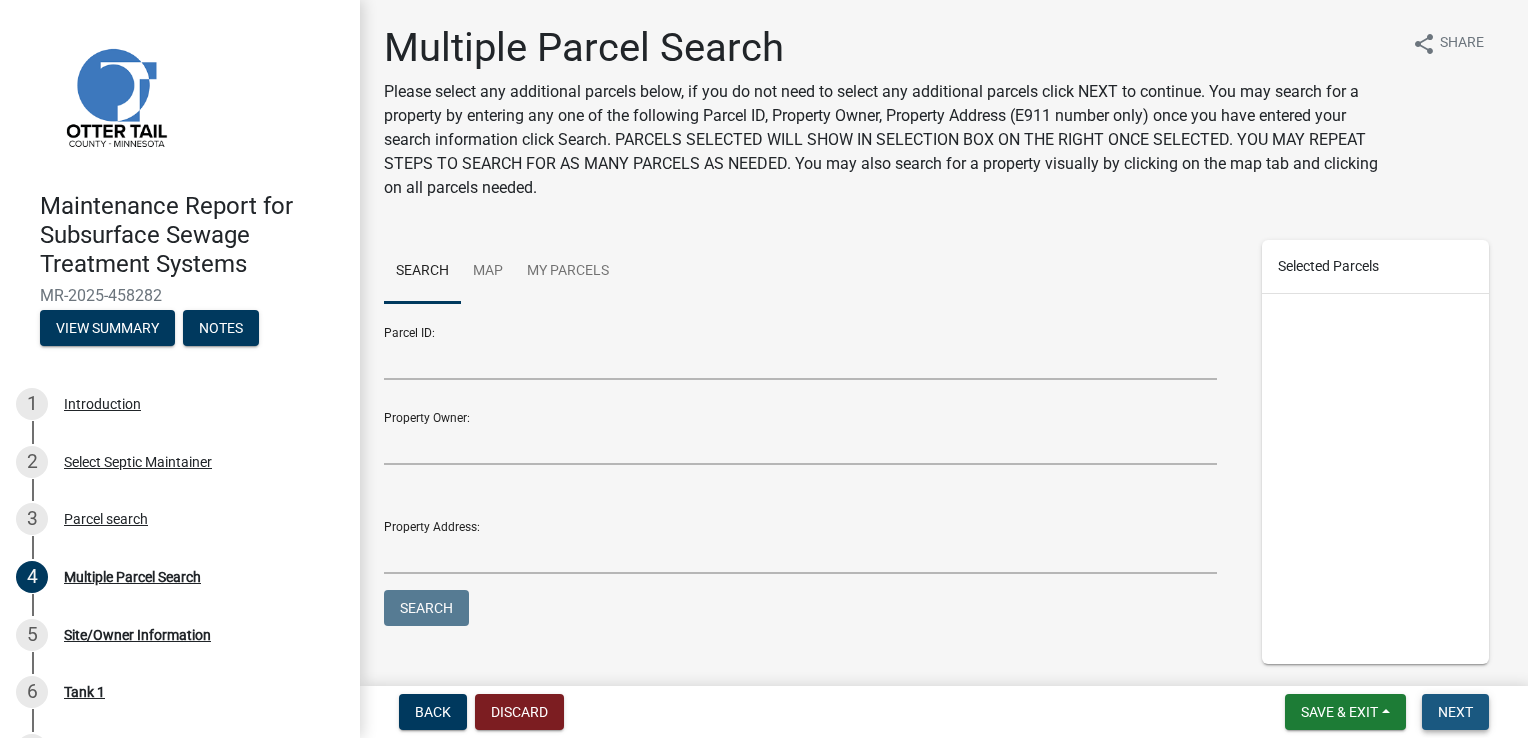 click on "Next" at bounding box center [1455, 712] 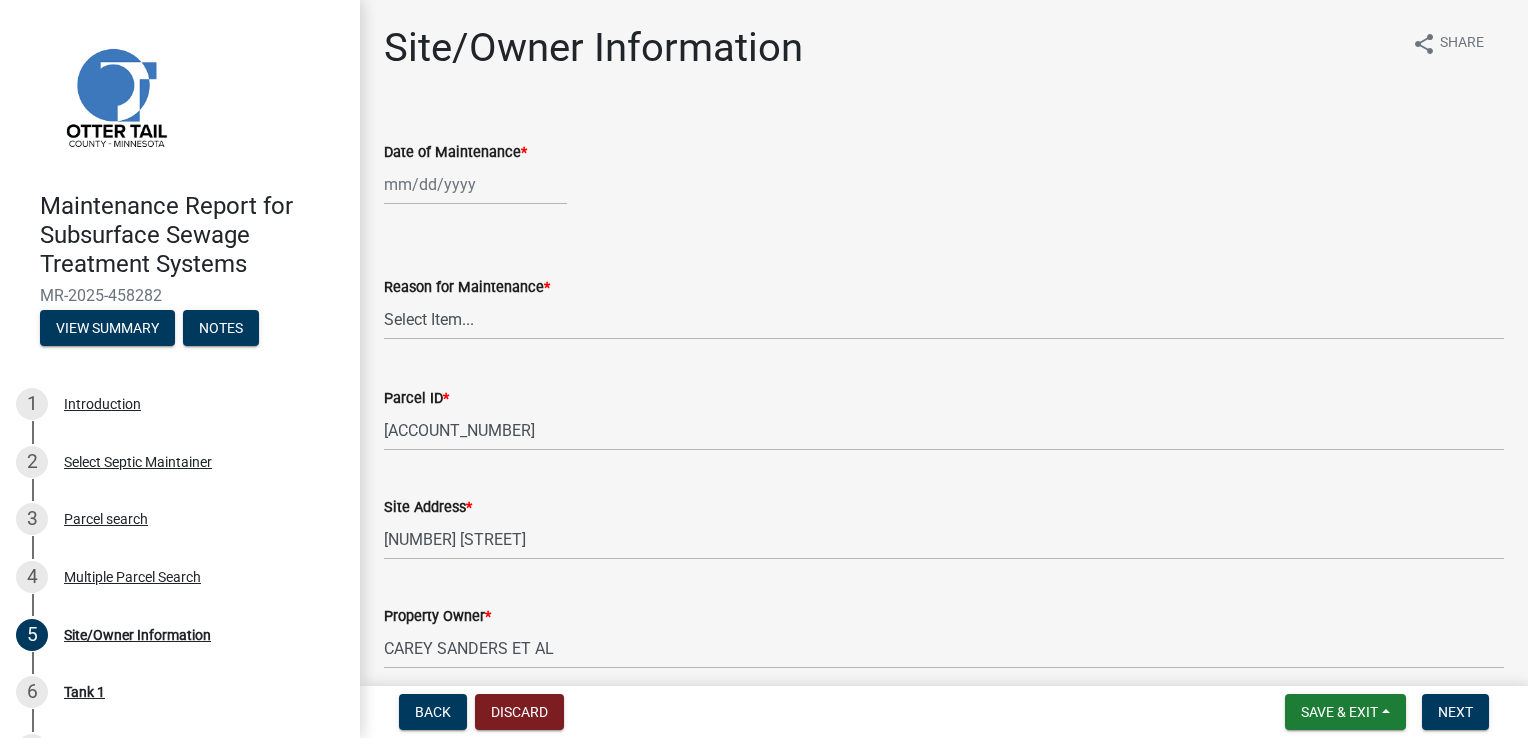 select on "8" 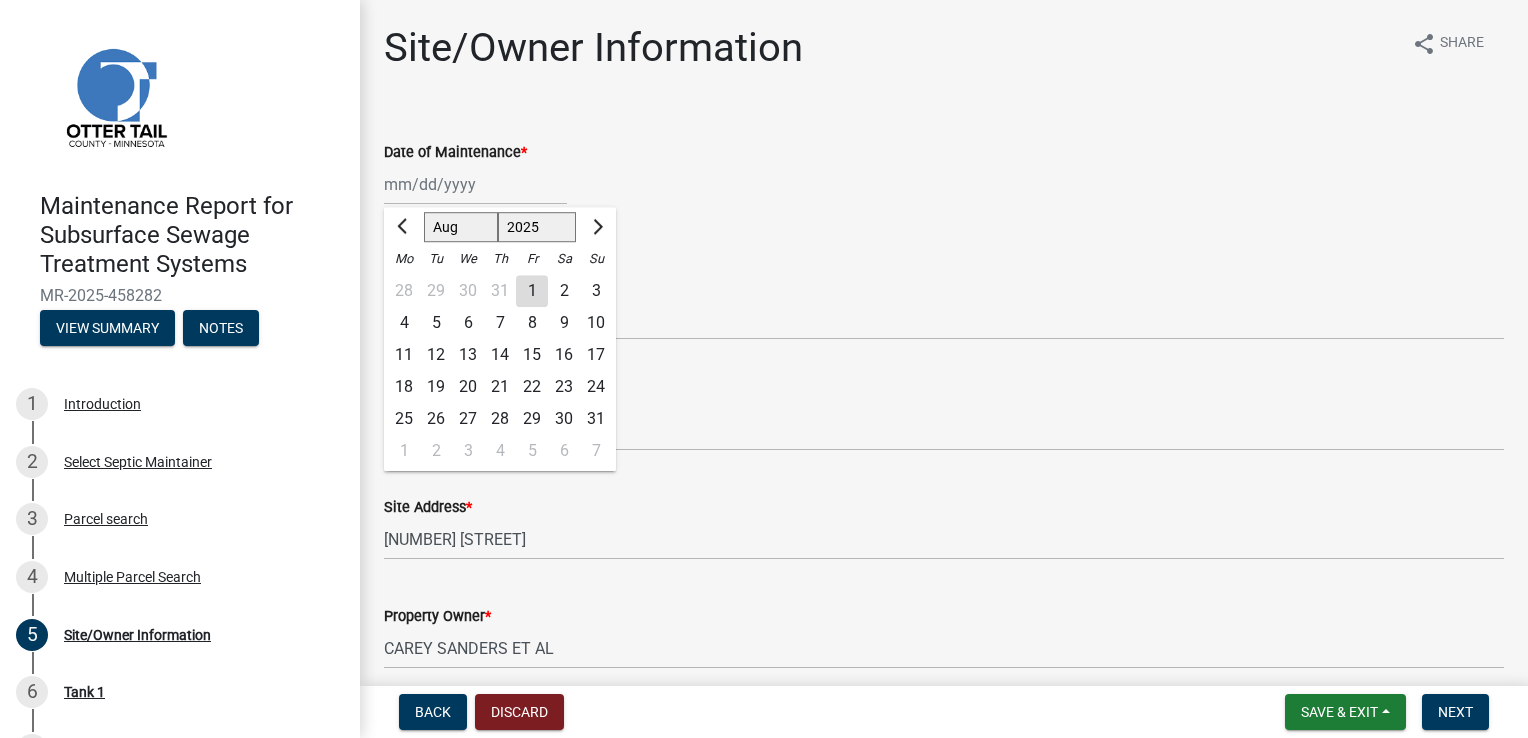 click on "Jan Feb Mar Apr May Jun Jul Aug Sep Oct Nov Dec 1525 1526 1527 1528 1529 1530 1531 1532 1533 1534 1535 1536 1537 1538 1539 1540 1541 1542 1543 1544 1545 1546 1547 1548 1549 1550 1551 1552 1553 1554 1555 1556 1557 1558 1559 1560 1561 1562 1563 1564 1565 1566 1567 1568 1569 1570 1571 1572 1573 1574 1575 1576 1577 1578 1579 1580 1581 1582 1583 1584 1585 1586 1587 1588 1589 1590 1591 1592 1593 1594 1595 1596 1597 1598 1599 1600 1601 1602 1603 1604 1605 1606 1607 1608 1609 1610 1611 1612 1613 1614 1615 1616 1617 1618 1619 1620 1621 1622 1623 1624 1625 1626 1627 1628 1629 1630 1631 1632 1633 1634 1635 1636 1637 1638 1639 1640 1641 1642 1643 1644 1645 1646 1647 1648 1649 1650 1651 1652 1653 1654 1655 1656 1657 1658 1659 1660 1661 1662 1663 1664 1665 1666 1667 1668 1669 1670 1671 1672 1673 1674 1675 1676 1677 1678 1679 1680 1681 1682 1683 1684 1685 1686 1687 1688 1689 1690 1691 1692 1693 1694 1695 1696 1697 1698 1699 1700 1701 1702 1703 1704 1705 1706 1707 1708 1709 1710 1711 1712 1713 1714 1715 1716 1717 1718 1719 1" 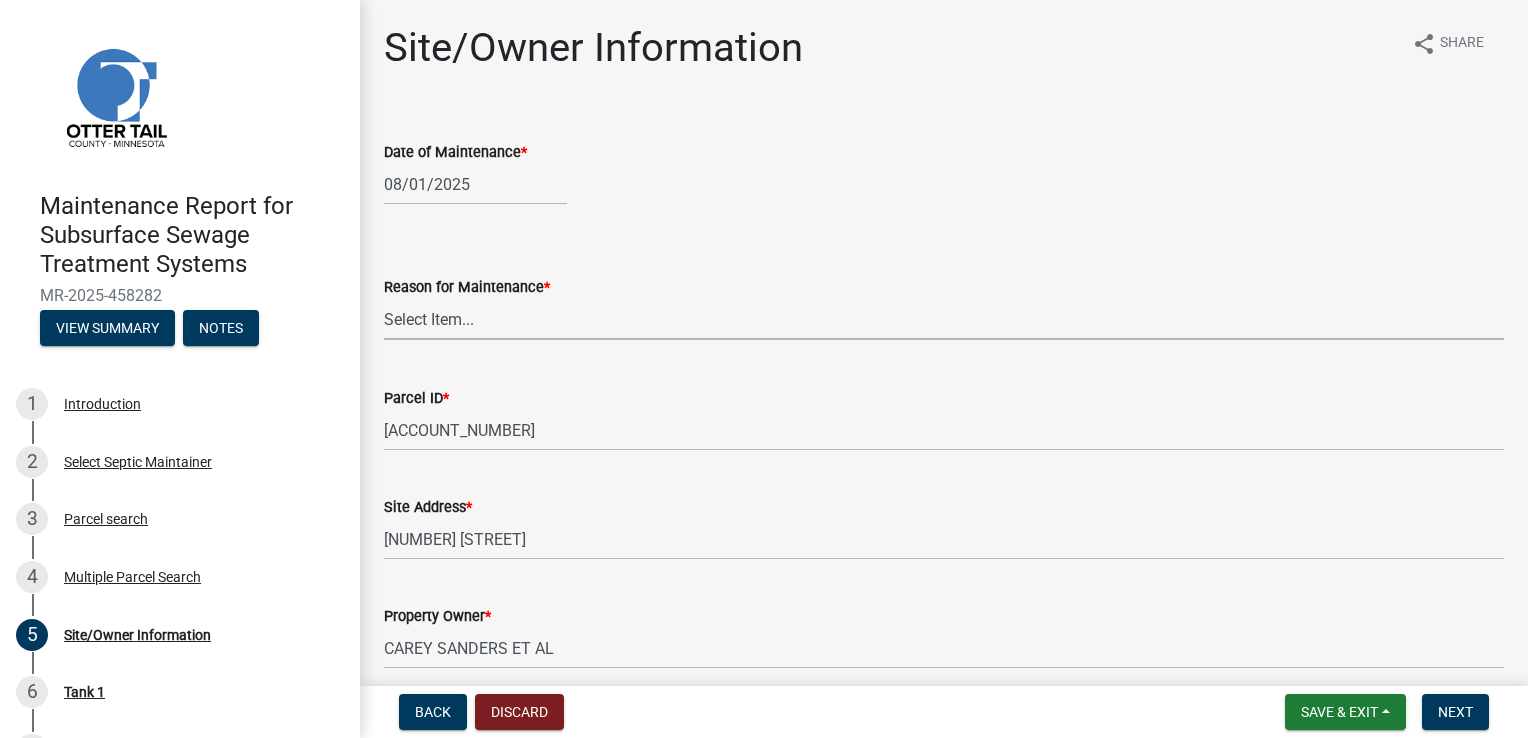 click on "Select Item... Called Routine Other" at bounding box center [944, 319] 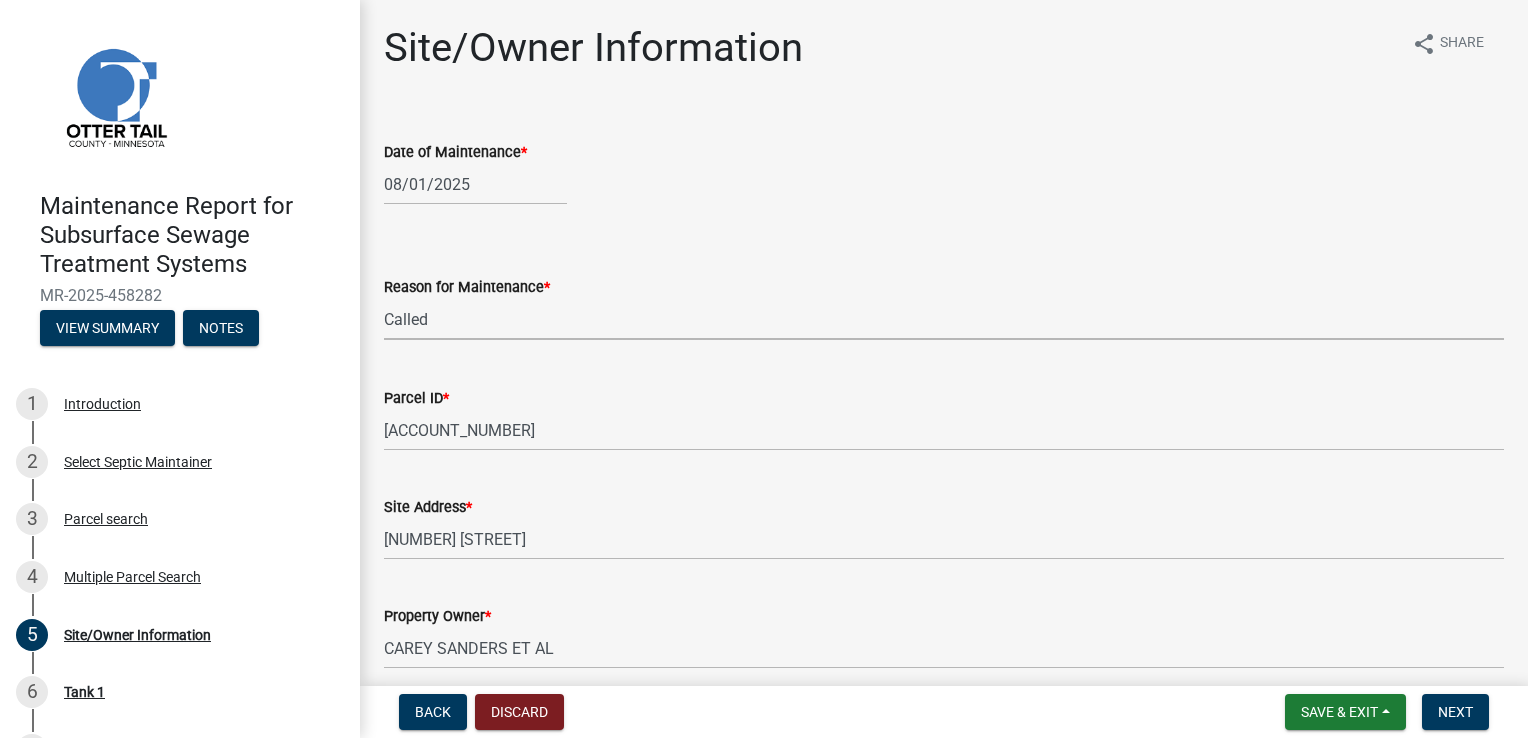 click on "Select Item... Called Routine Other" at bounding box center [944, 319] 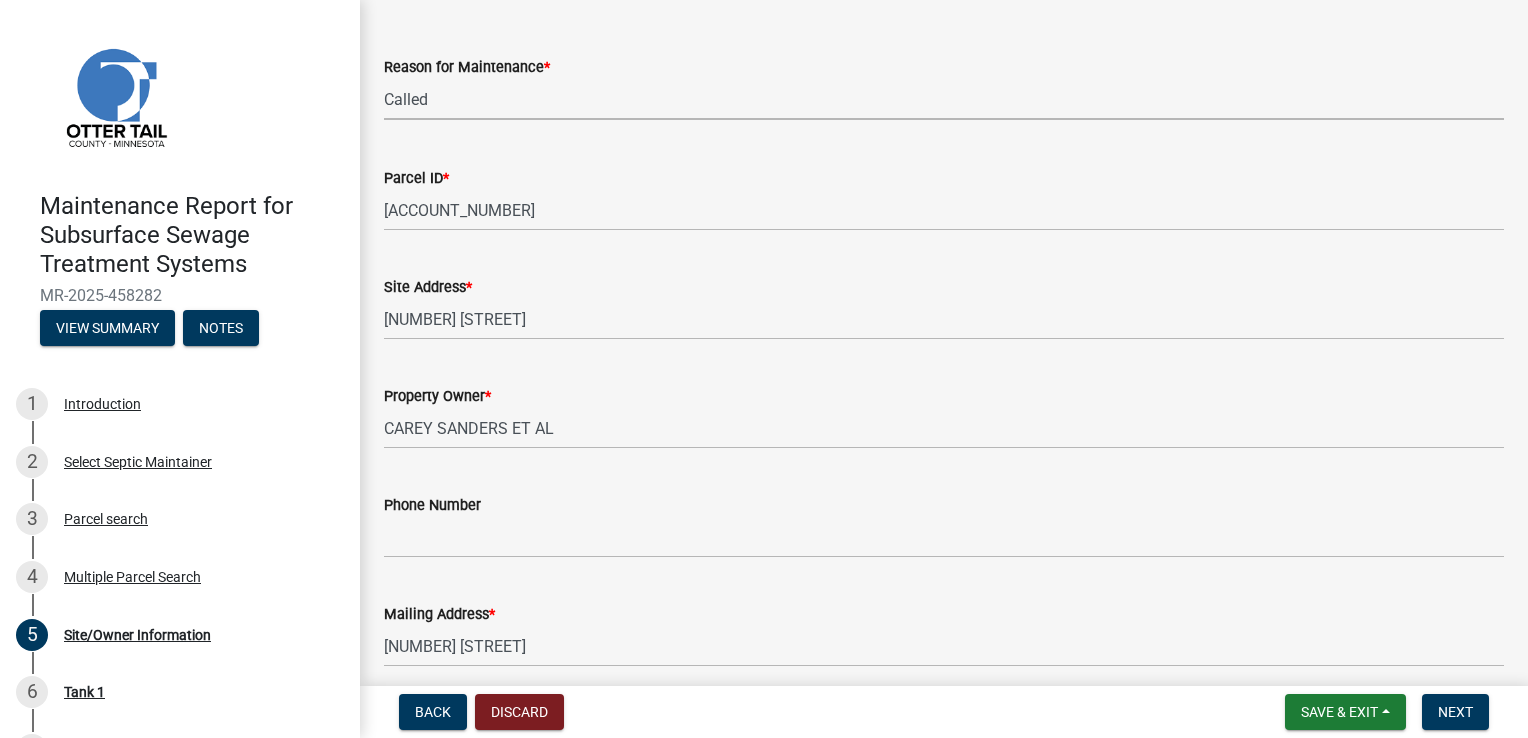scroll, scrollTop: 300, scrollLeft: 0, axis: vertical 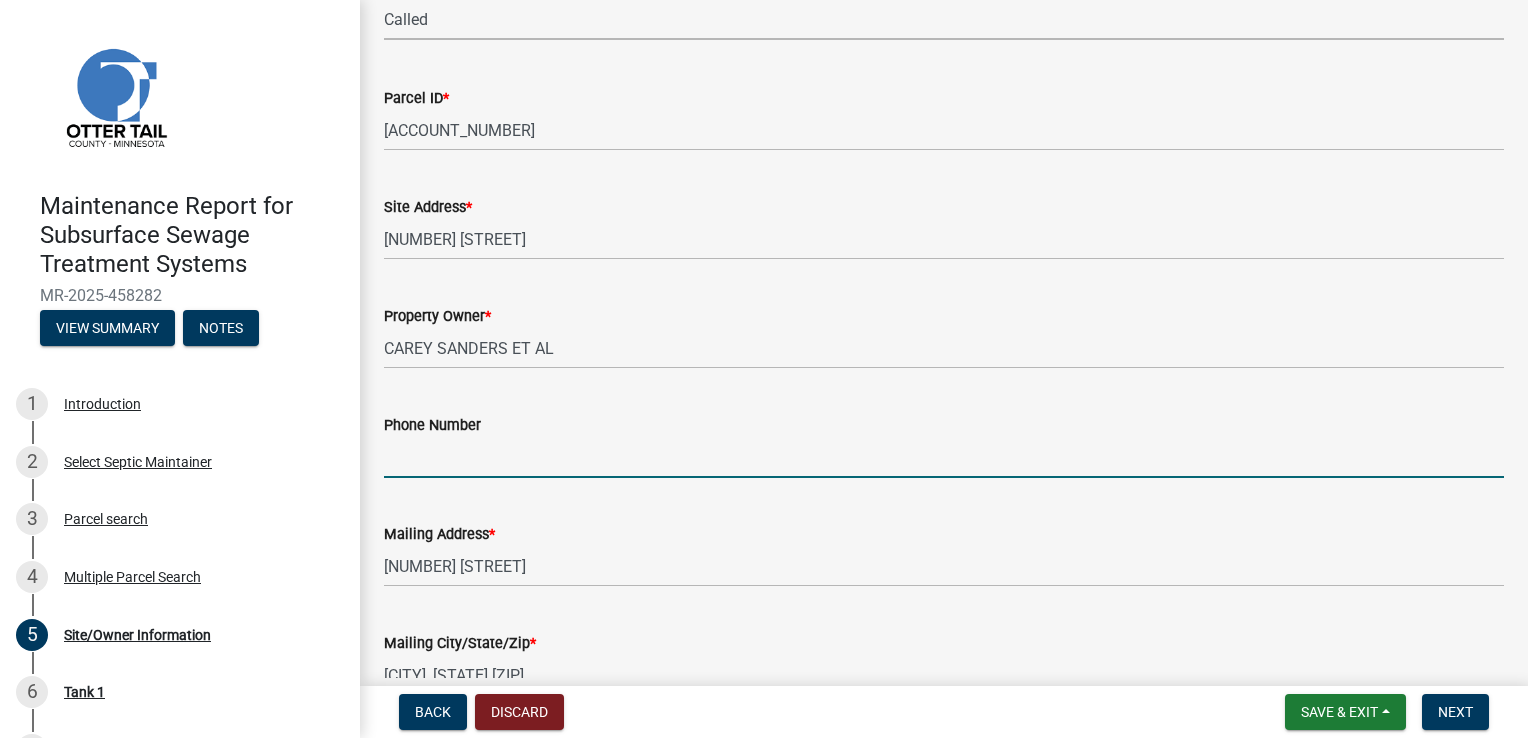 click on "Phone Number" at bounding box center (944, 457) 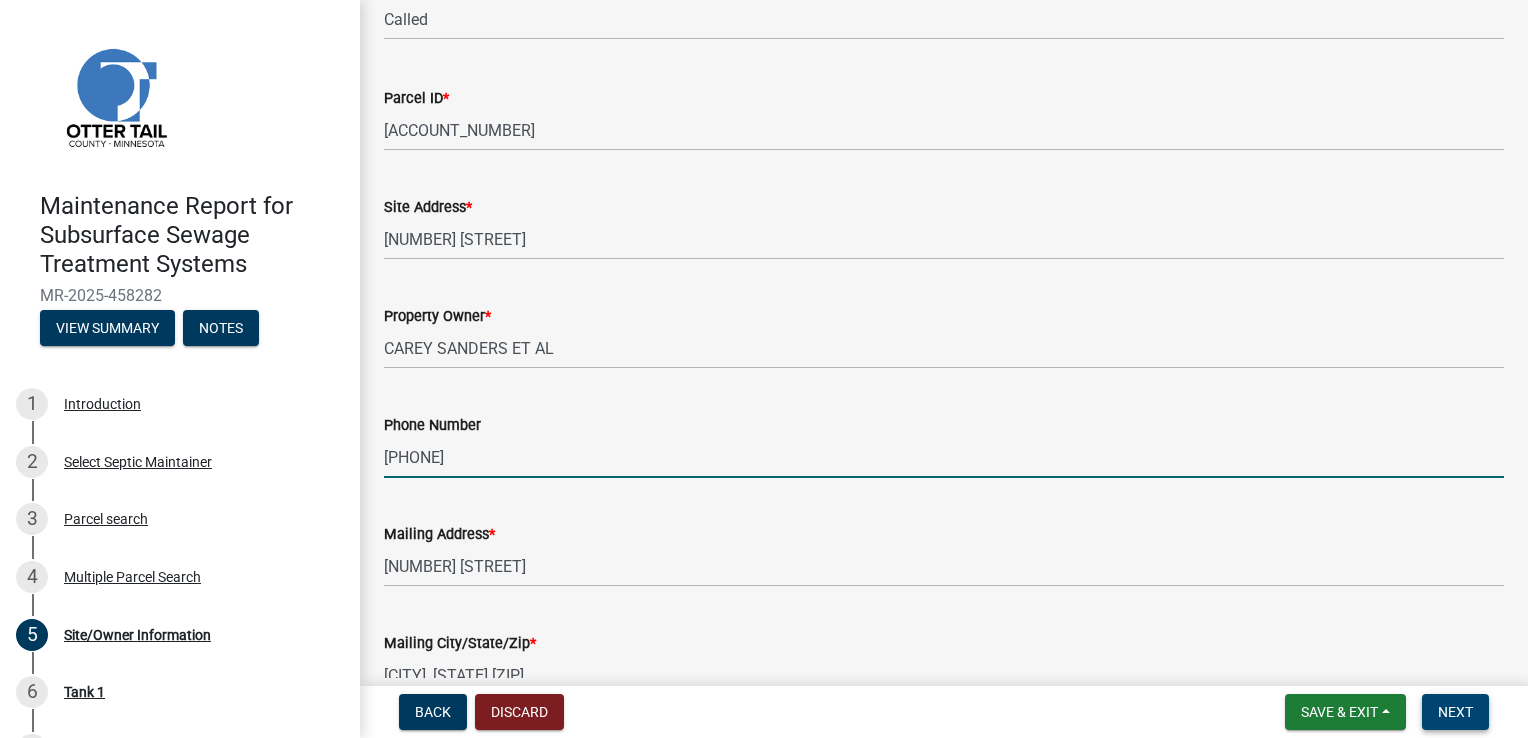 type on "[PHONE]" 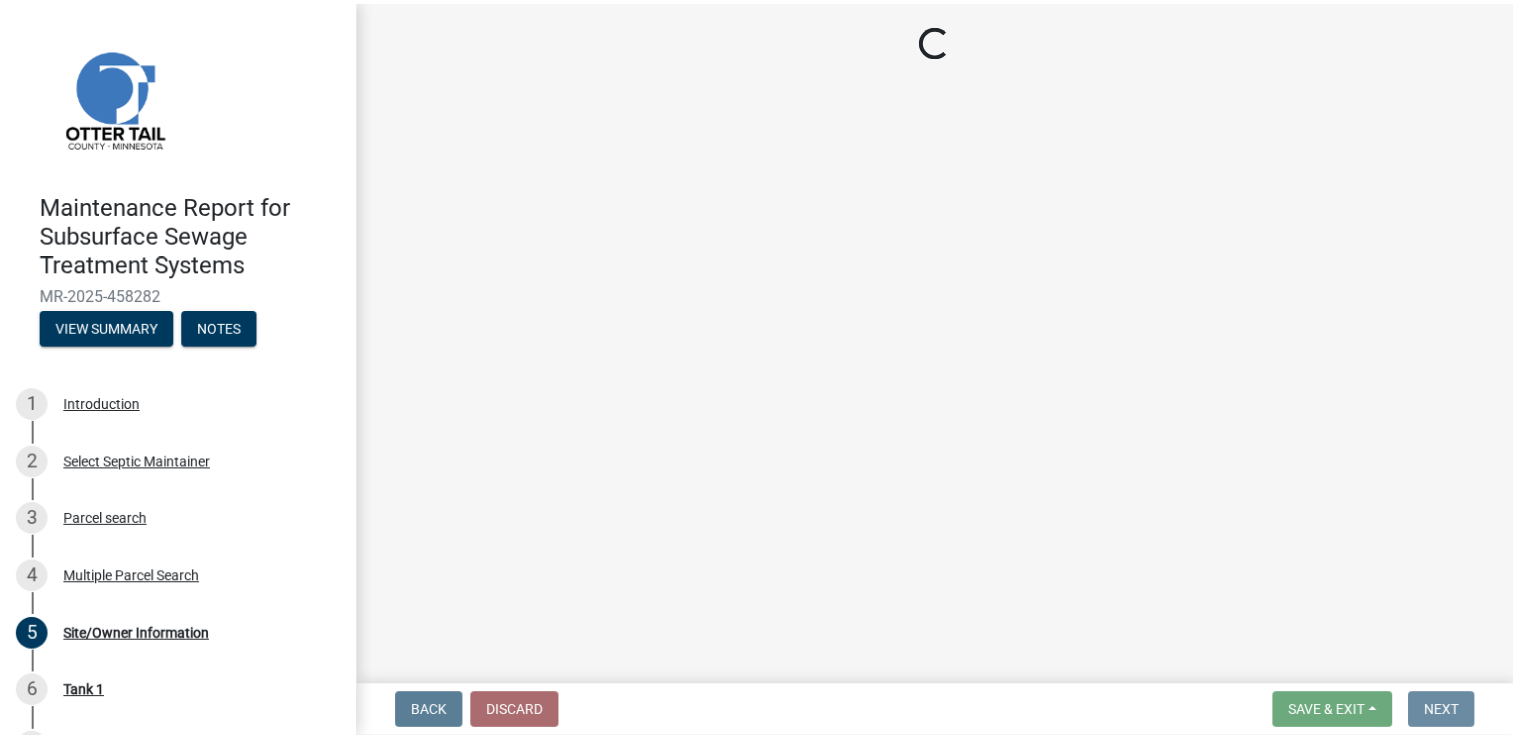scroll, scrollTop: 0, scrollLeft: 0, axis: both 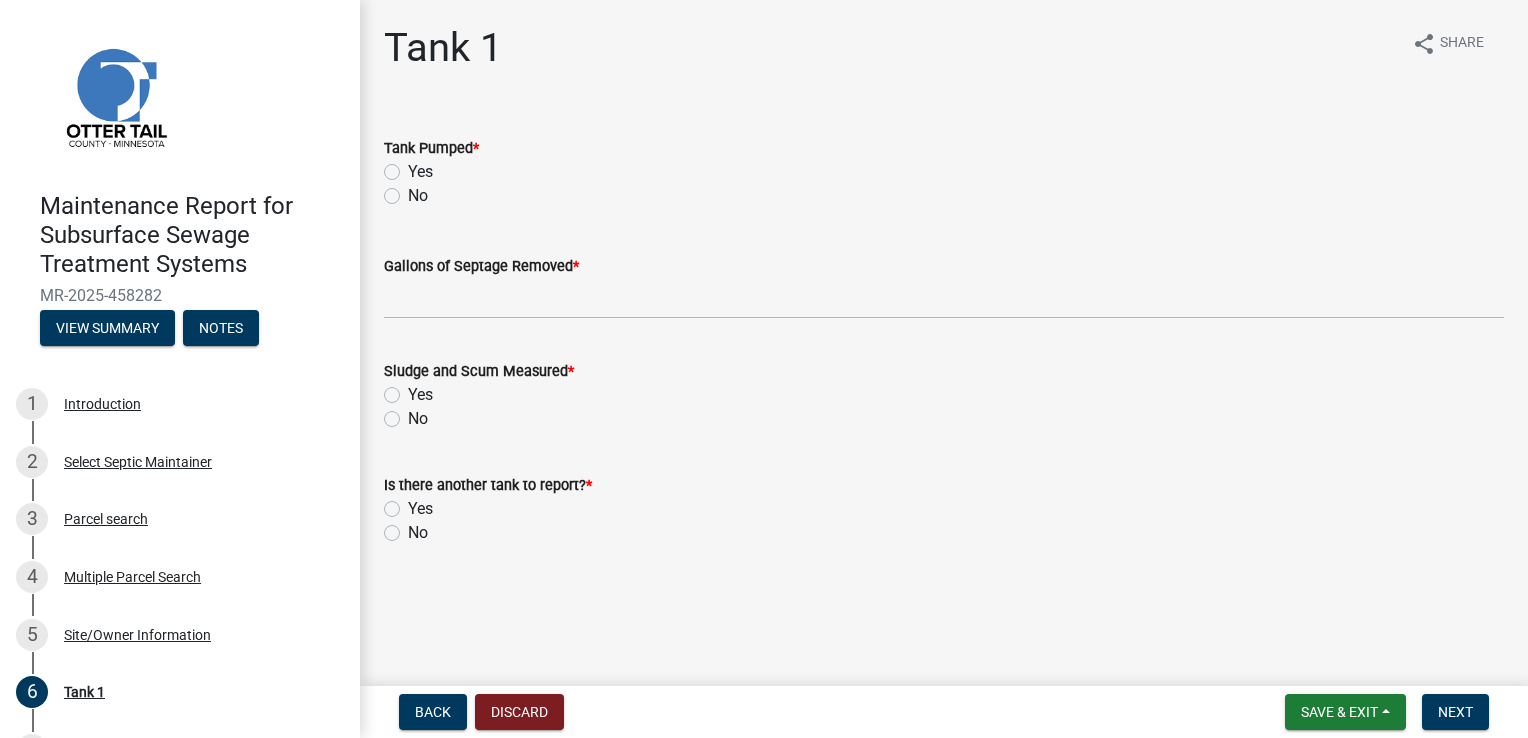 click on "Yes" 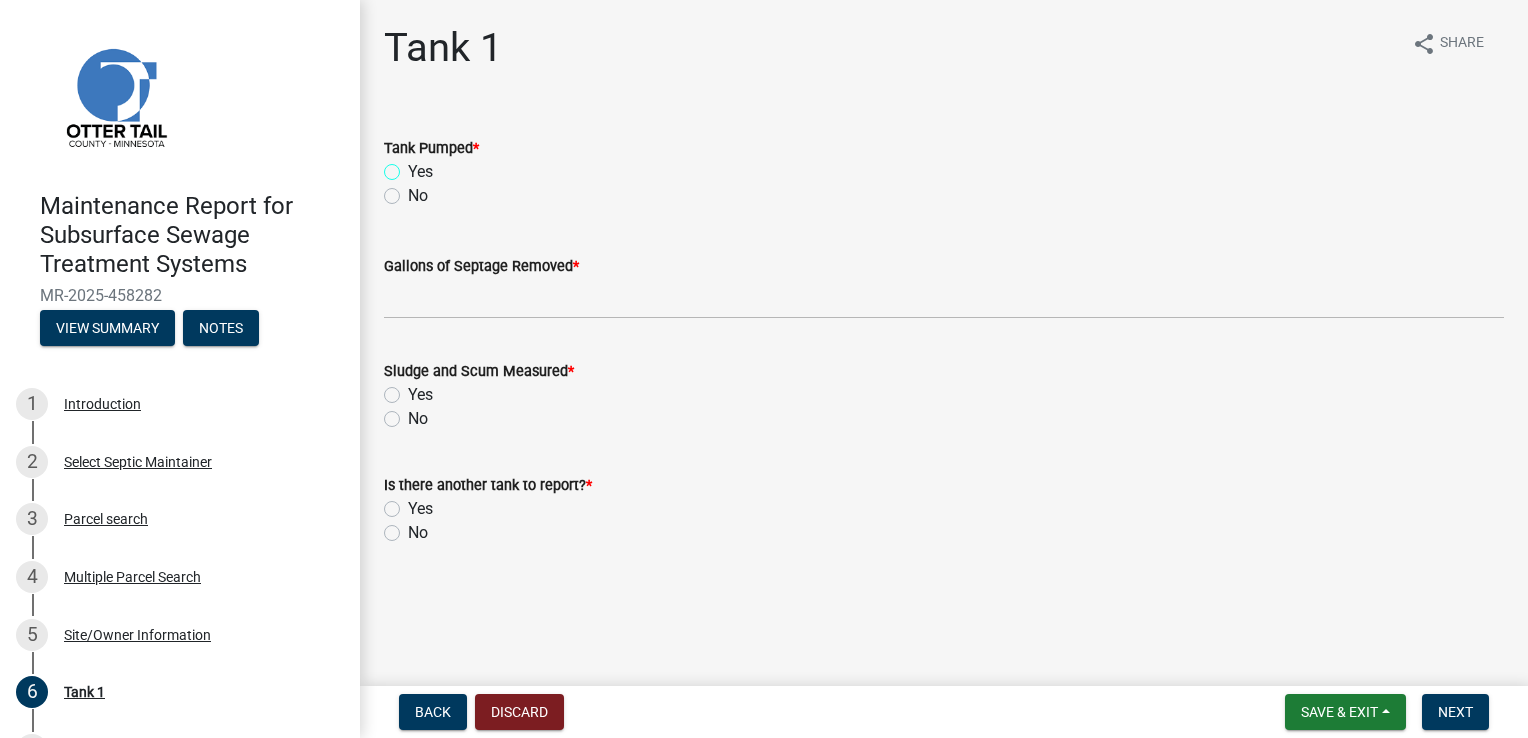 click on "Yes" at bounding box center (414, 166) 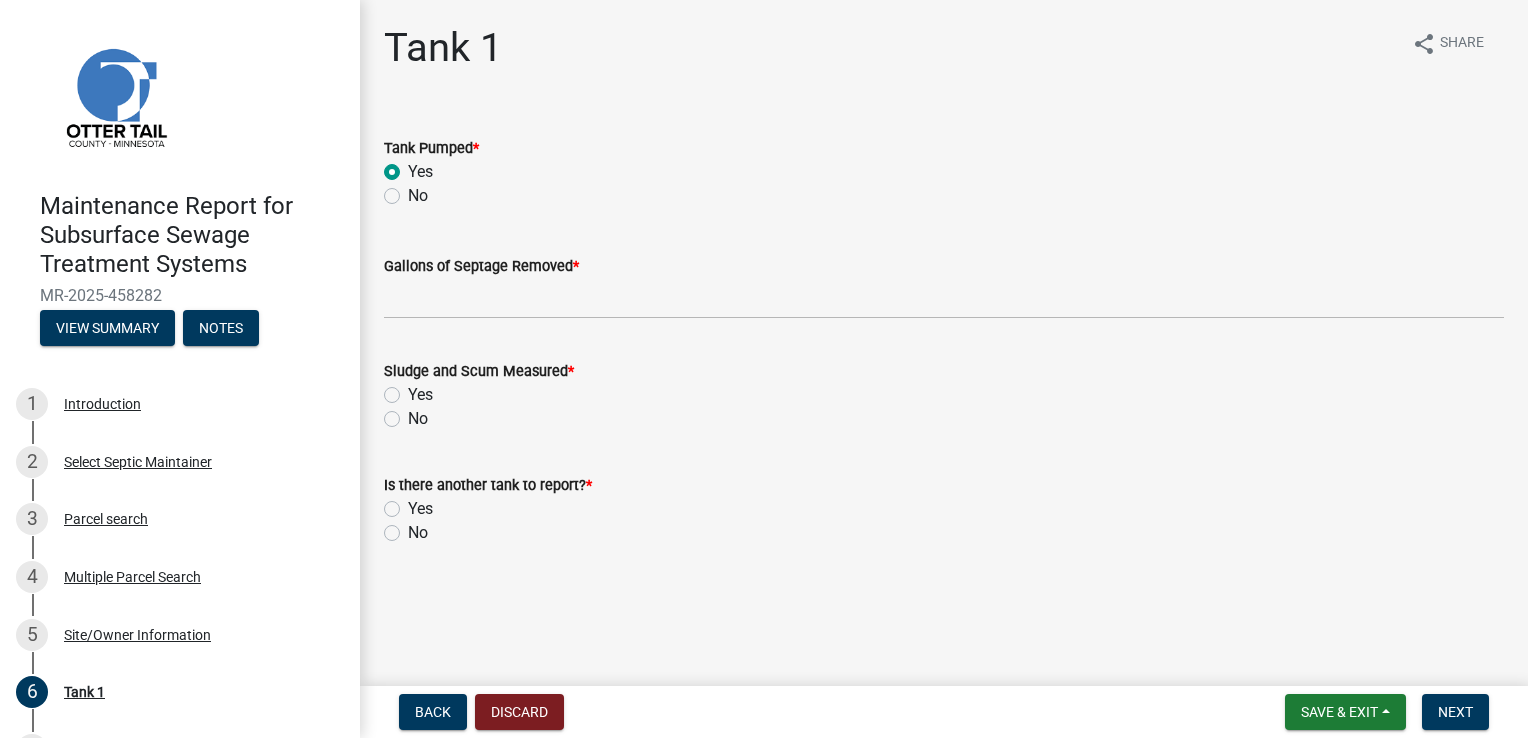 radio on "true" 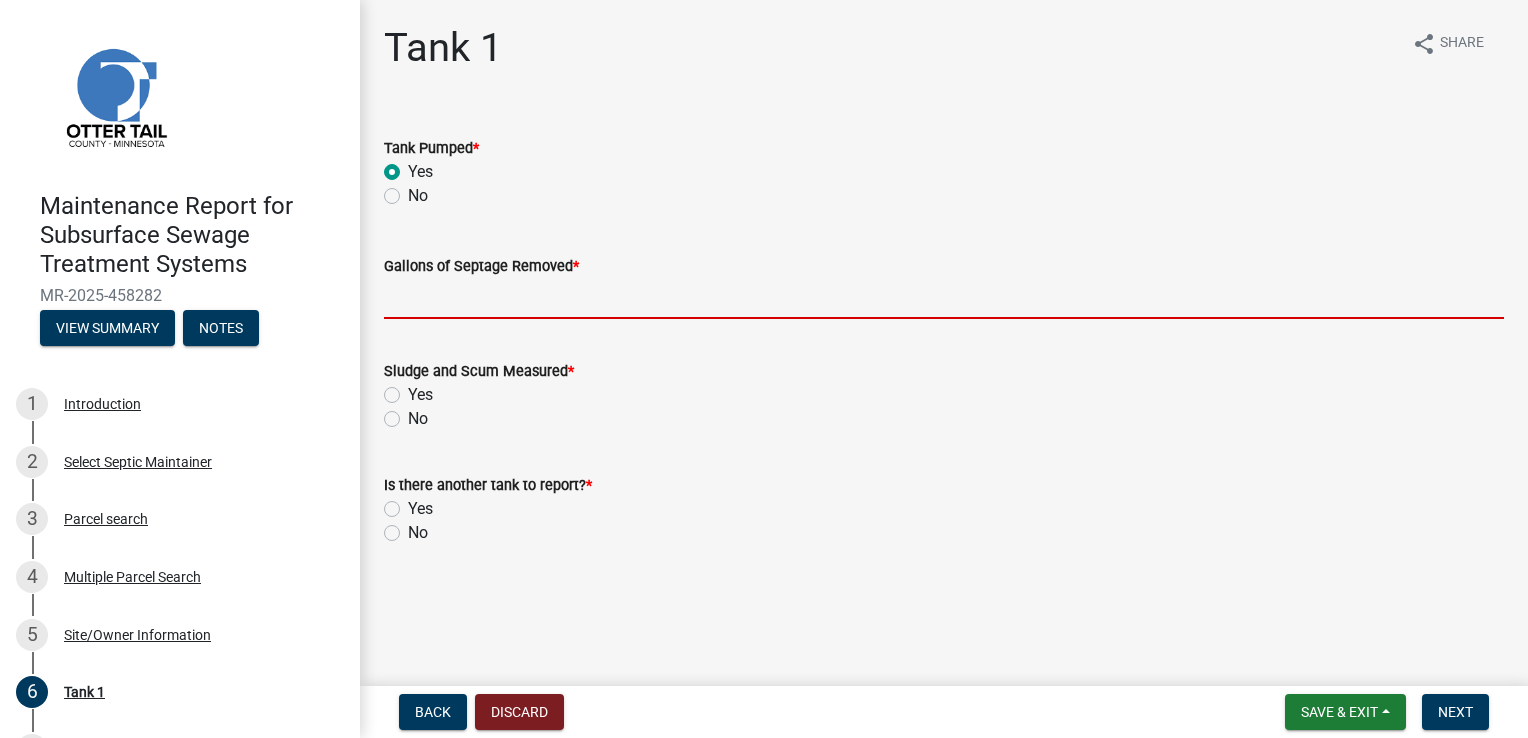 click on "Gallons of Septage Removed  *" at bounding box center [944, 298] 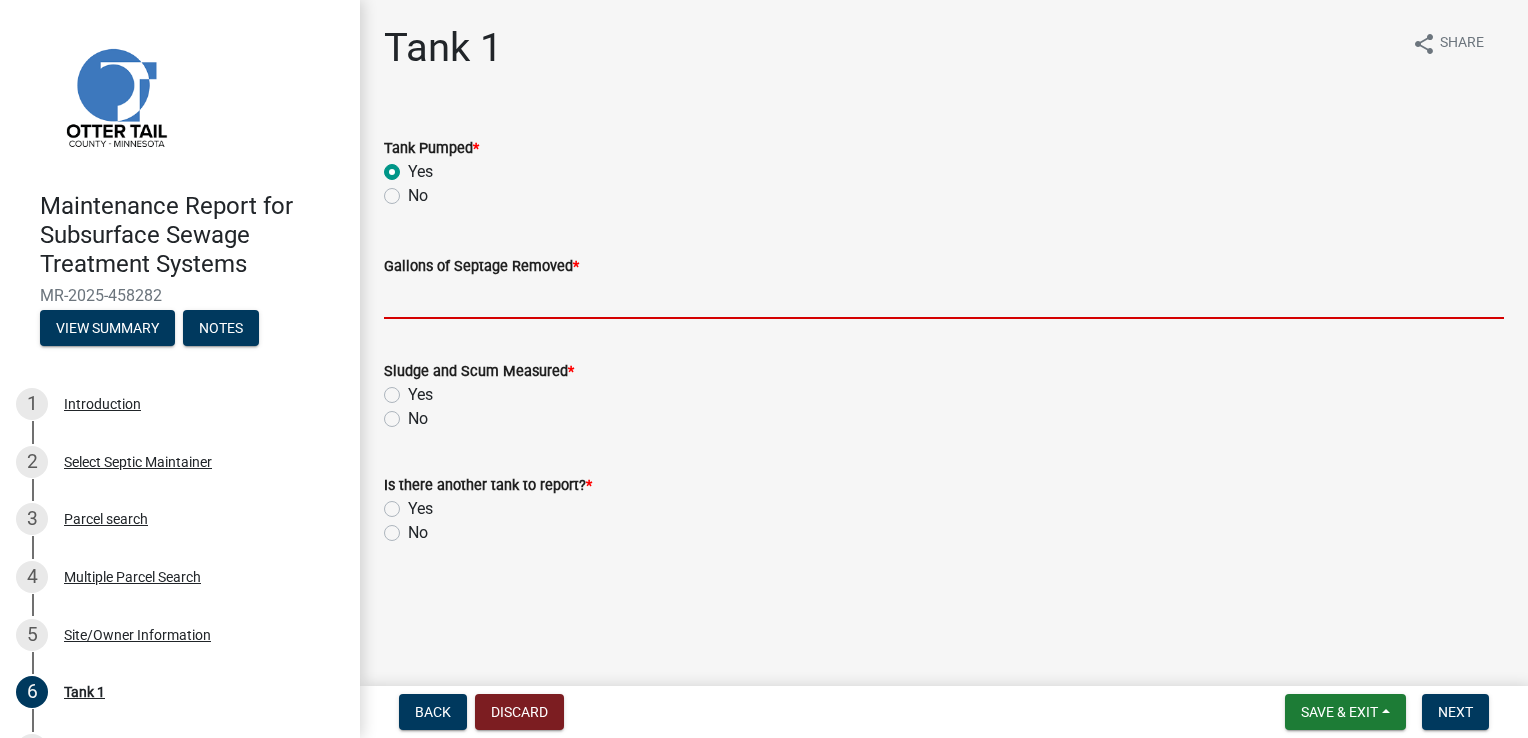 type on "1500" 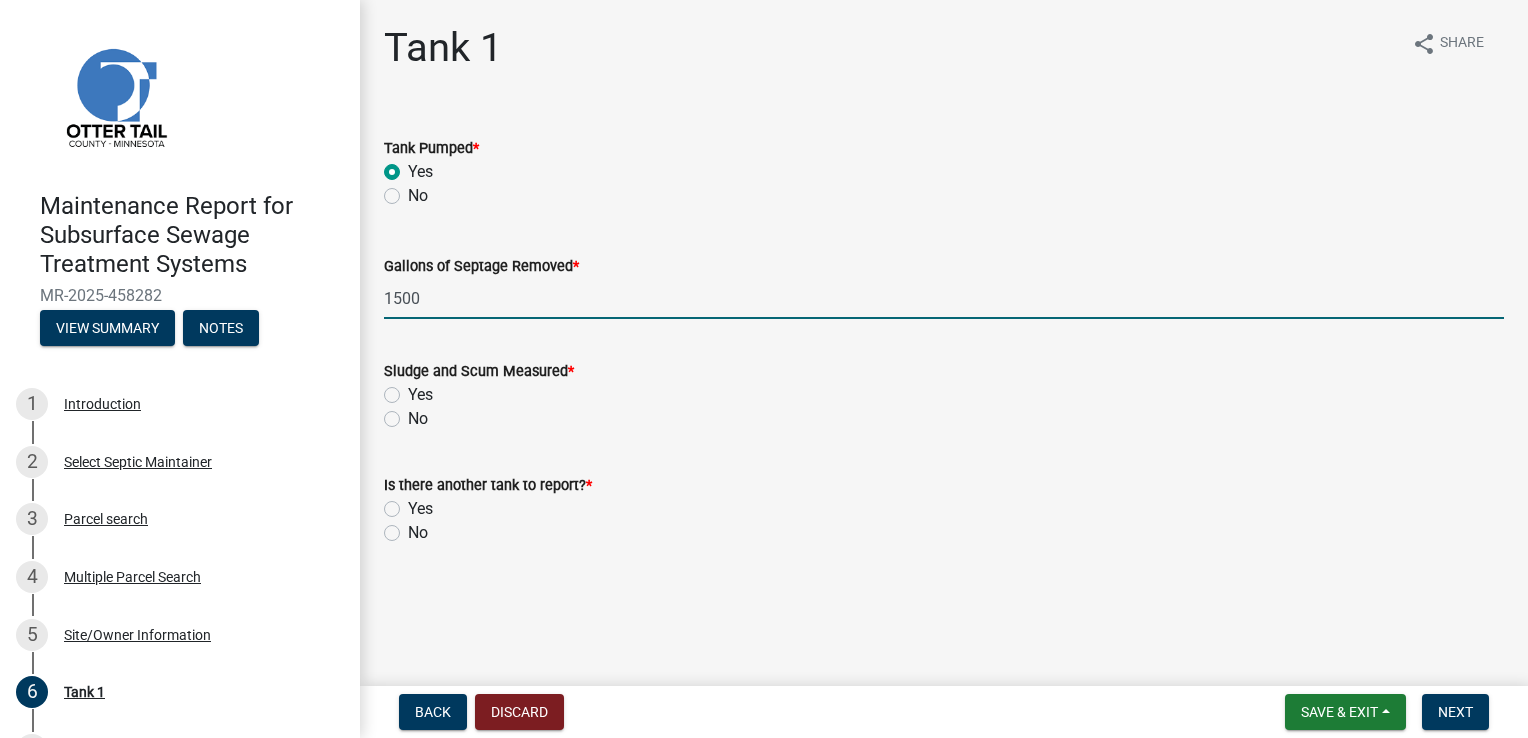click on "No" 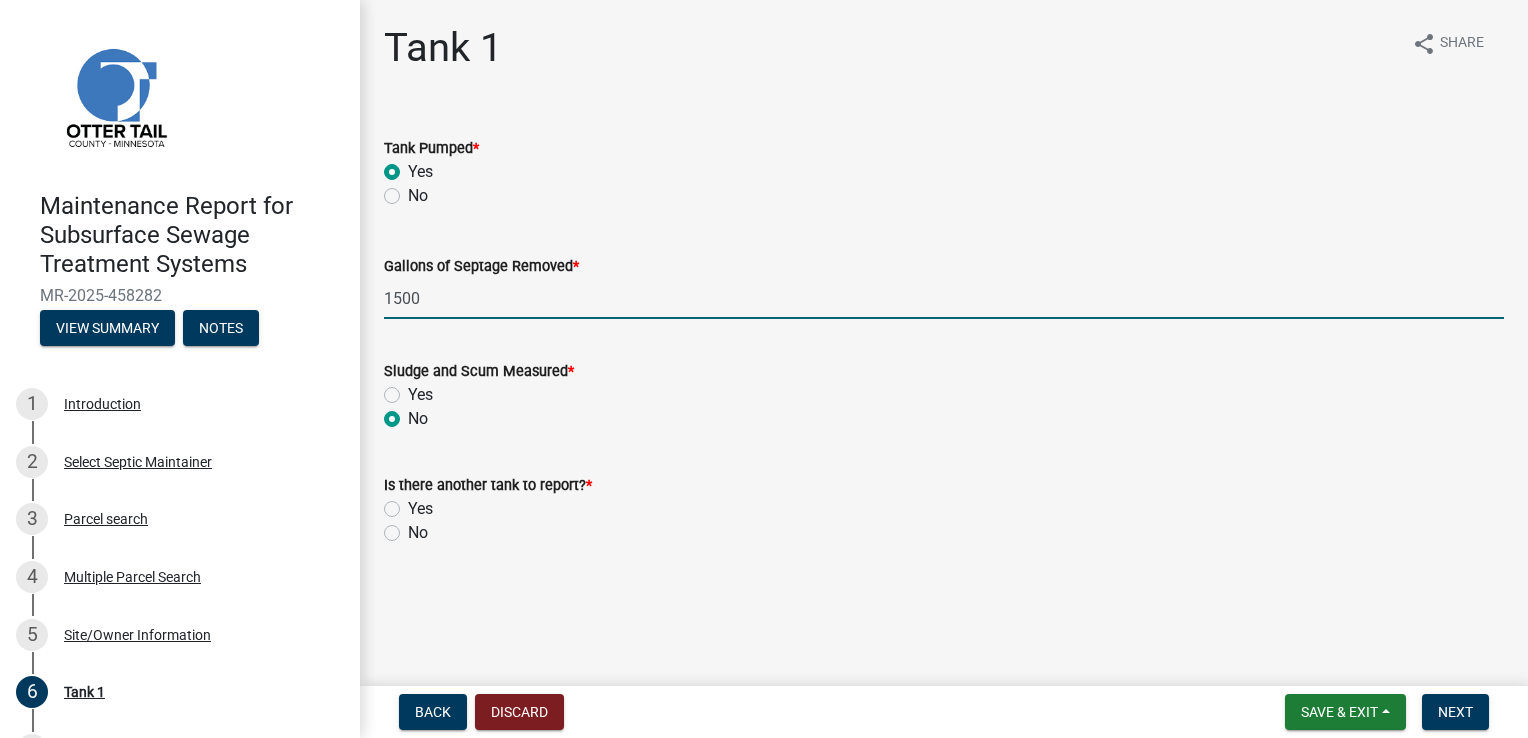 radio on "true" 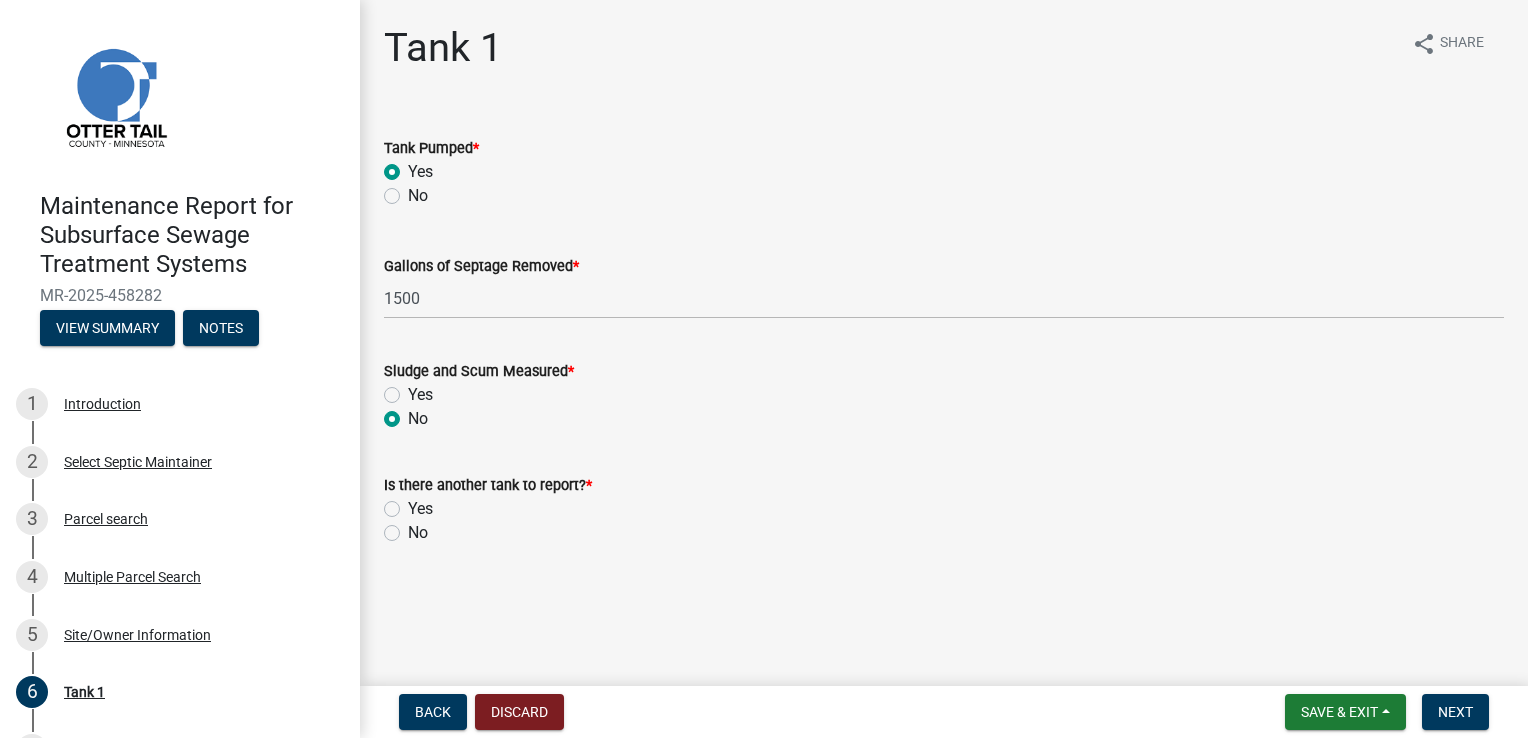 click on "No" 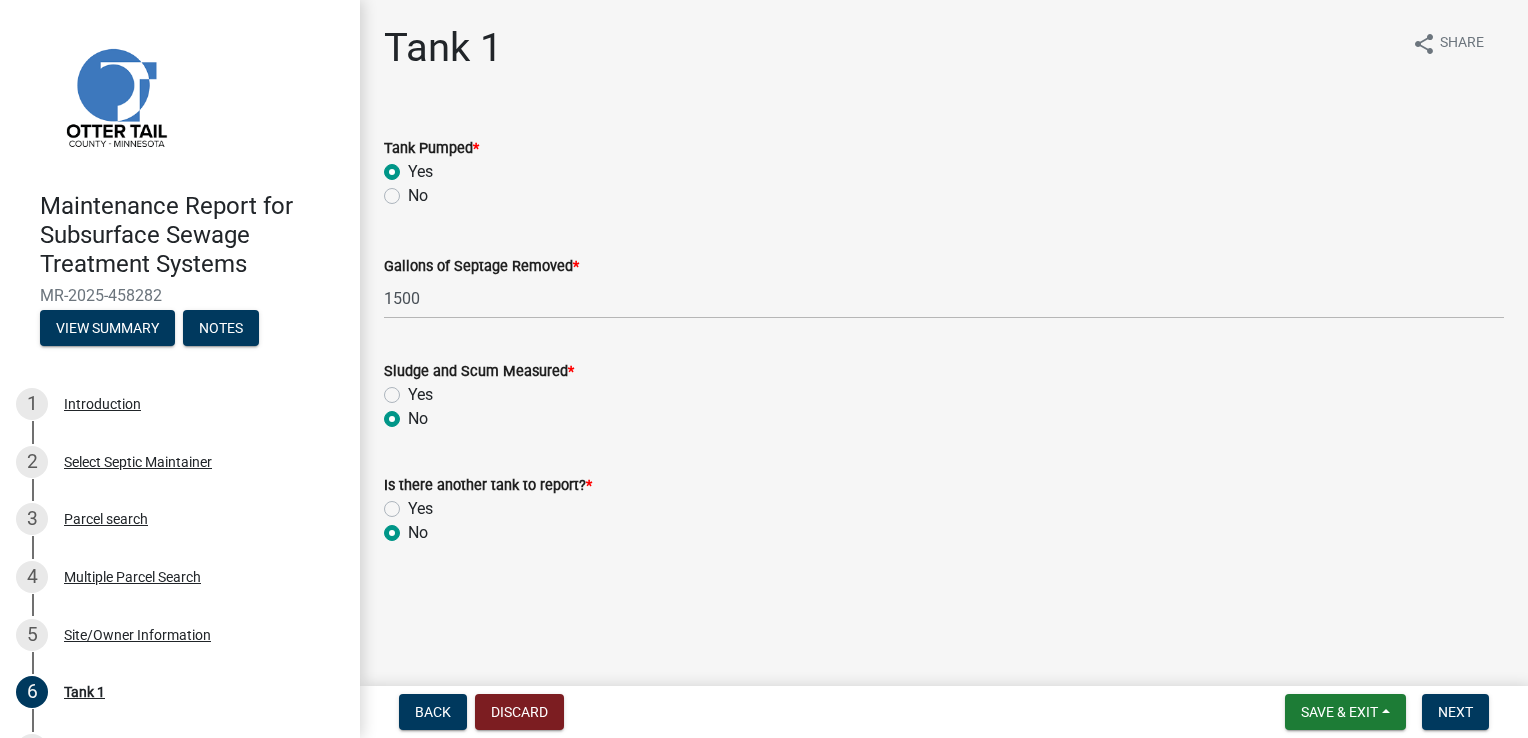 radio on "true" 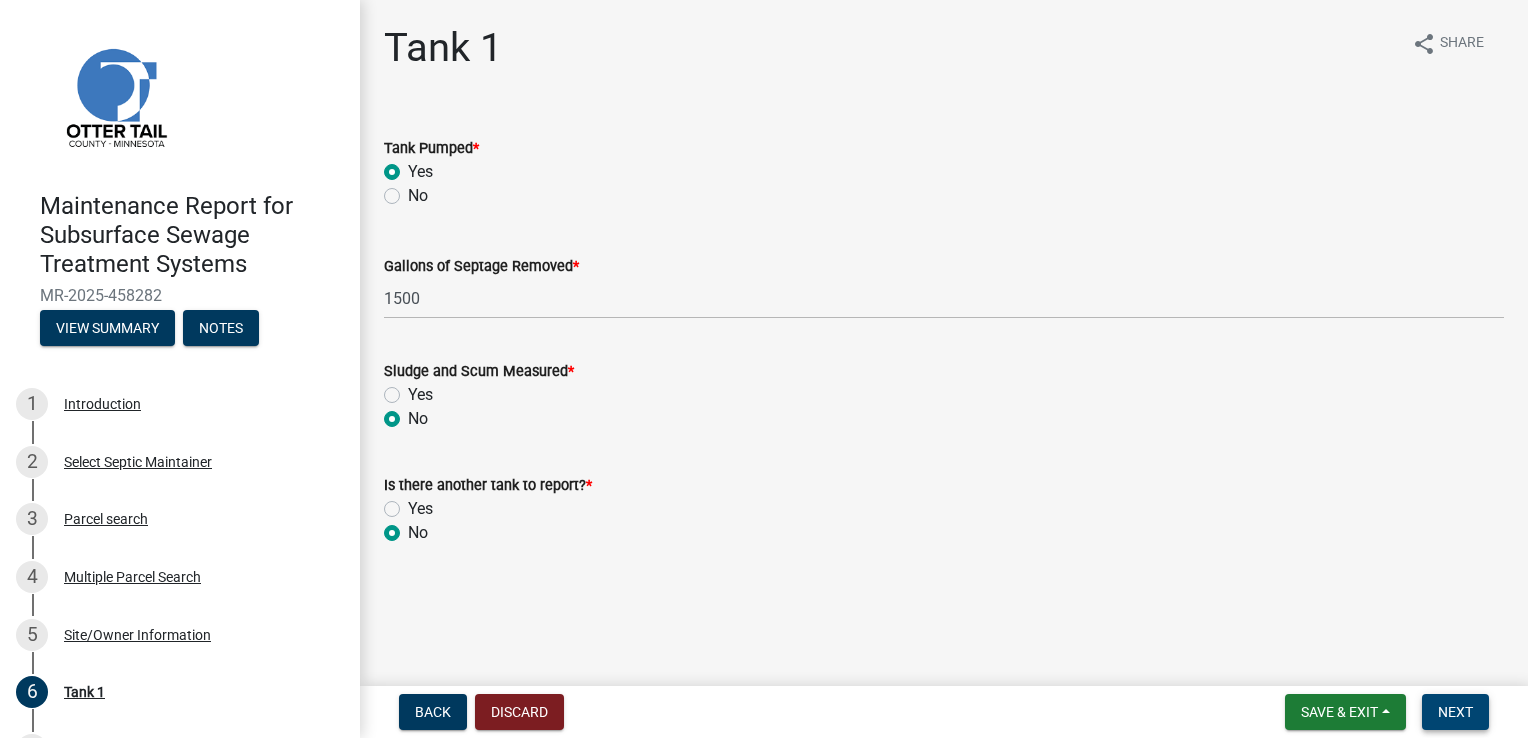 click on "Next" at bounding box center (1455, 712) 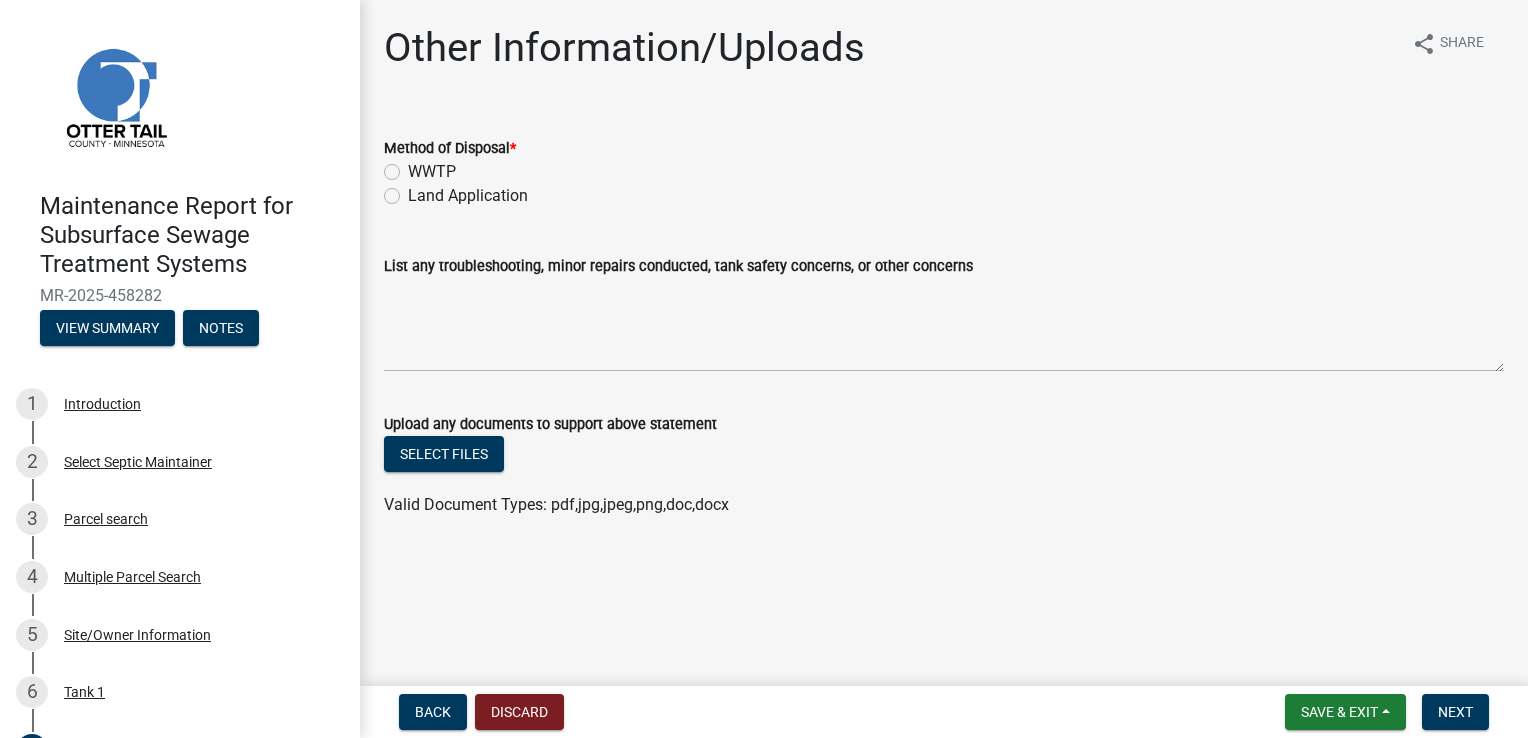 click on "Land Application" 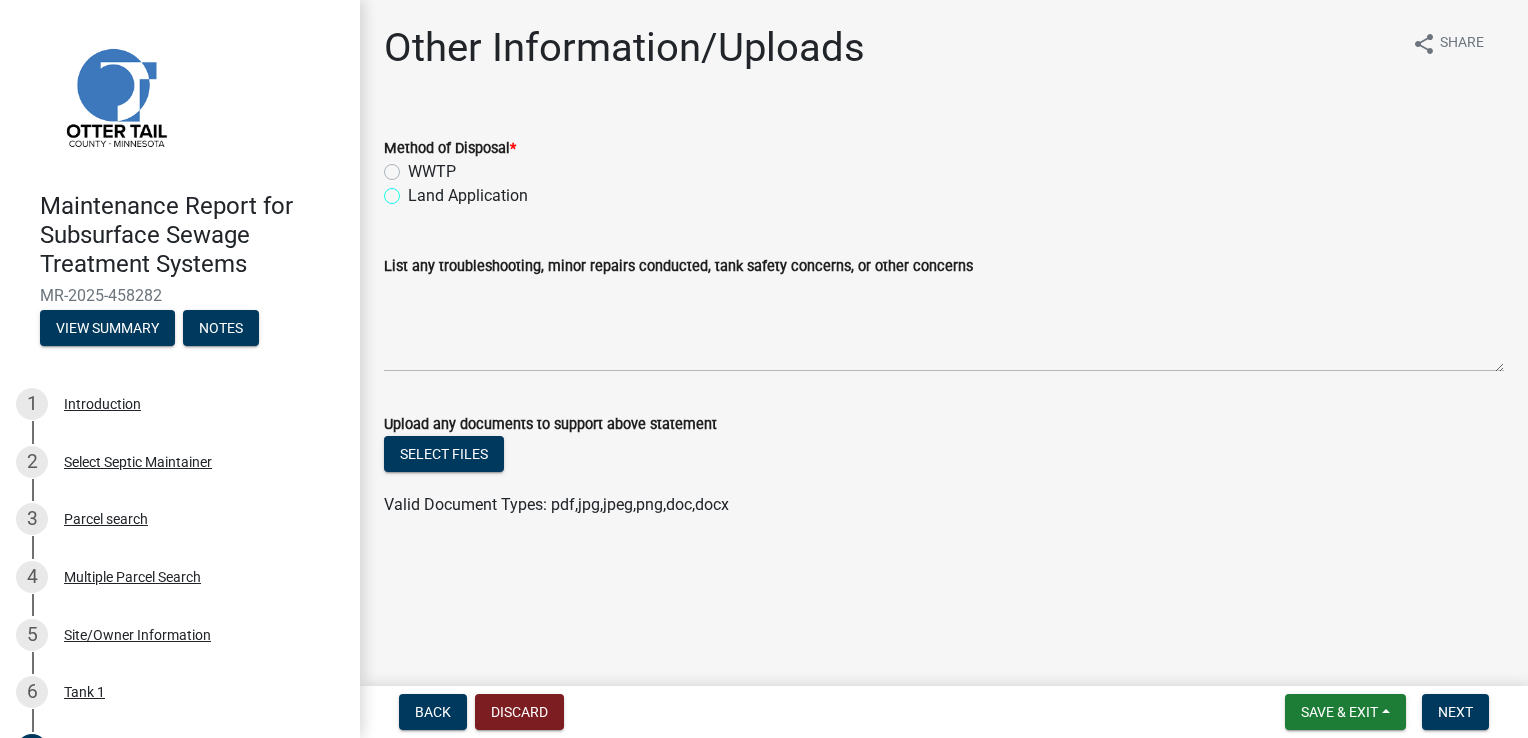 click on "Land Application" at bounding box center [414, 190] 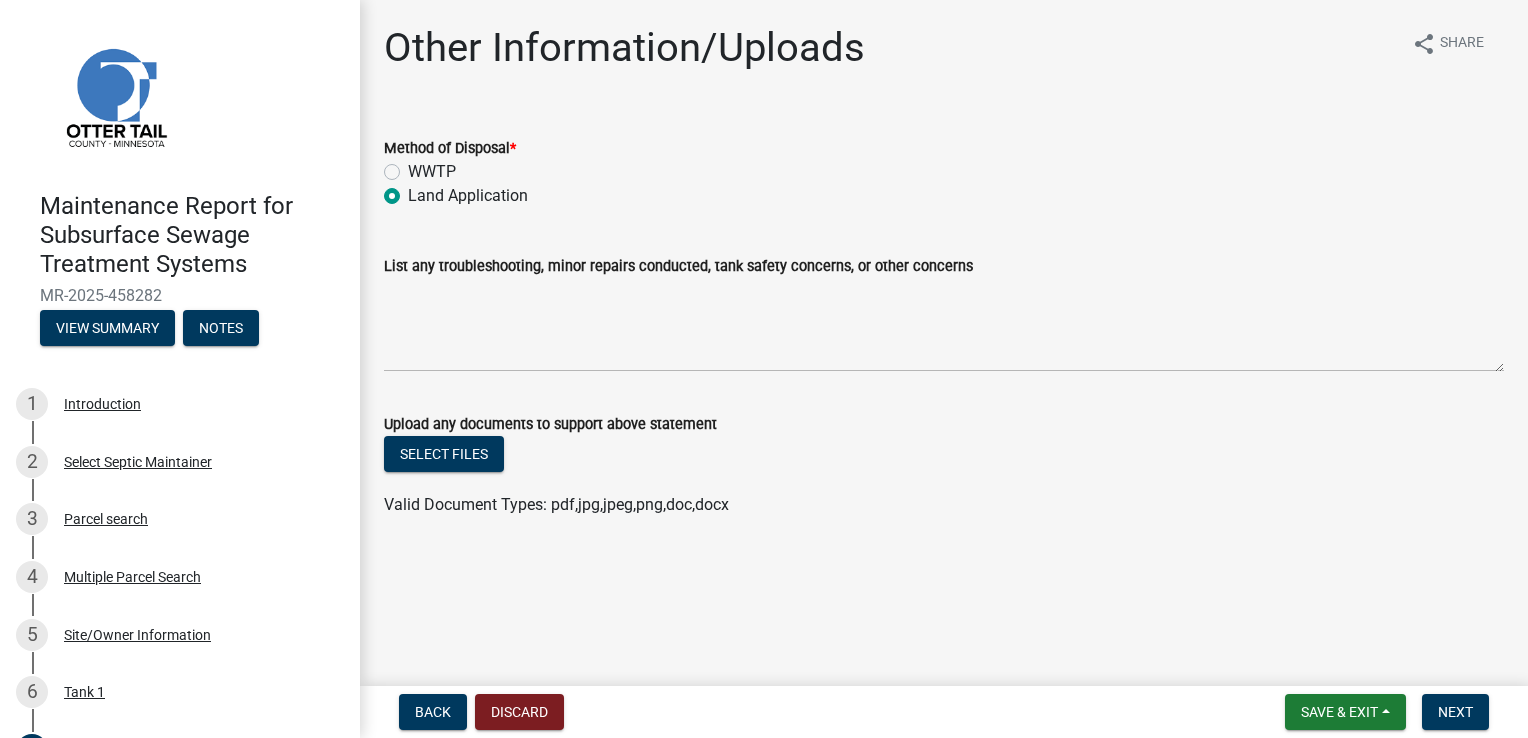 radio on "true" 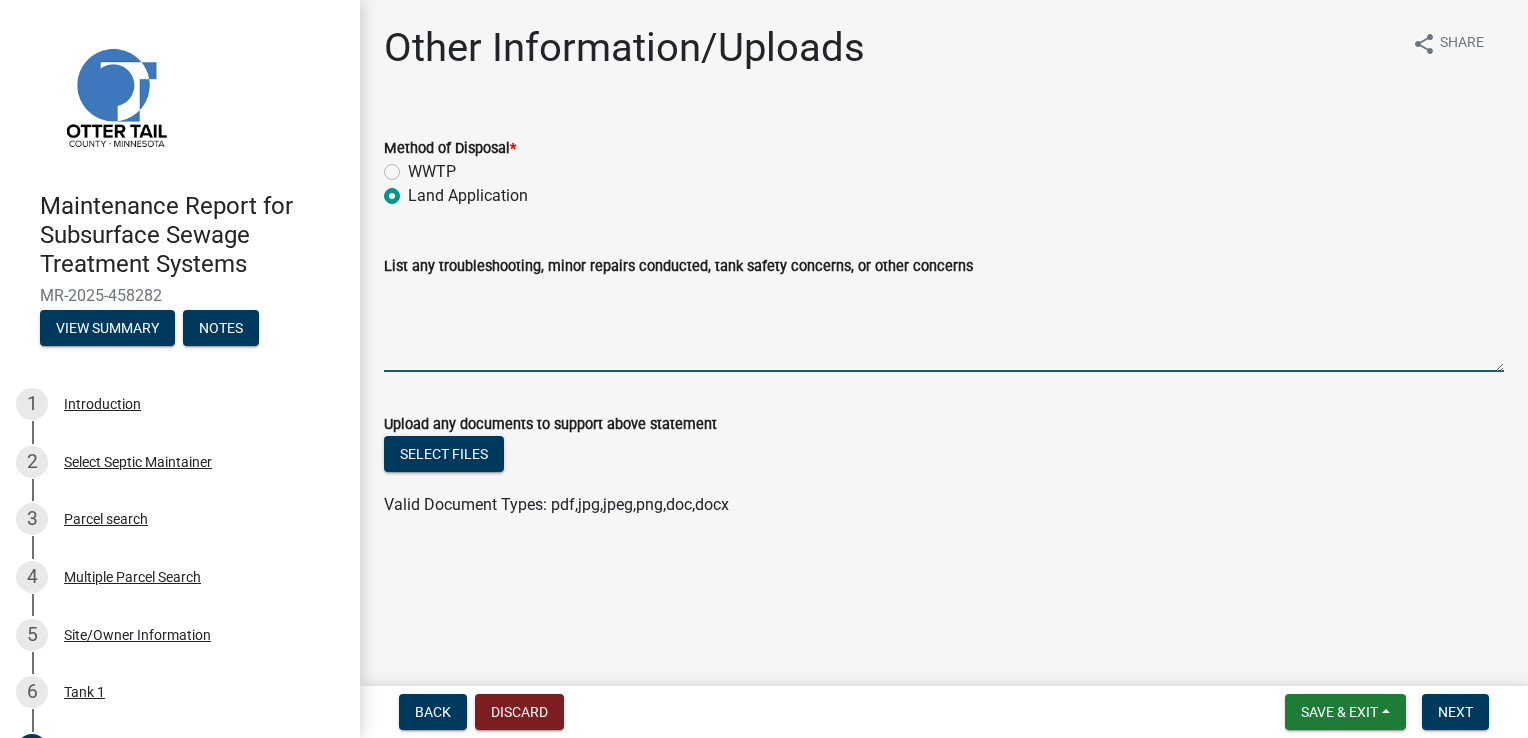 click on "List any troubleshooting, minor repairs conducted, tank safety concerns, or other concerns" at bounding box center [944, 325] 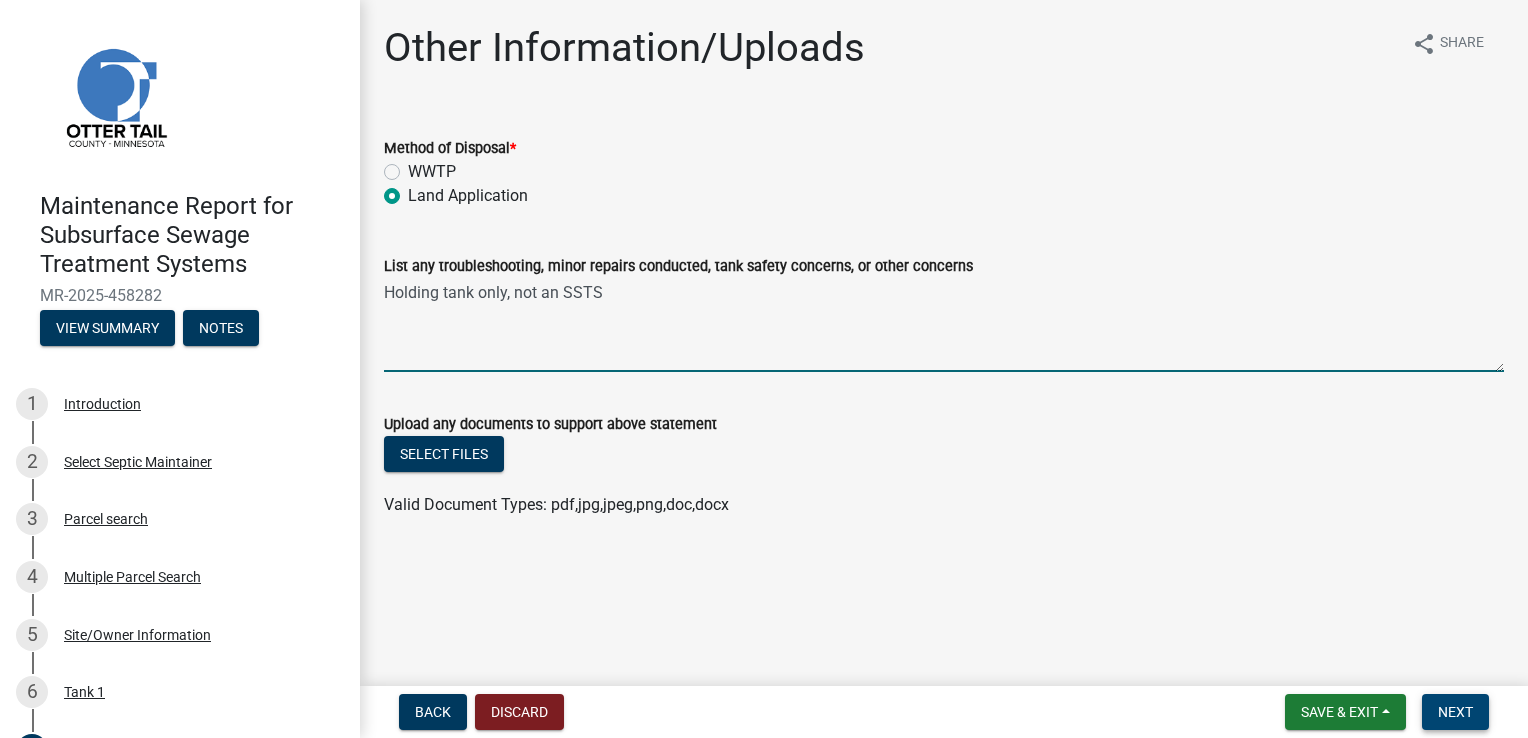 type on "Holding tank only, not an SSTS" 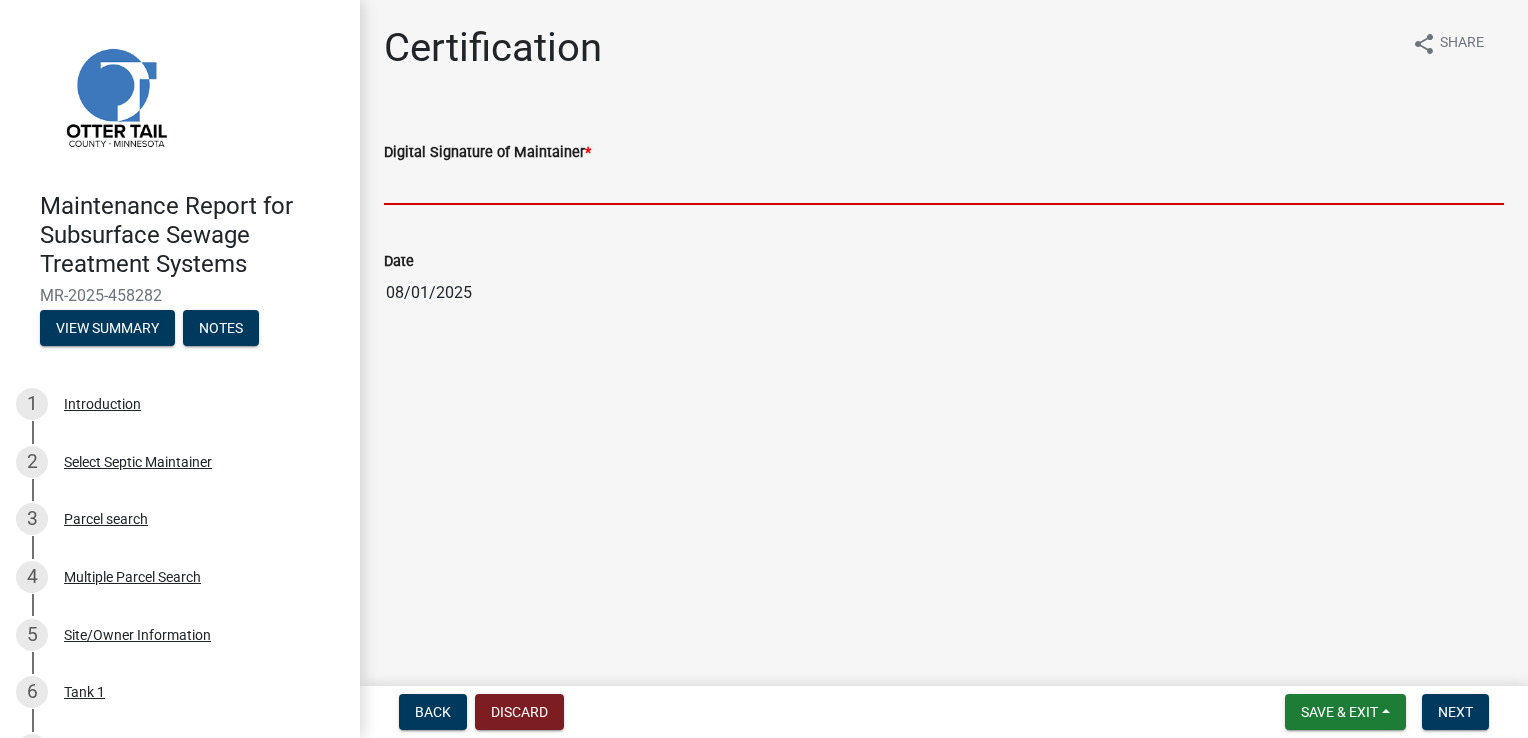 drag, startPoint x: 496, startPoint y: 178, endPoint x: 504, endPoint y: 187, distance: 12.0415945 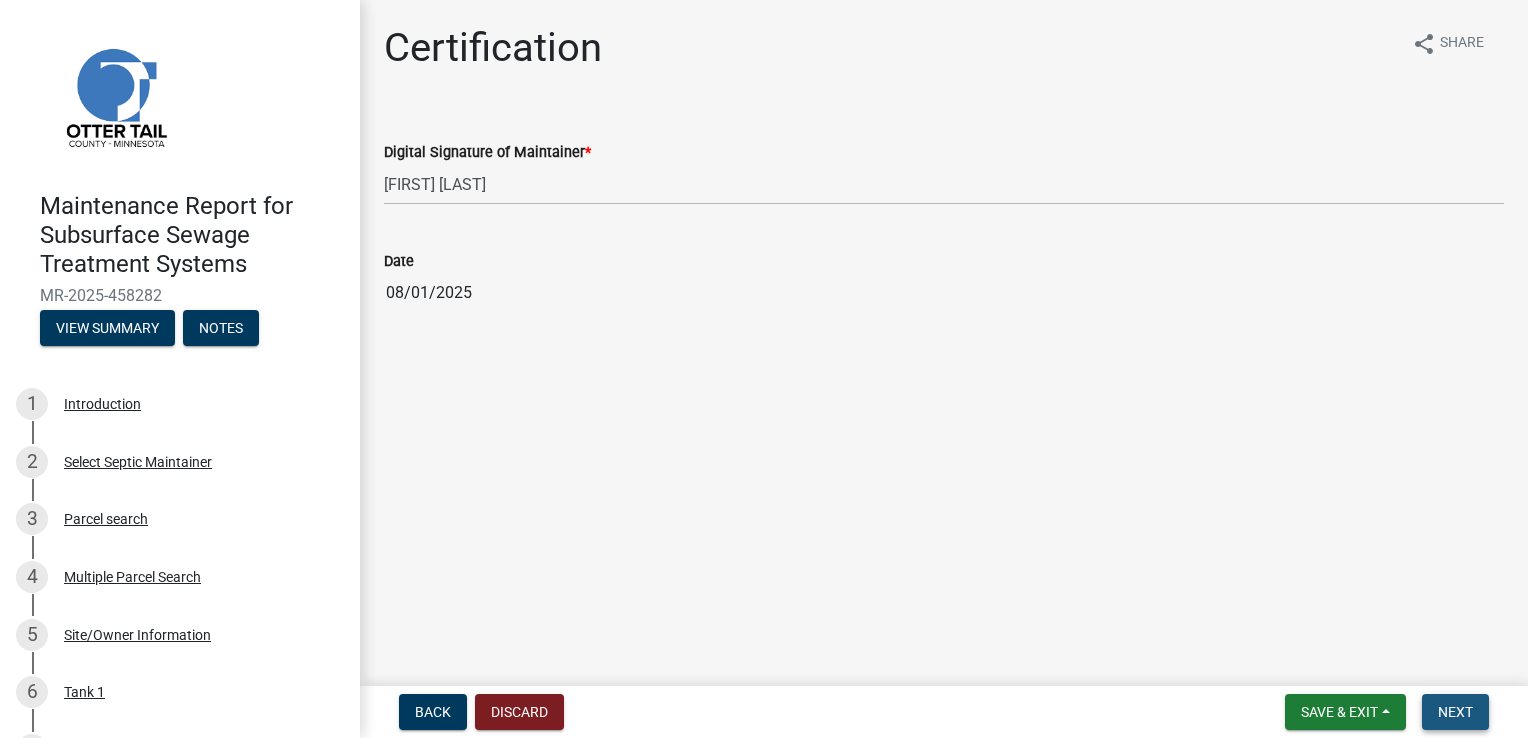 click on "Next" at bounding box center [1455, 712] 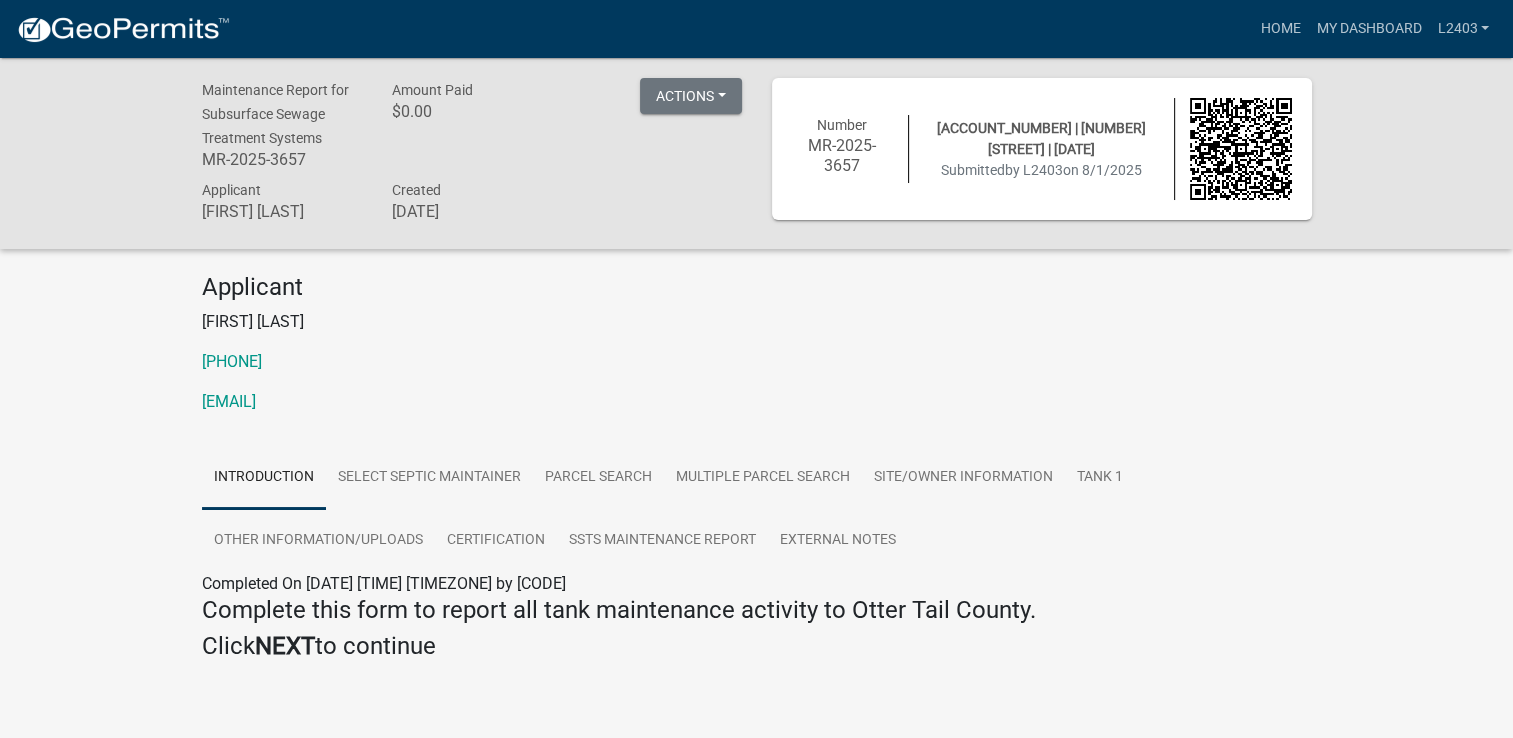 click on "[FIRST] [LAST]" 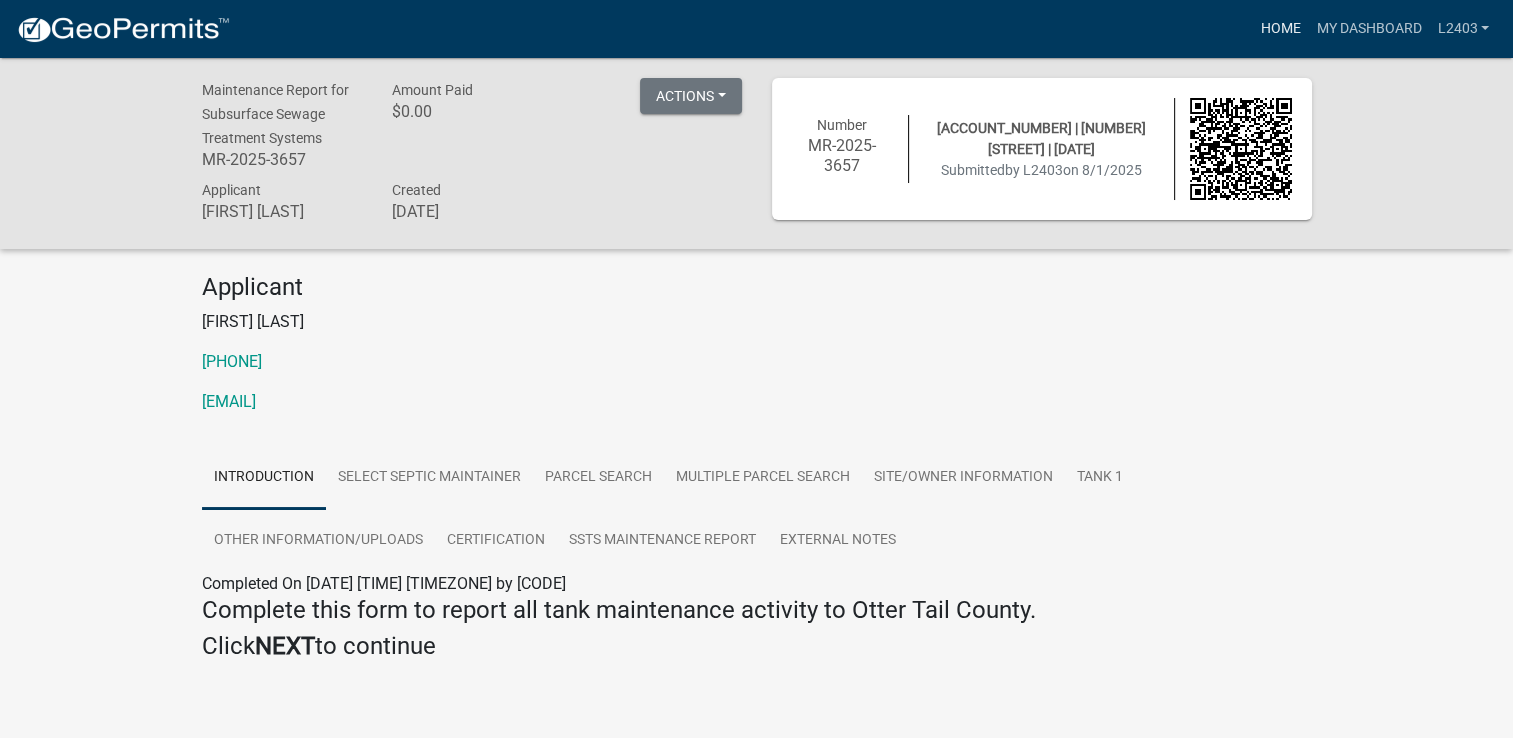 click on "Home" at bounding box center (1280, 29) 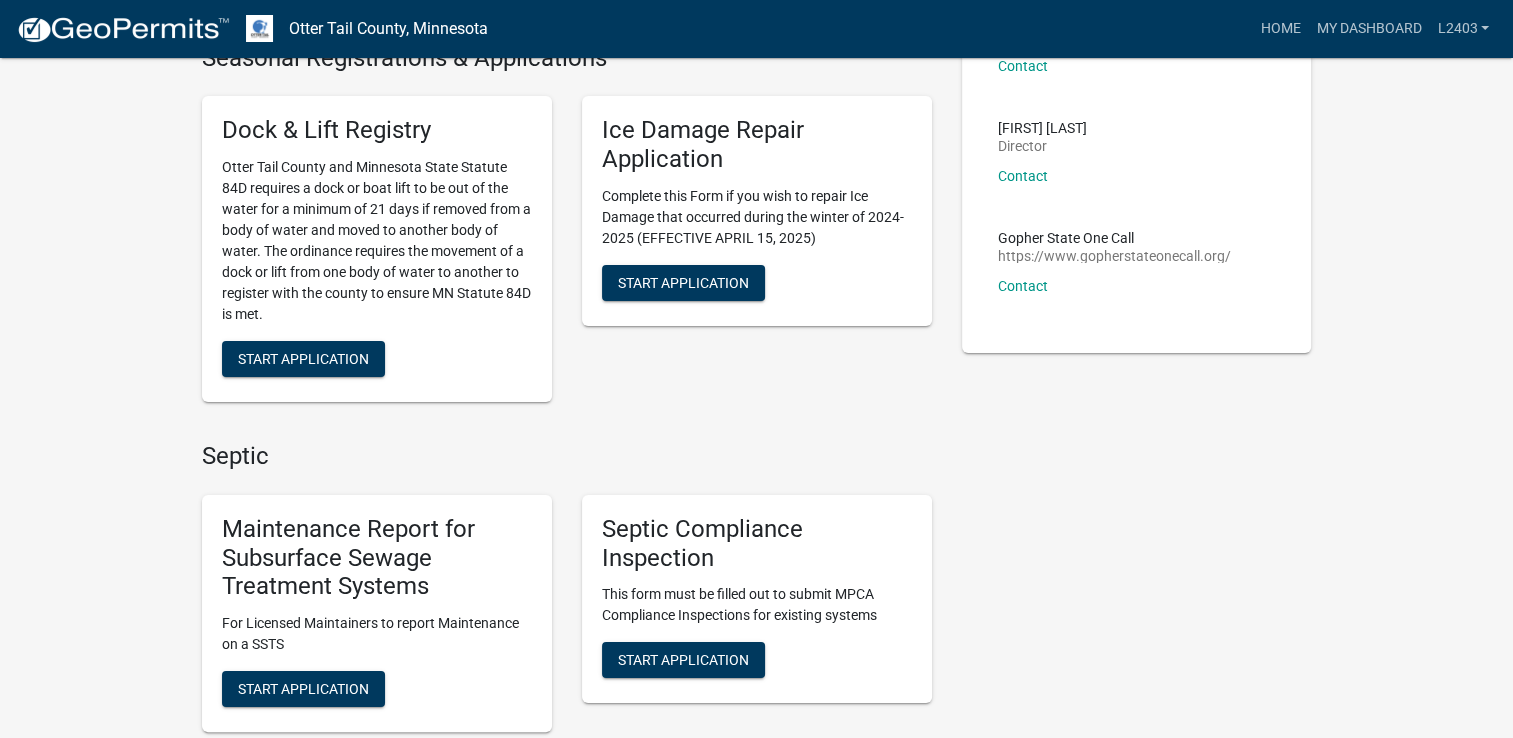 scroll, scrollTop: 400, scrollLeft: 0, axis: vertical 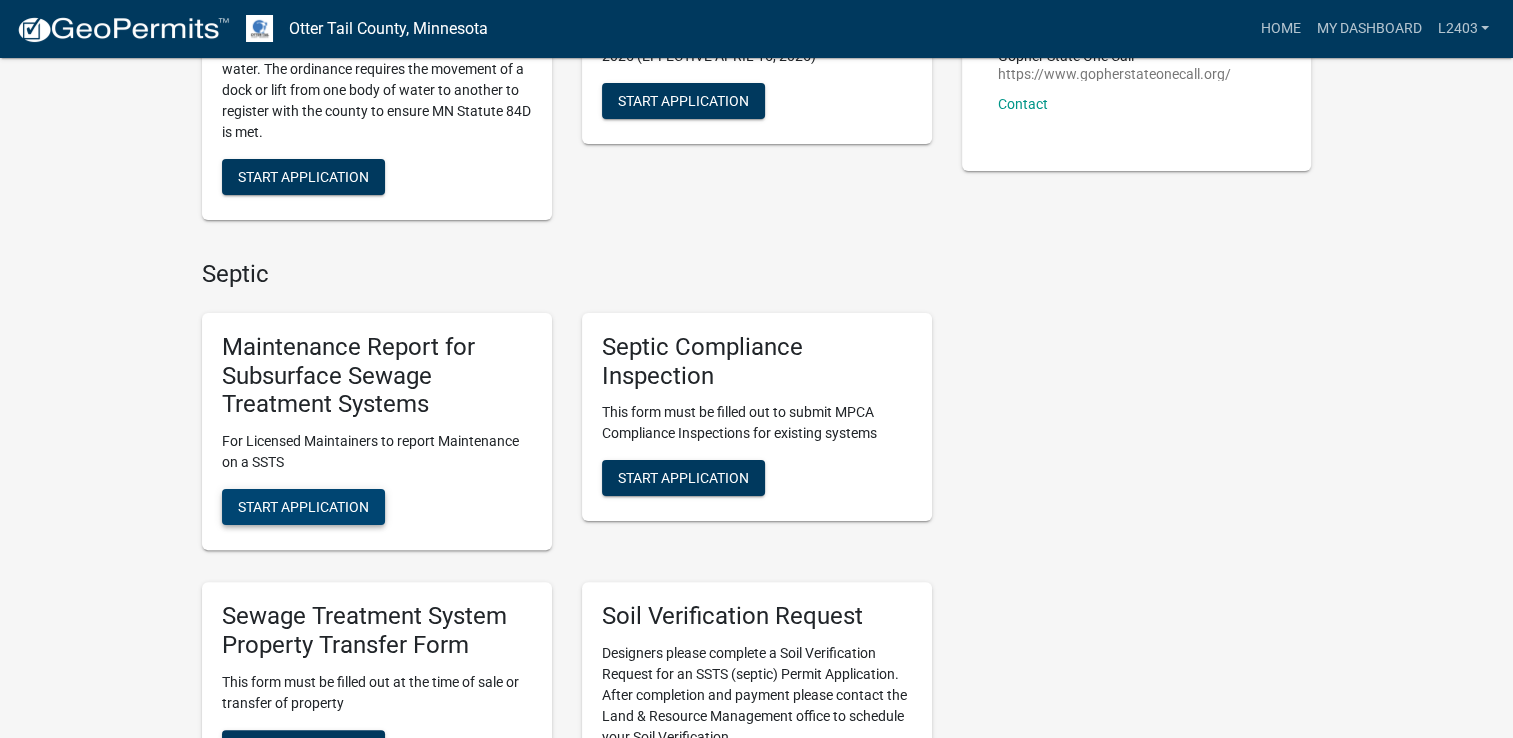 click on "Start Application" at bounding box center [303, 507] 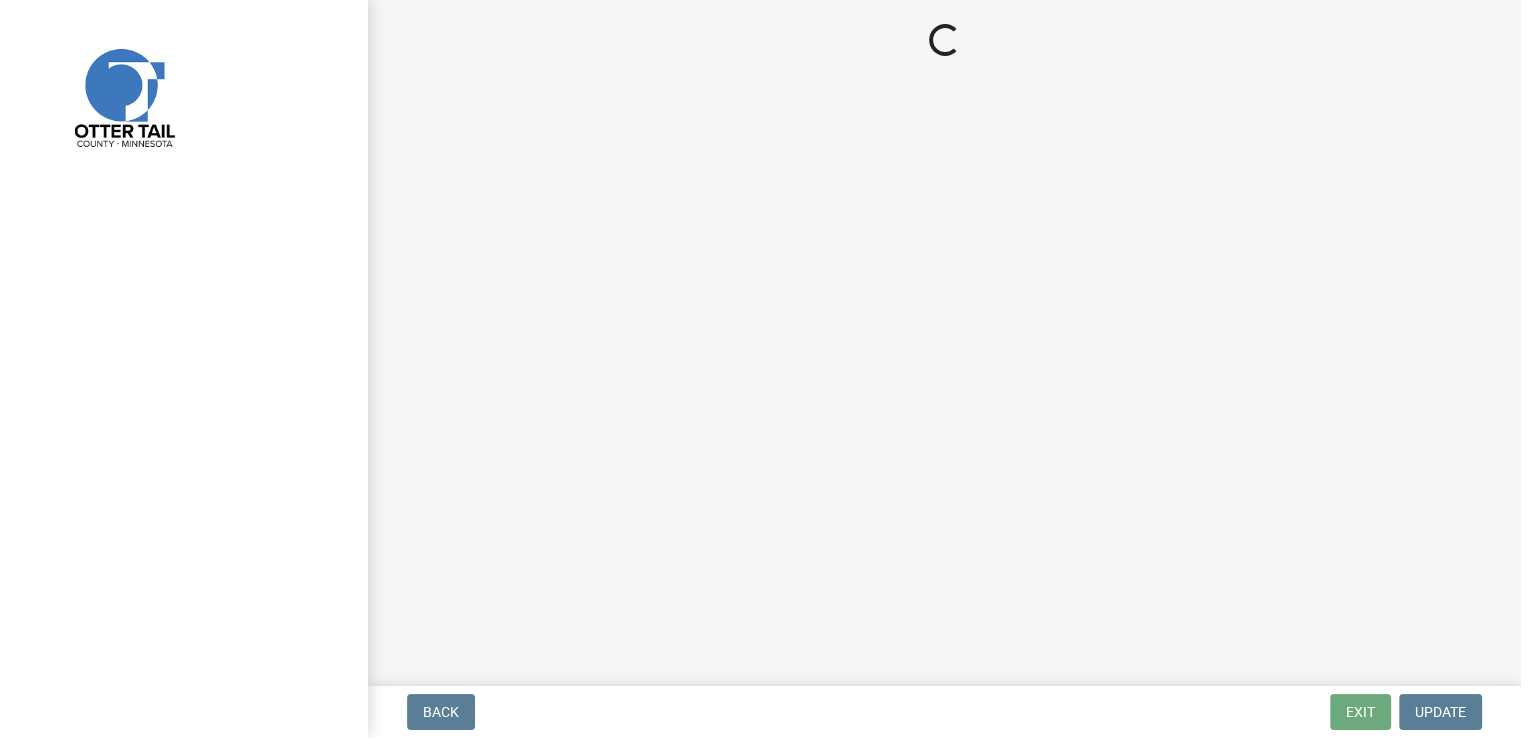 scroll, scrollTop: 0, scrollLeft: 0, axis: both 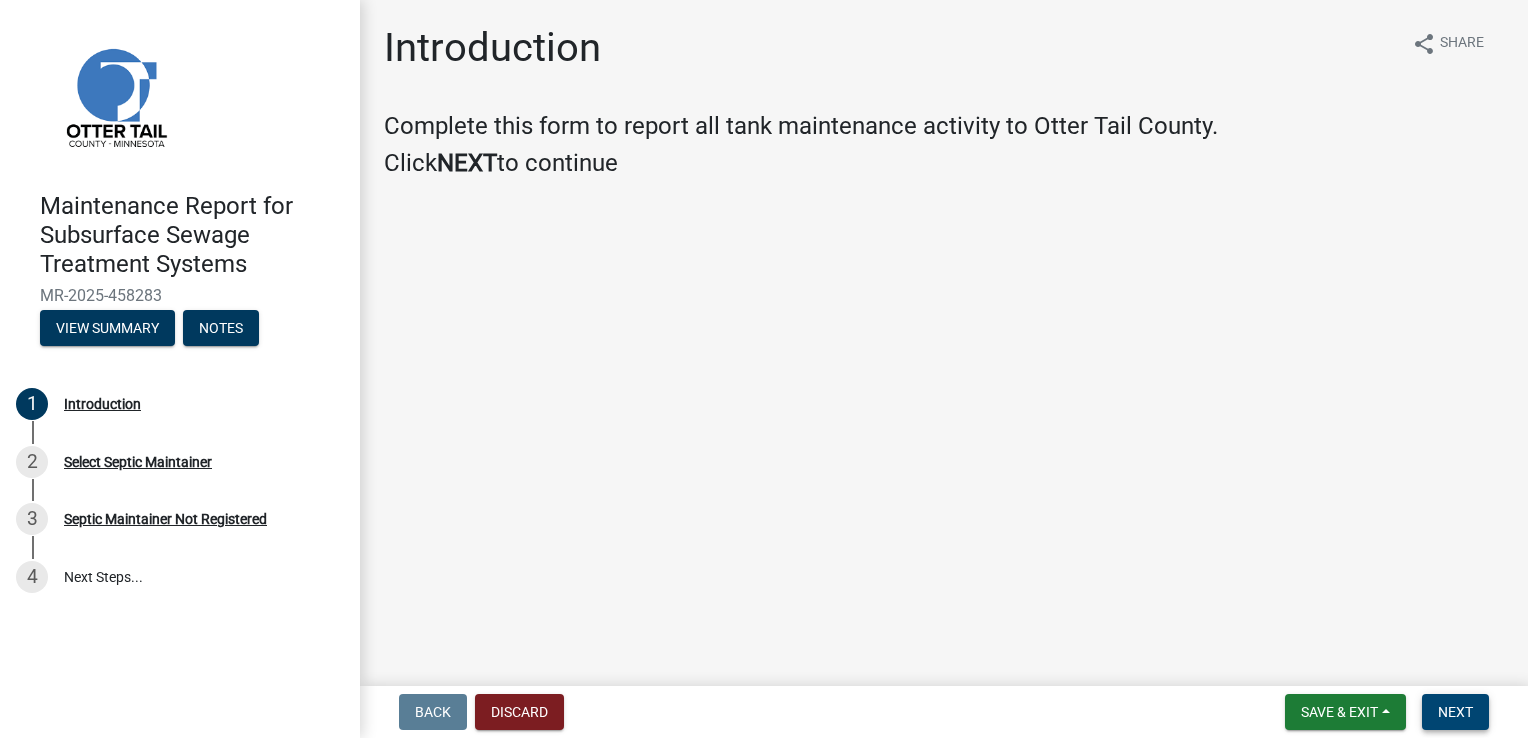 click on "Next" at bounding box center (1455, 712) 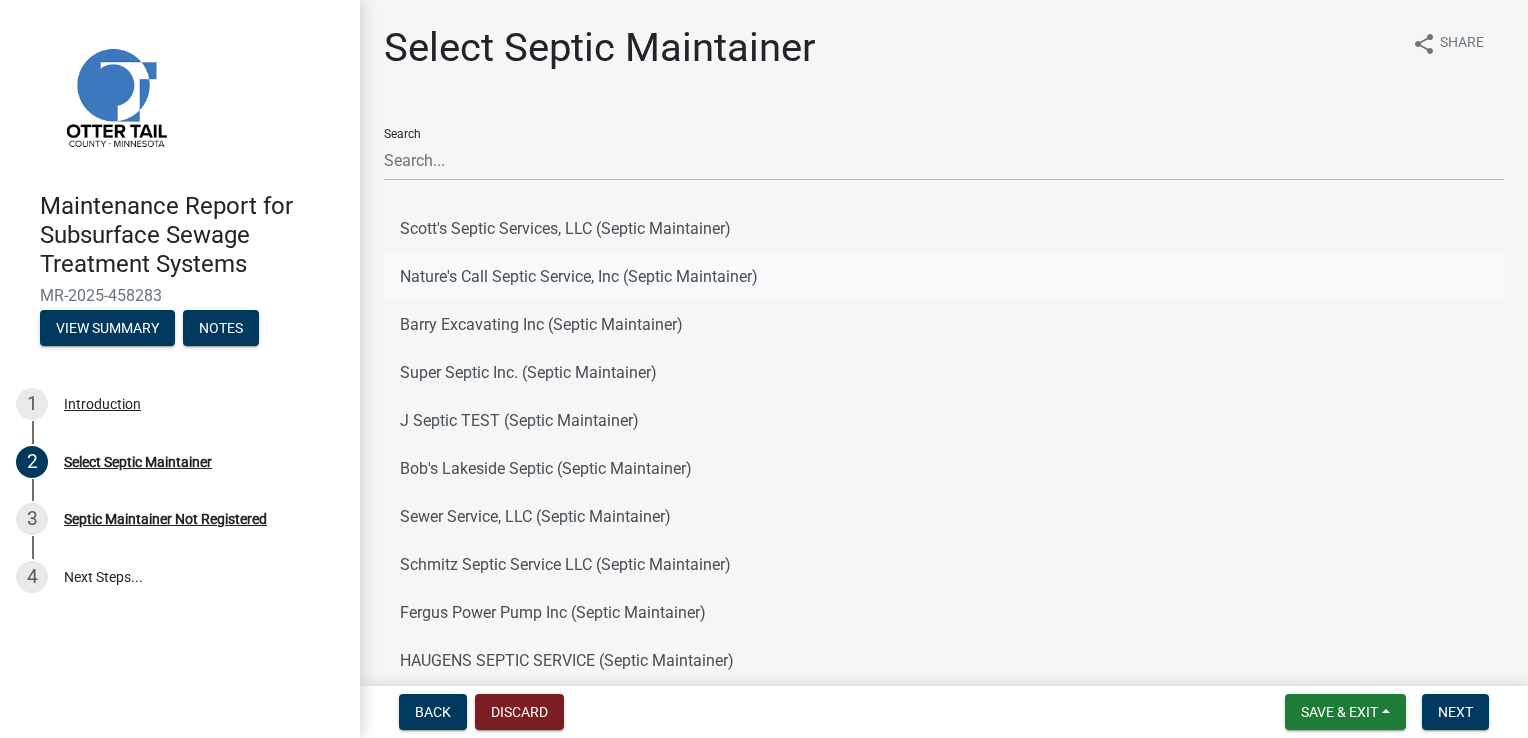 click on "Nature's Call Septic Service, Inc (Septic Maintainer)" 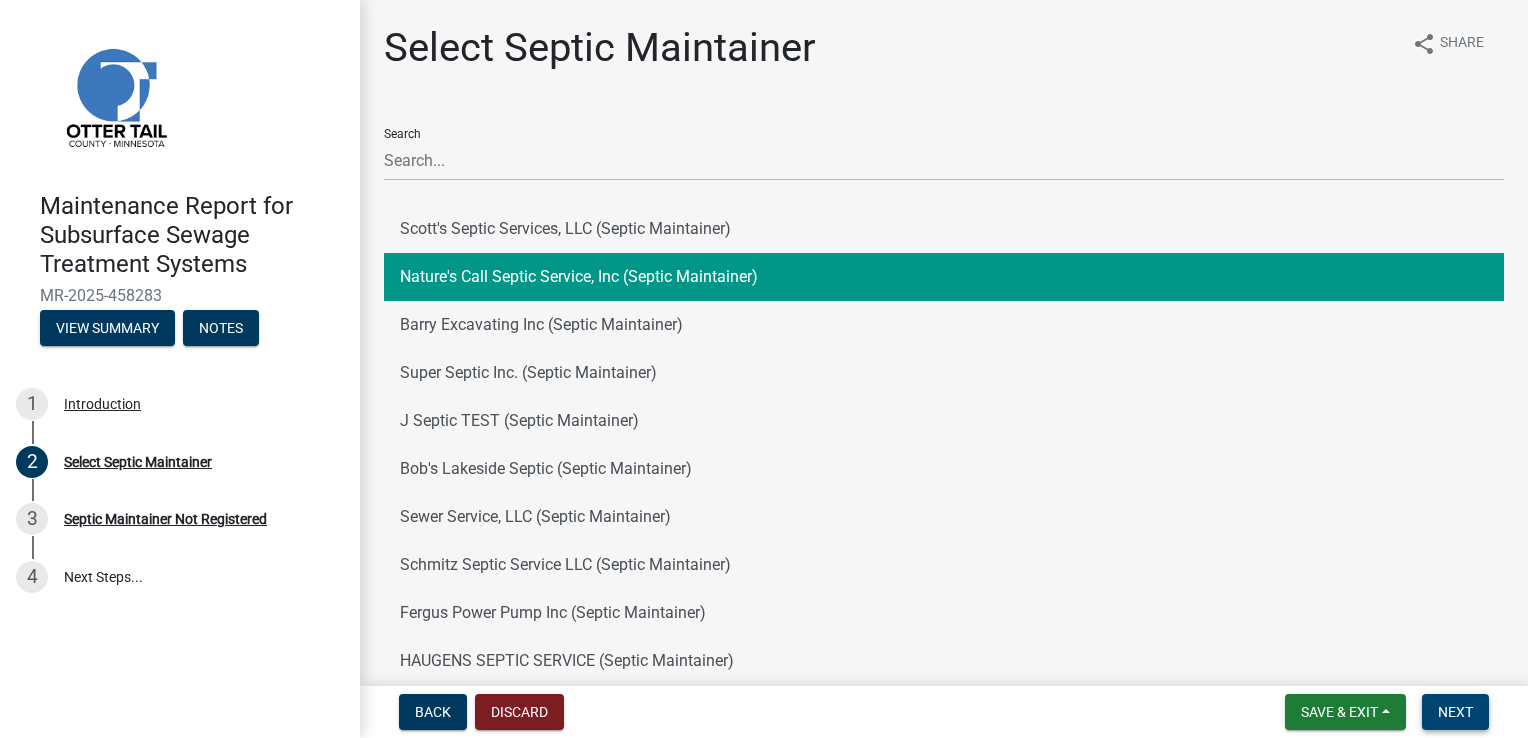 click on "Next" at bounding box center (1455, 712) 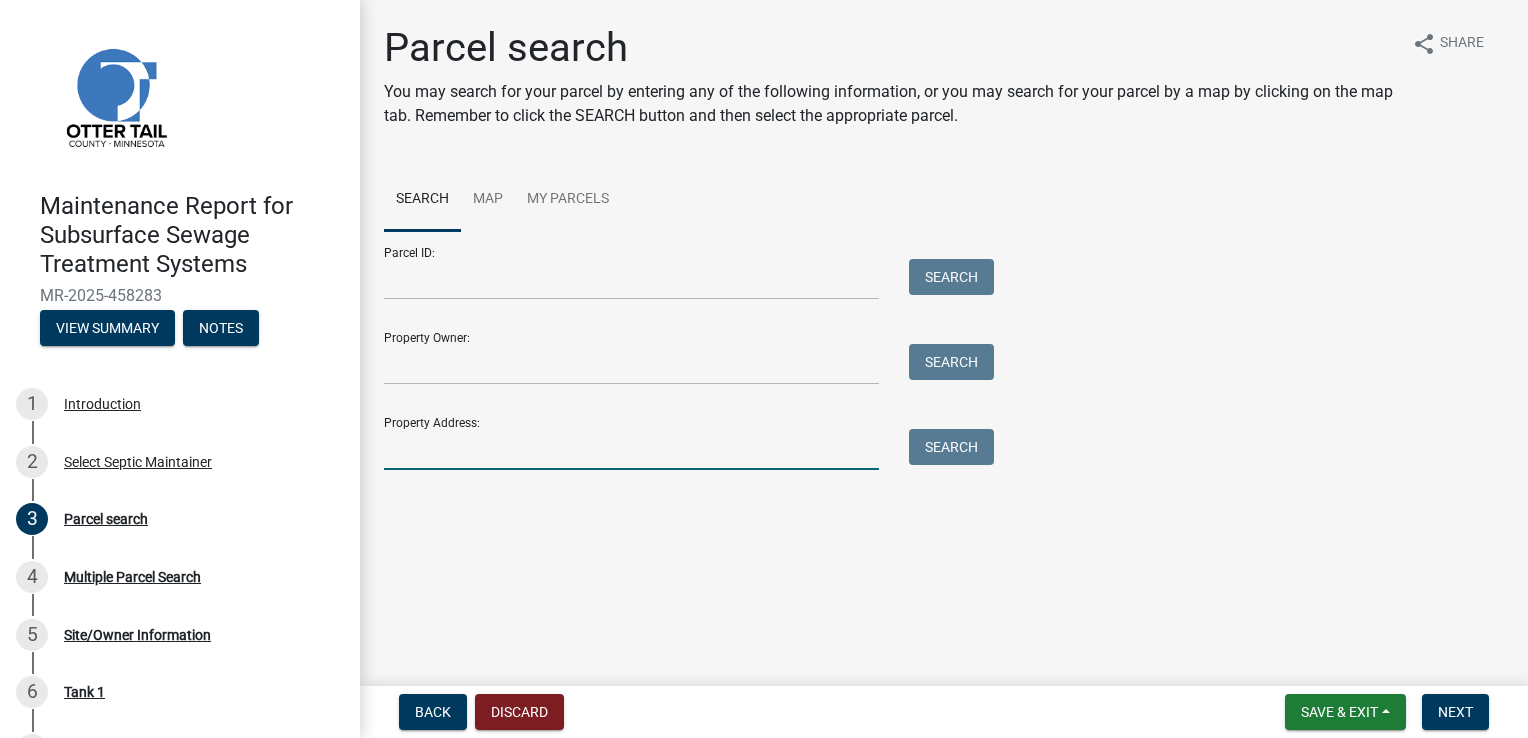 click on "Property Address:" at bounding box center (631, 449) 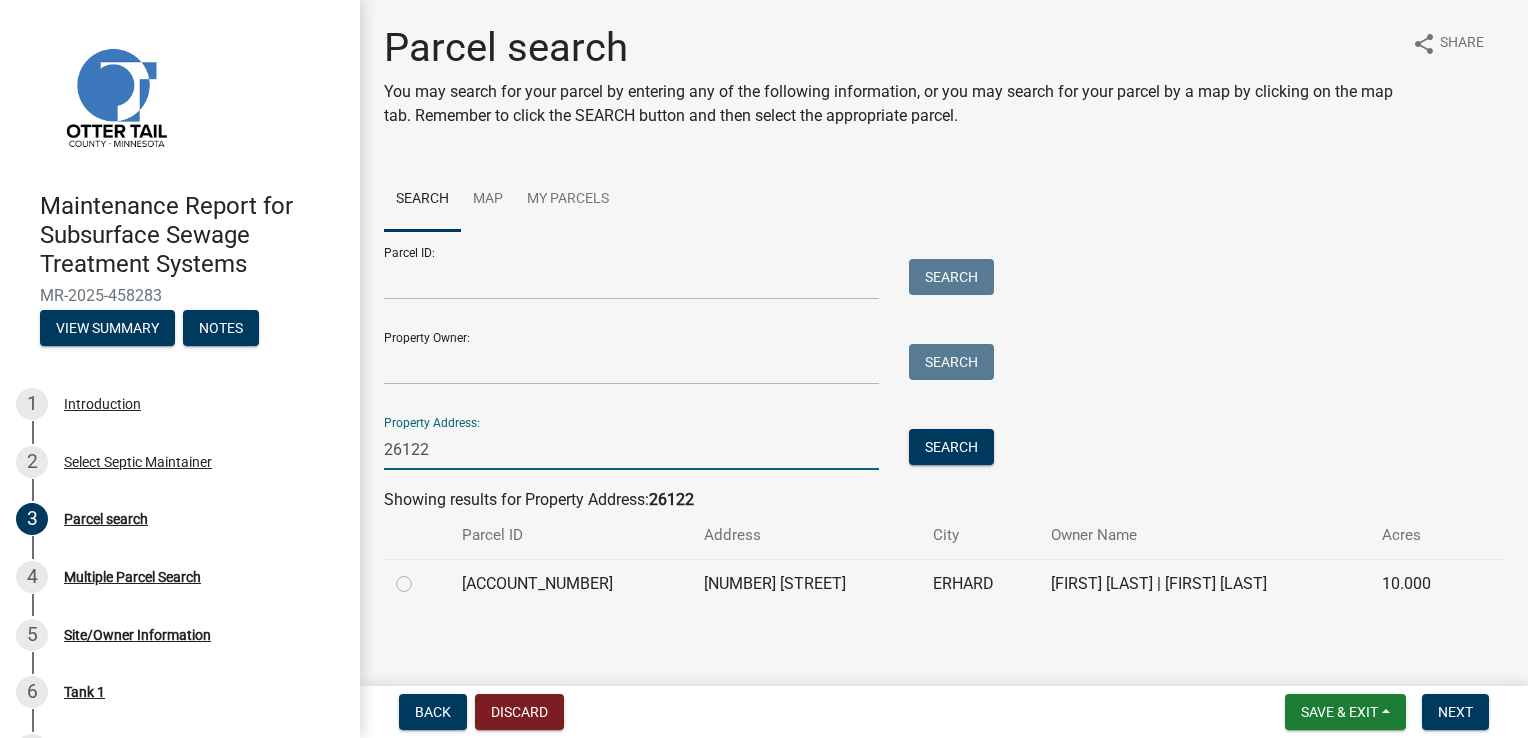 type on "26122" 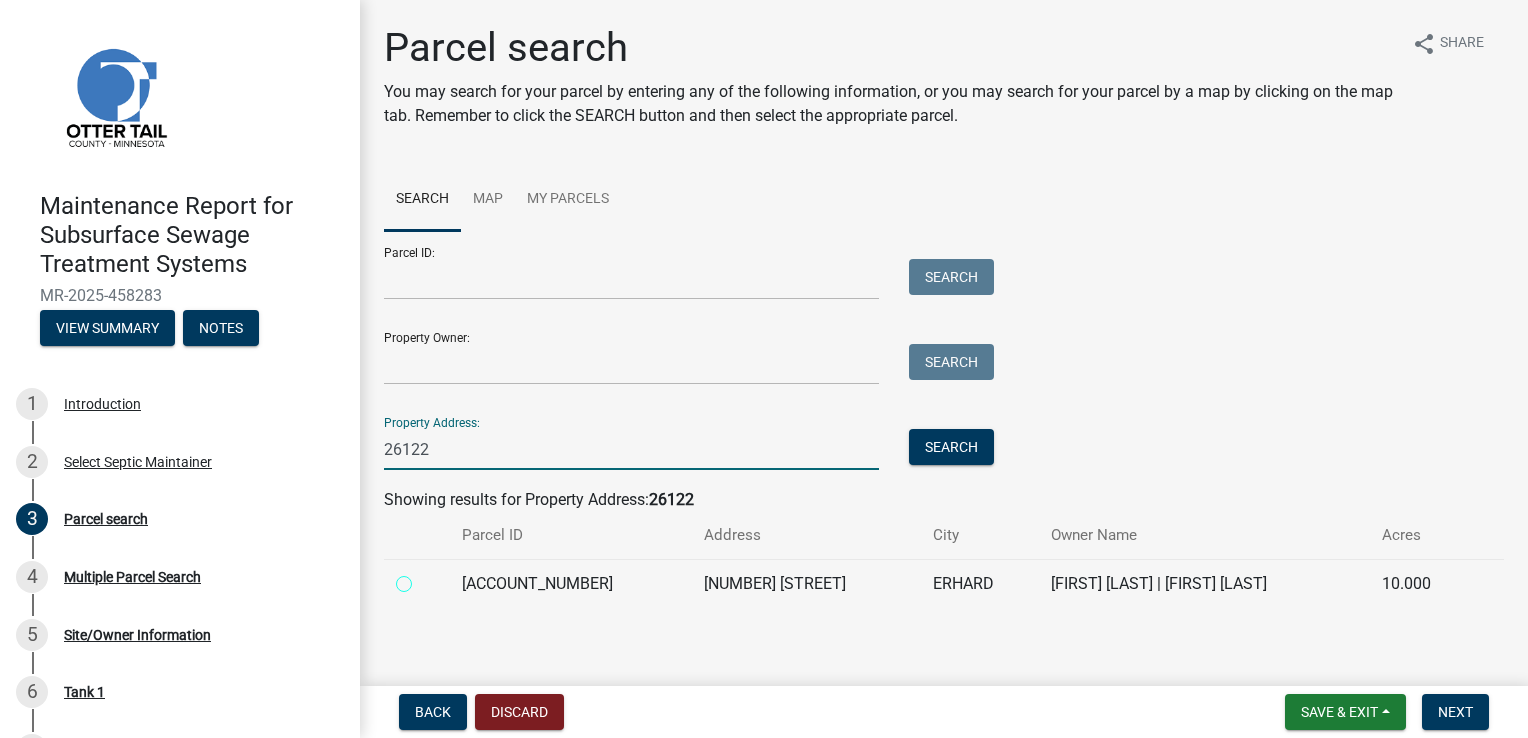 click at bounding box center (426, 578) 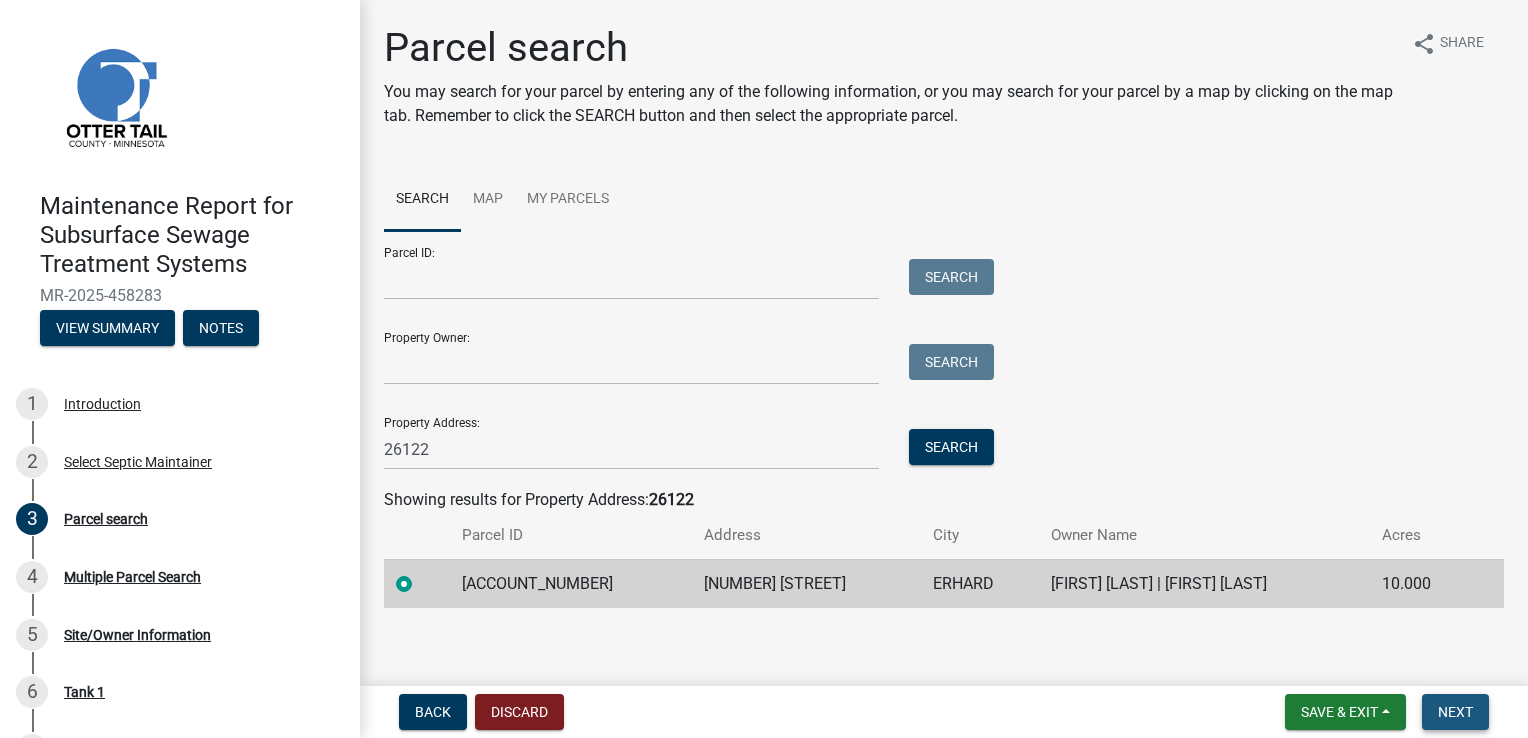 click on "Next" at bounding box center (1455, 712) 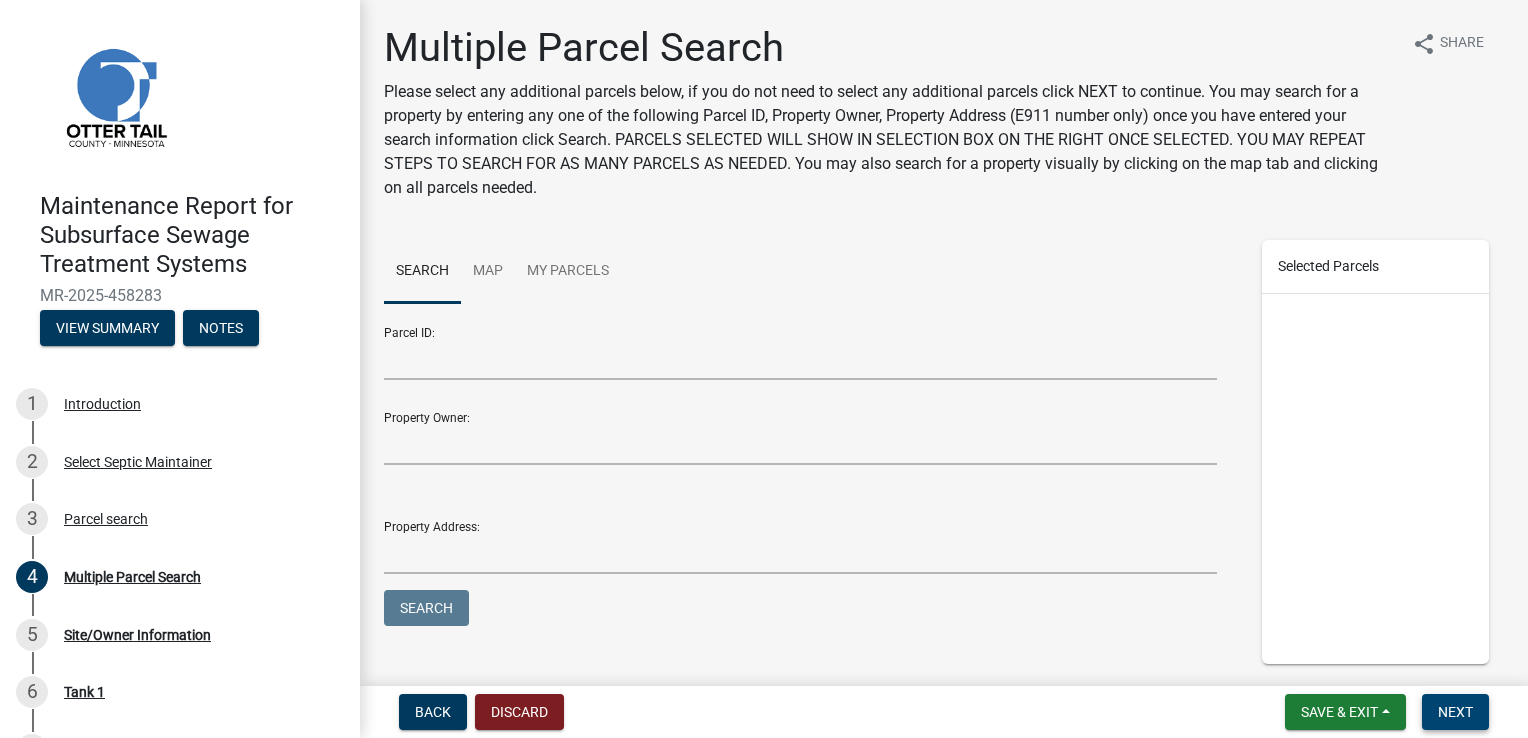 click on "Next" at bounding box center (1455, 712) 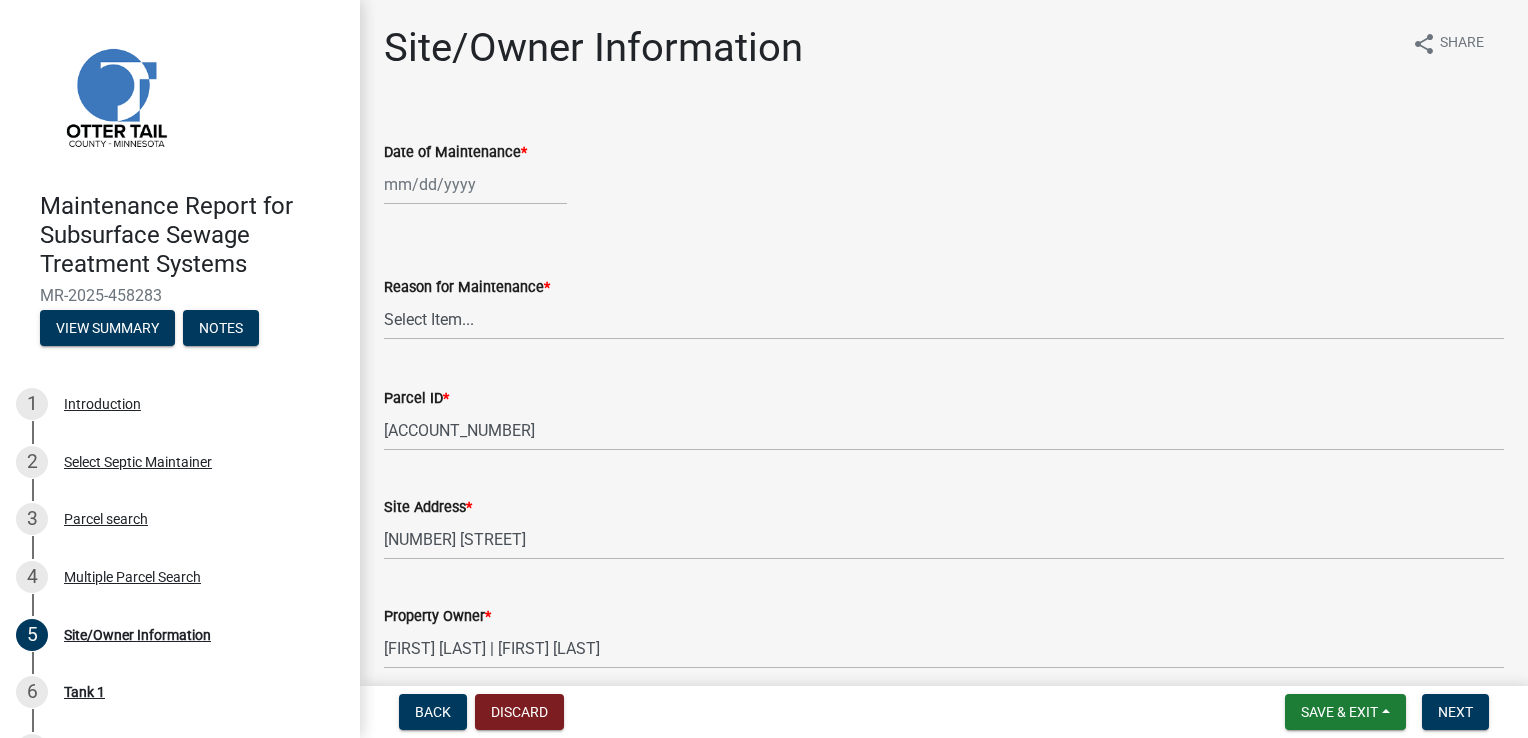 select on "8" 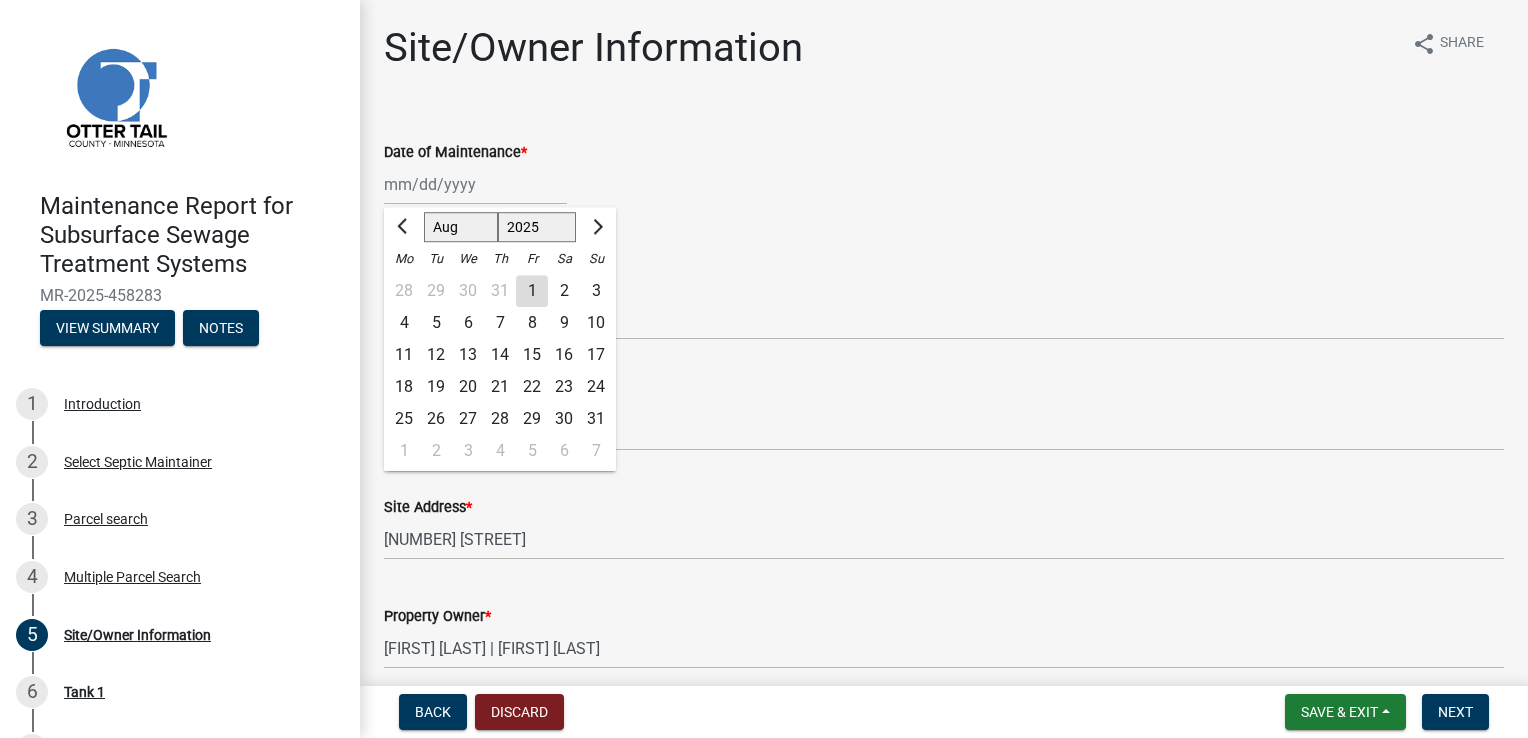 drag, startPoint x: 443, startPoint y: 184, endPoint x: 450, endPoint y: 196, distance: 13.892444 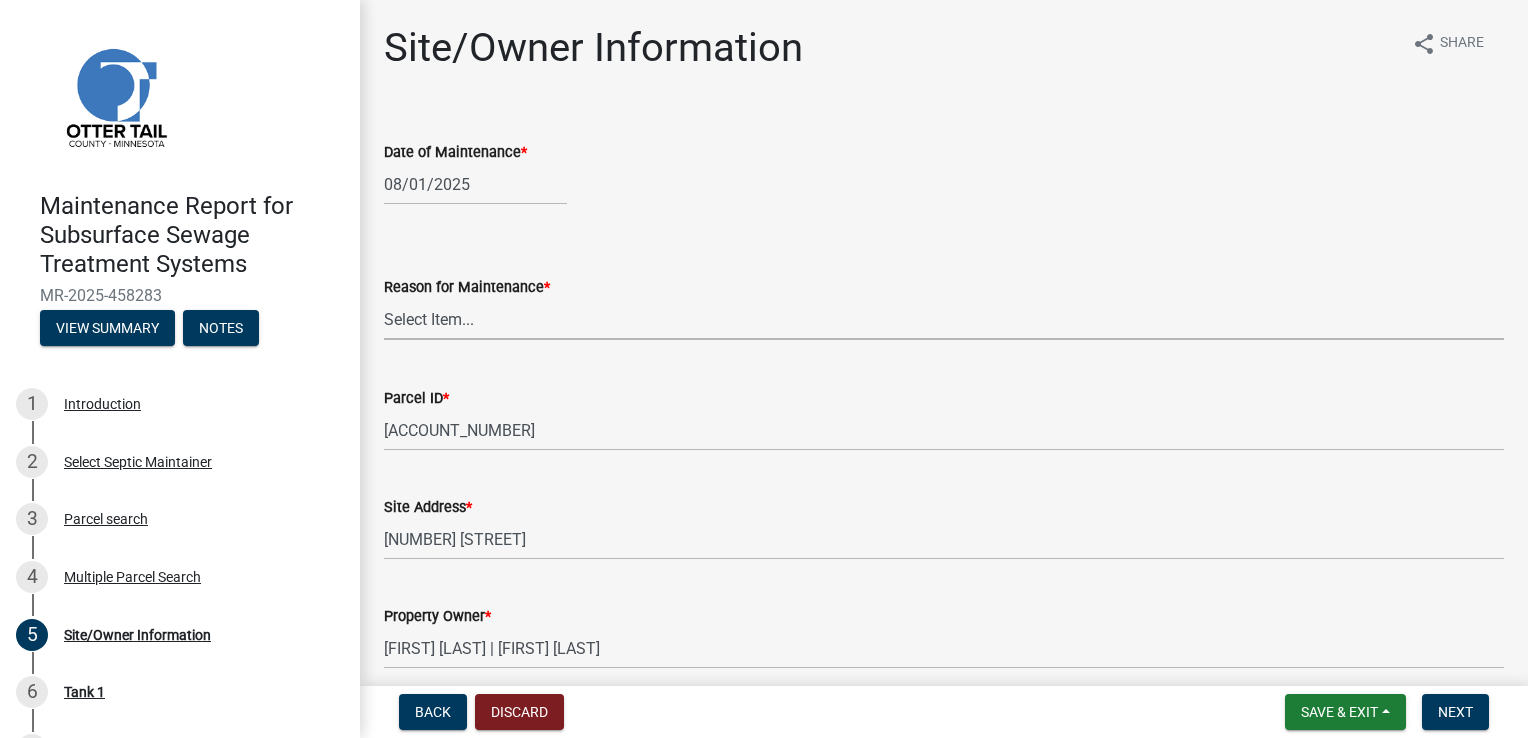 drag, startPoint x: 428, startPoint y: 314, endPoint x: 426, endPoint y: 325, distance: 11.18034 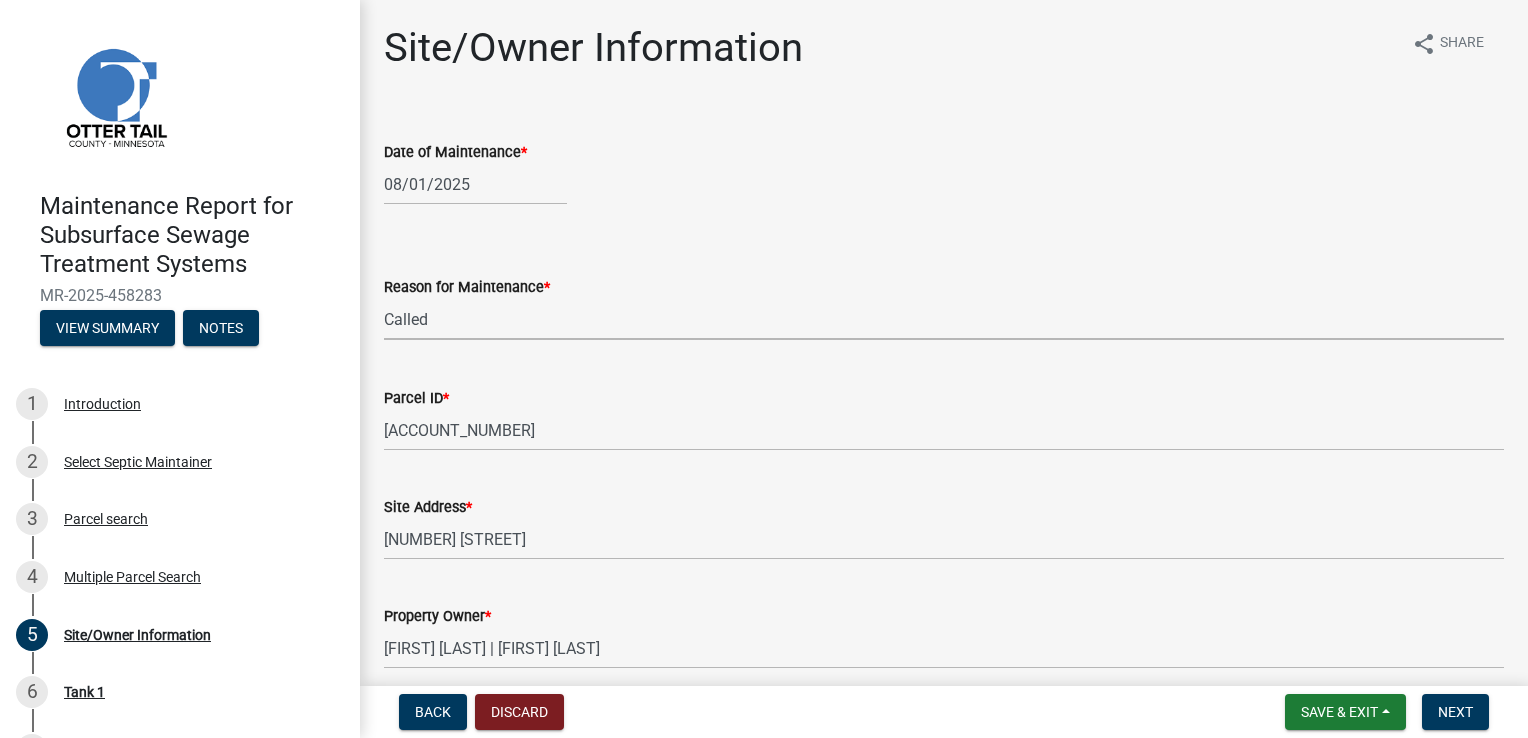 click on "Select Item... Called Routine Other" at bounding box center [944, 319] 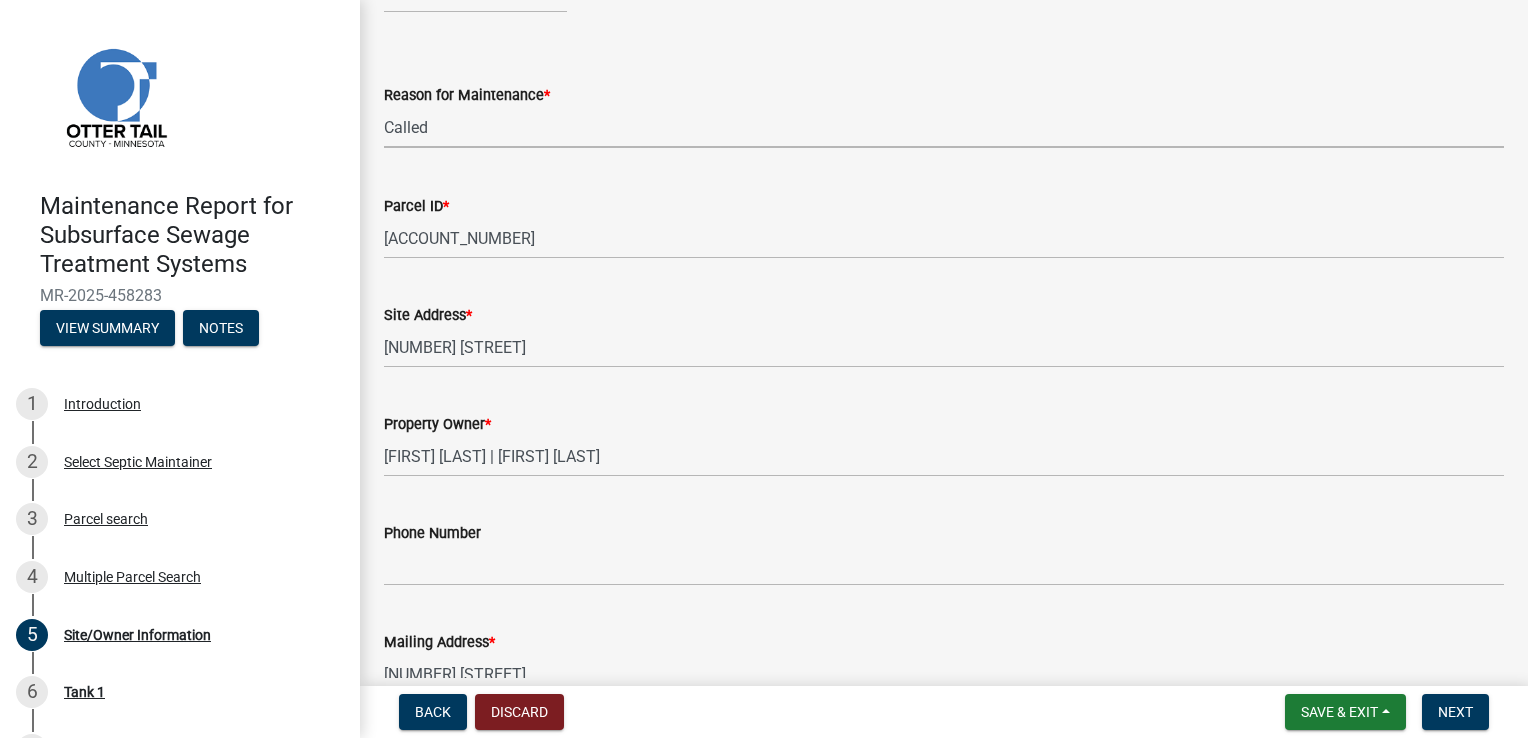 scroll, scrollTop: 200, scrollLeft: 0, axis: vertical 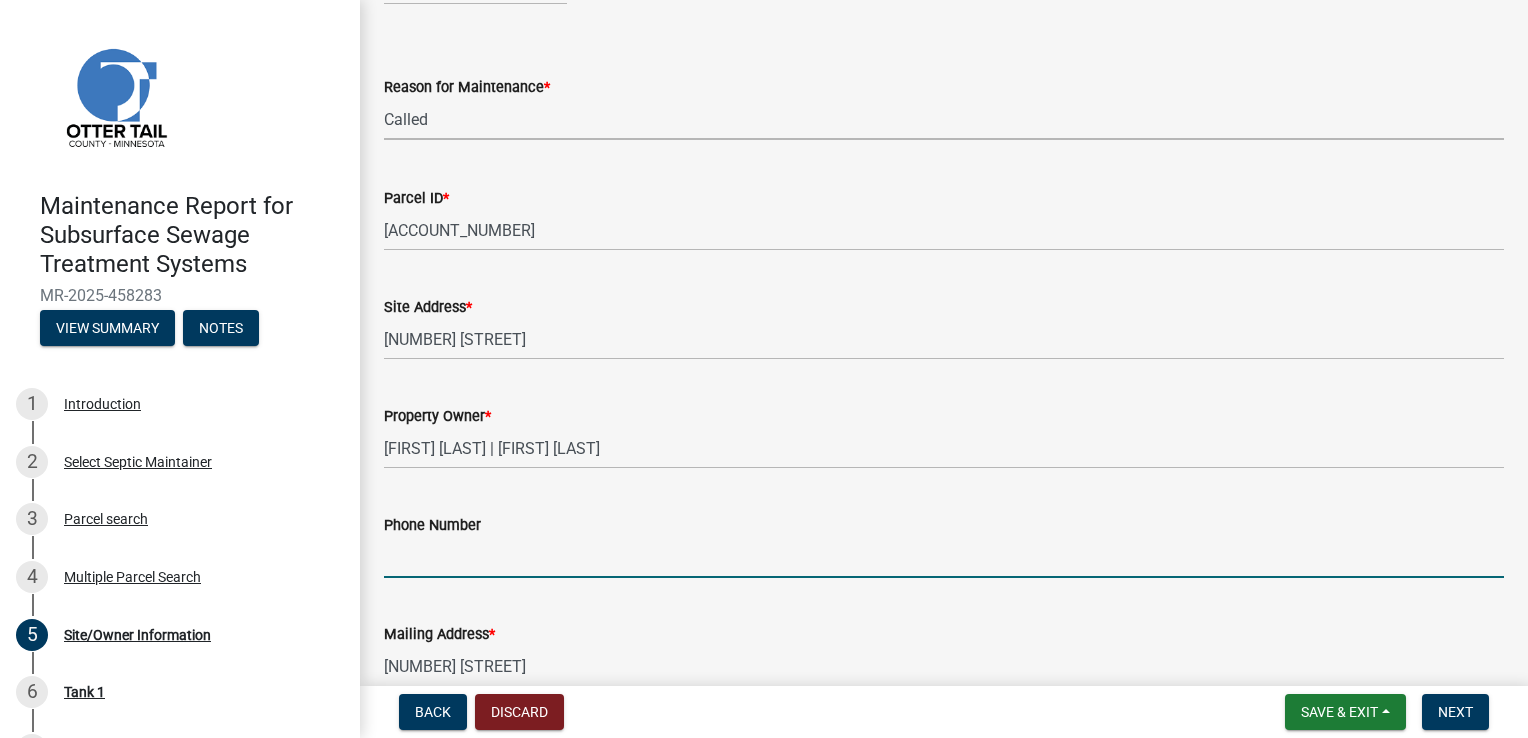 click on "Phone Number" at bounding box center [944, 557] 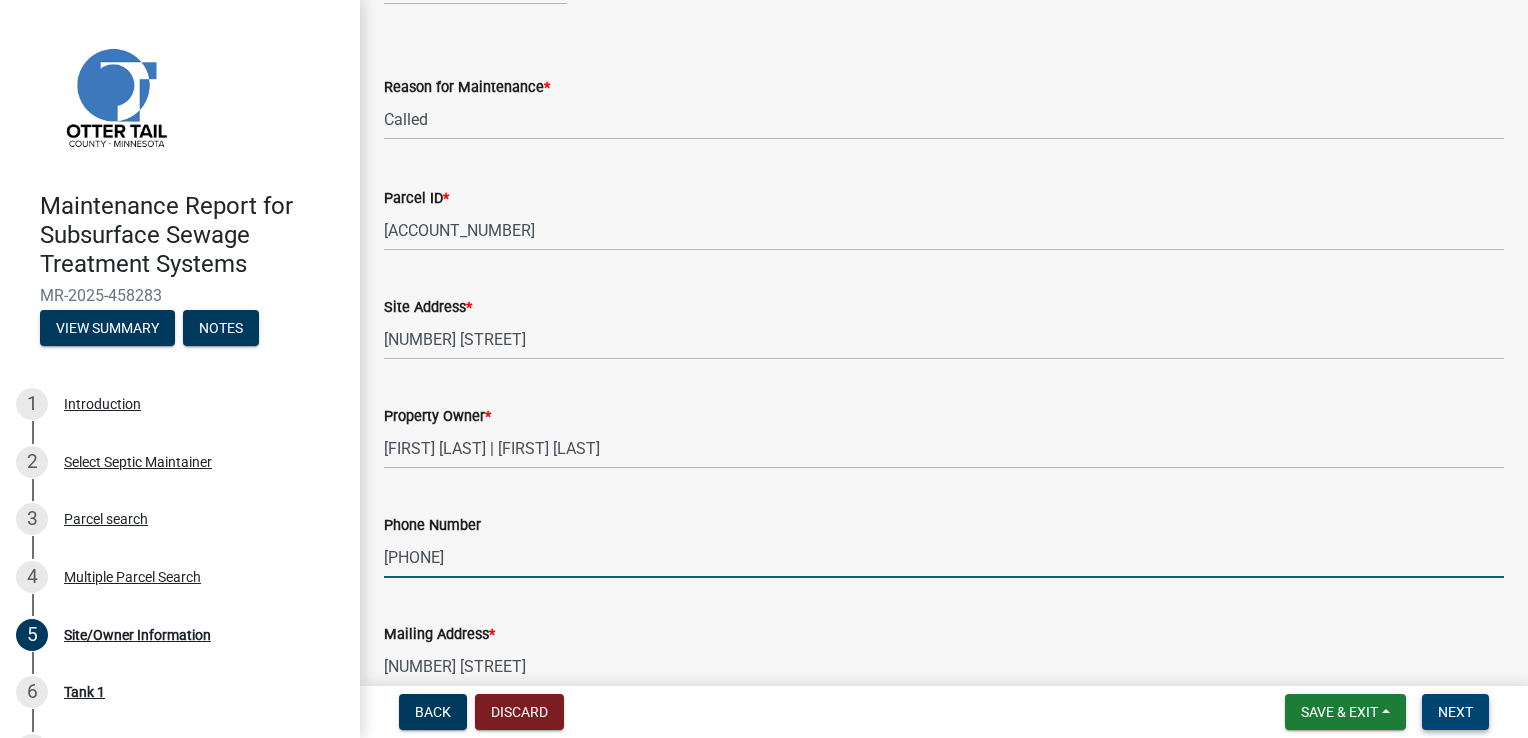 type on "[PHONE]" 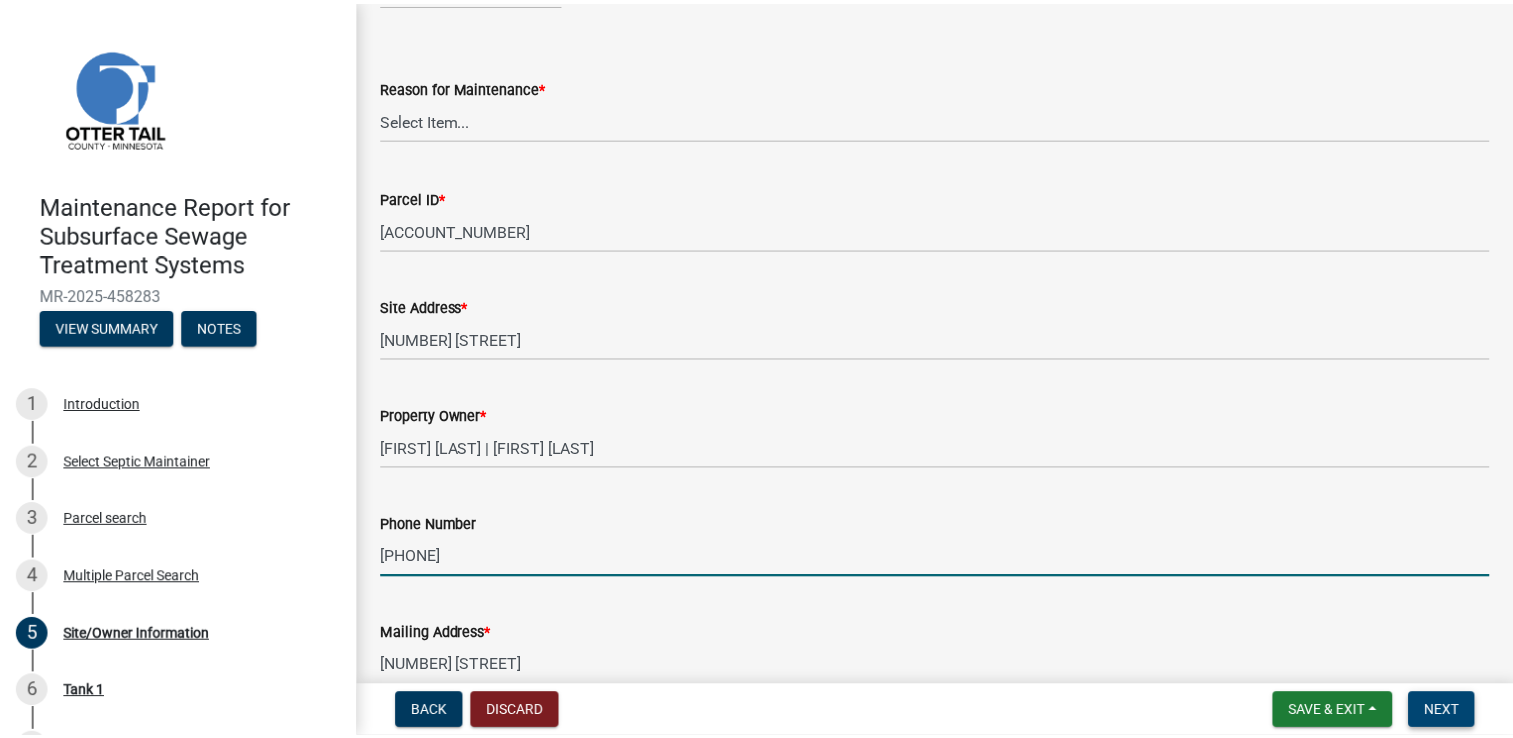 scroll, scrollTop: 0, scrollLeft: 0, axis: both 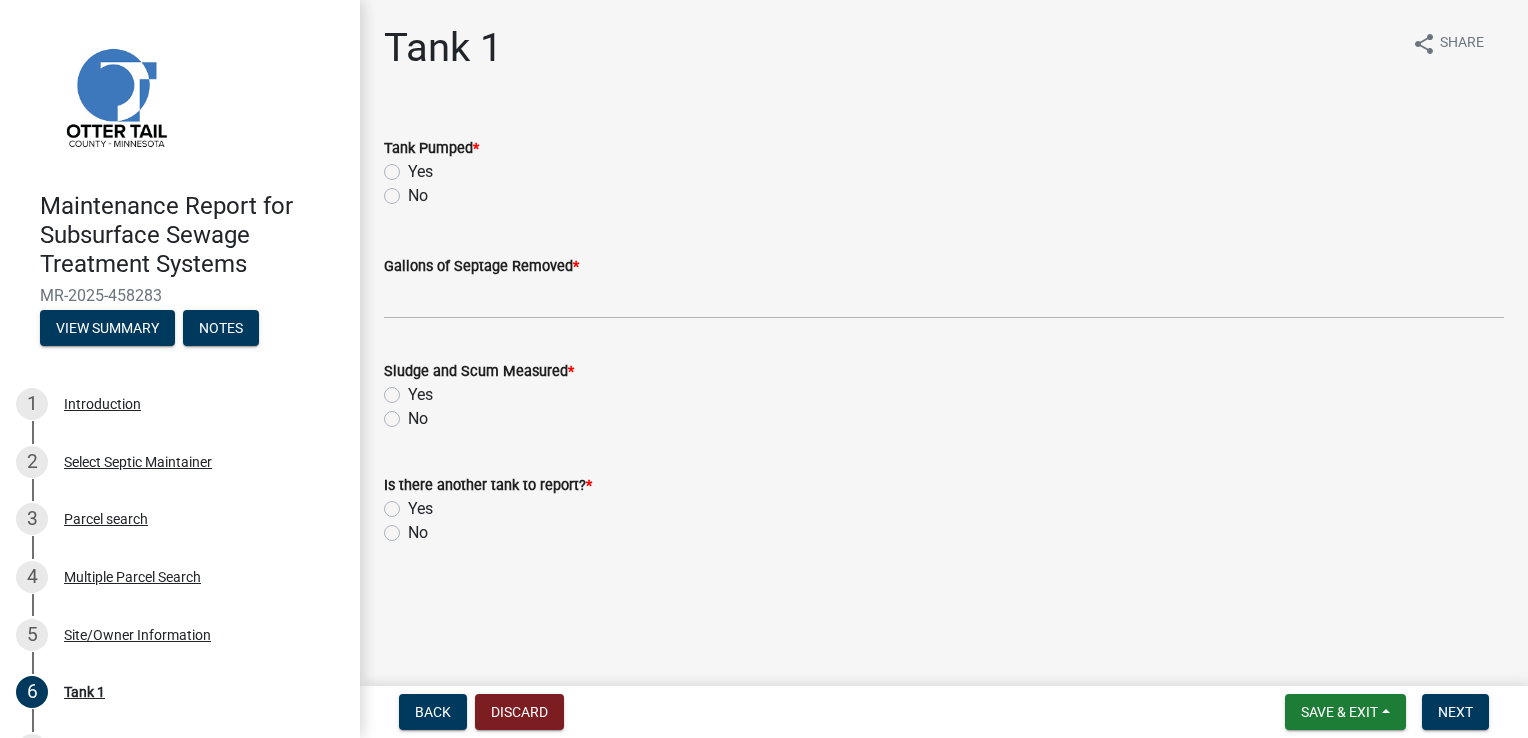 click on "Yes" 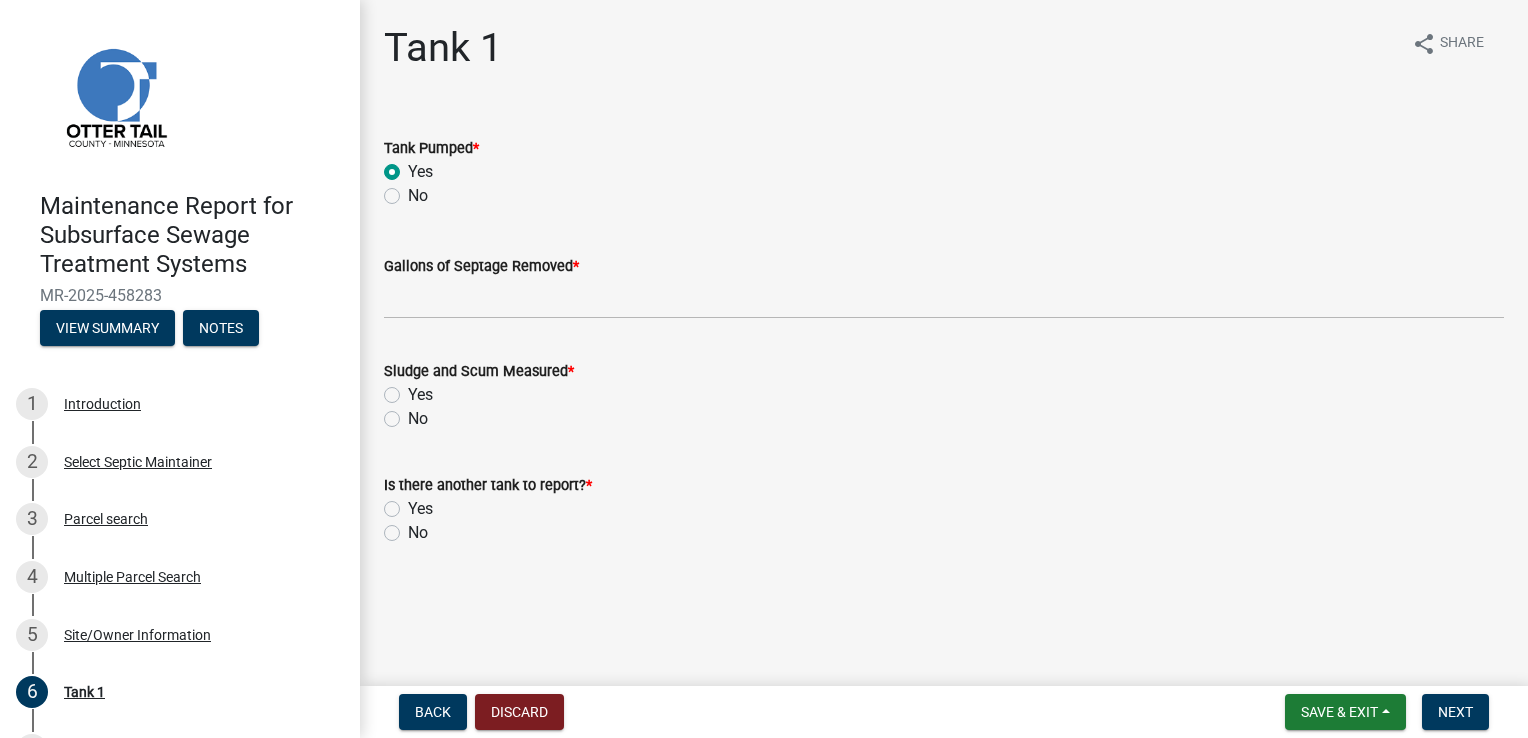 radio on "true" 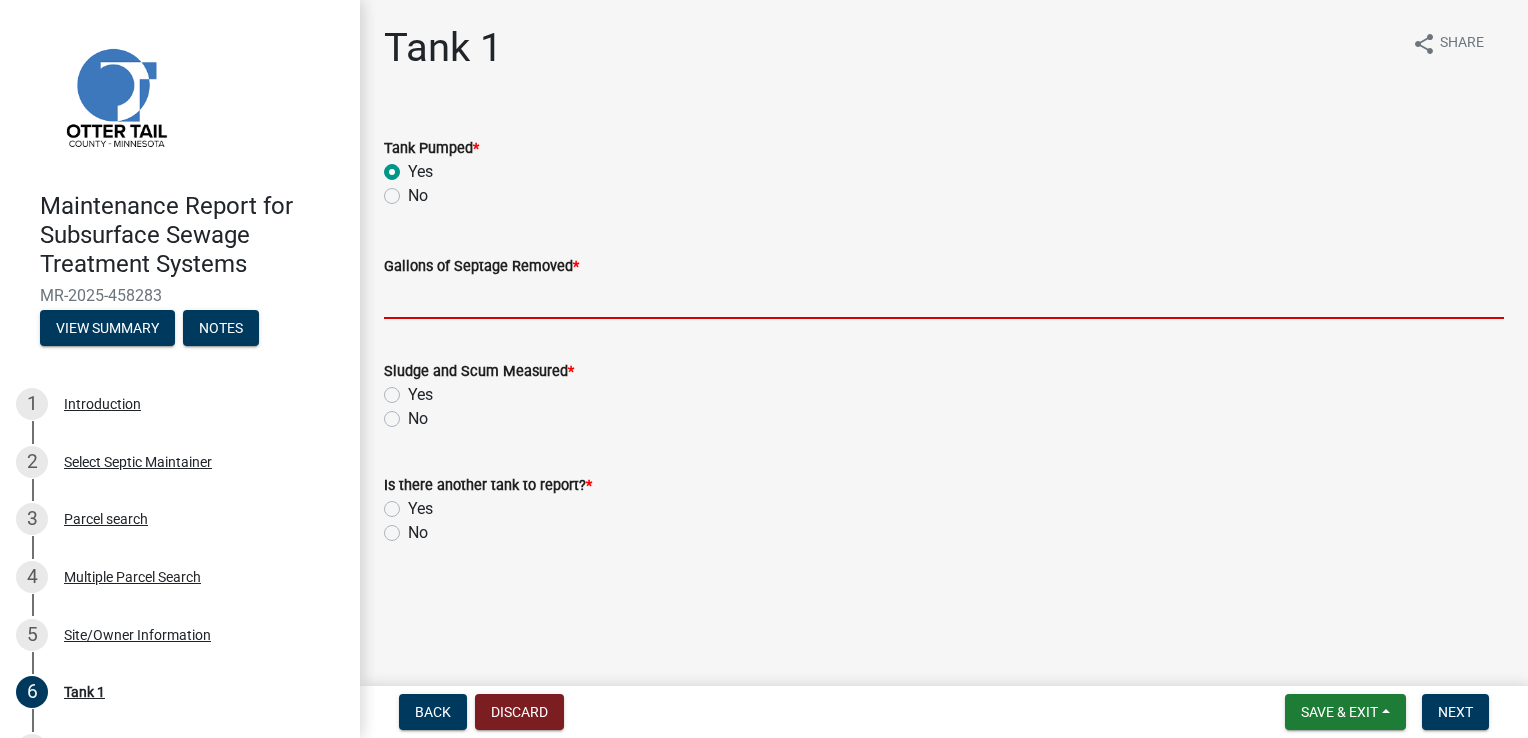 click on "Gallons of Septage Removed  *" at bounding box center (944, 298) 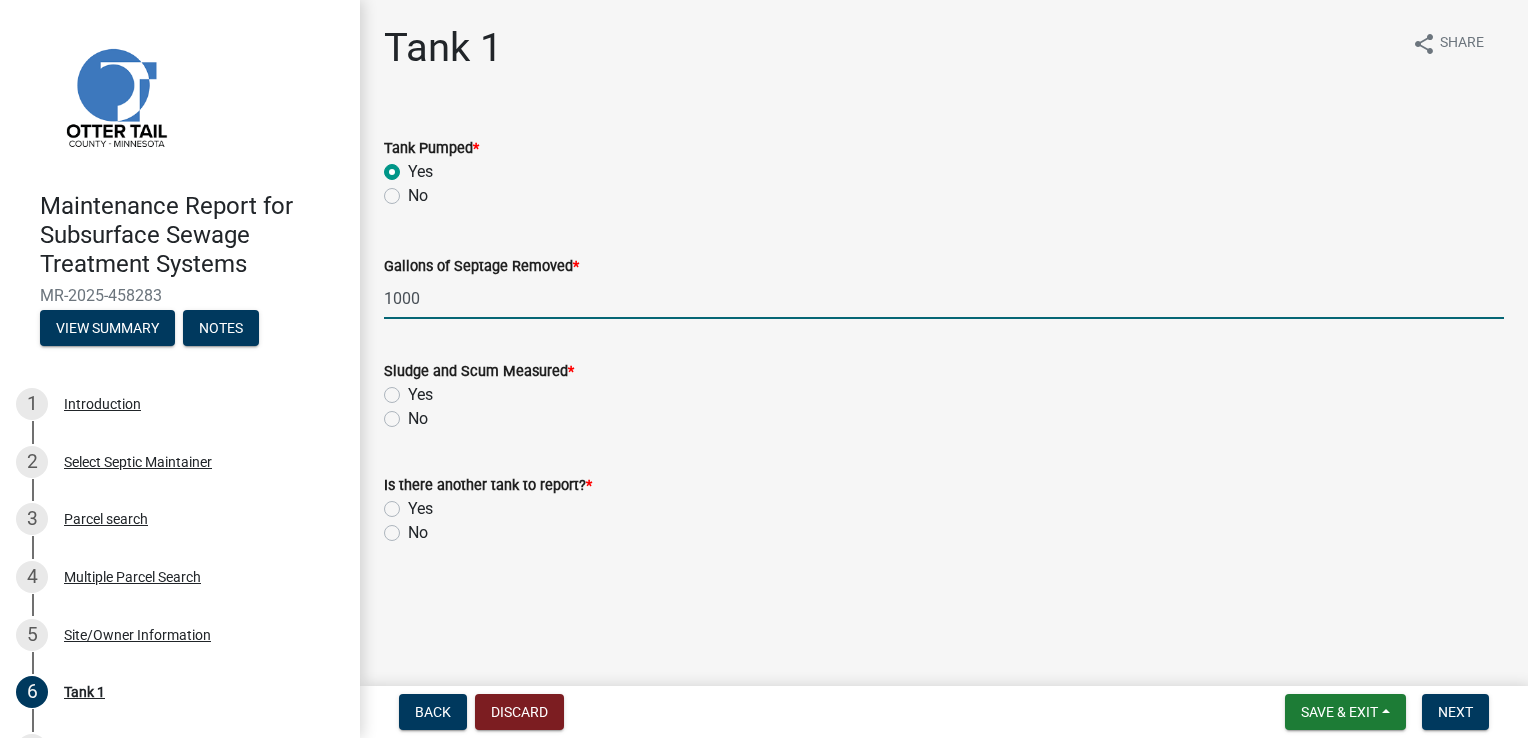 click on "Yes" 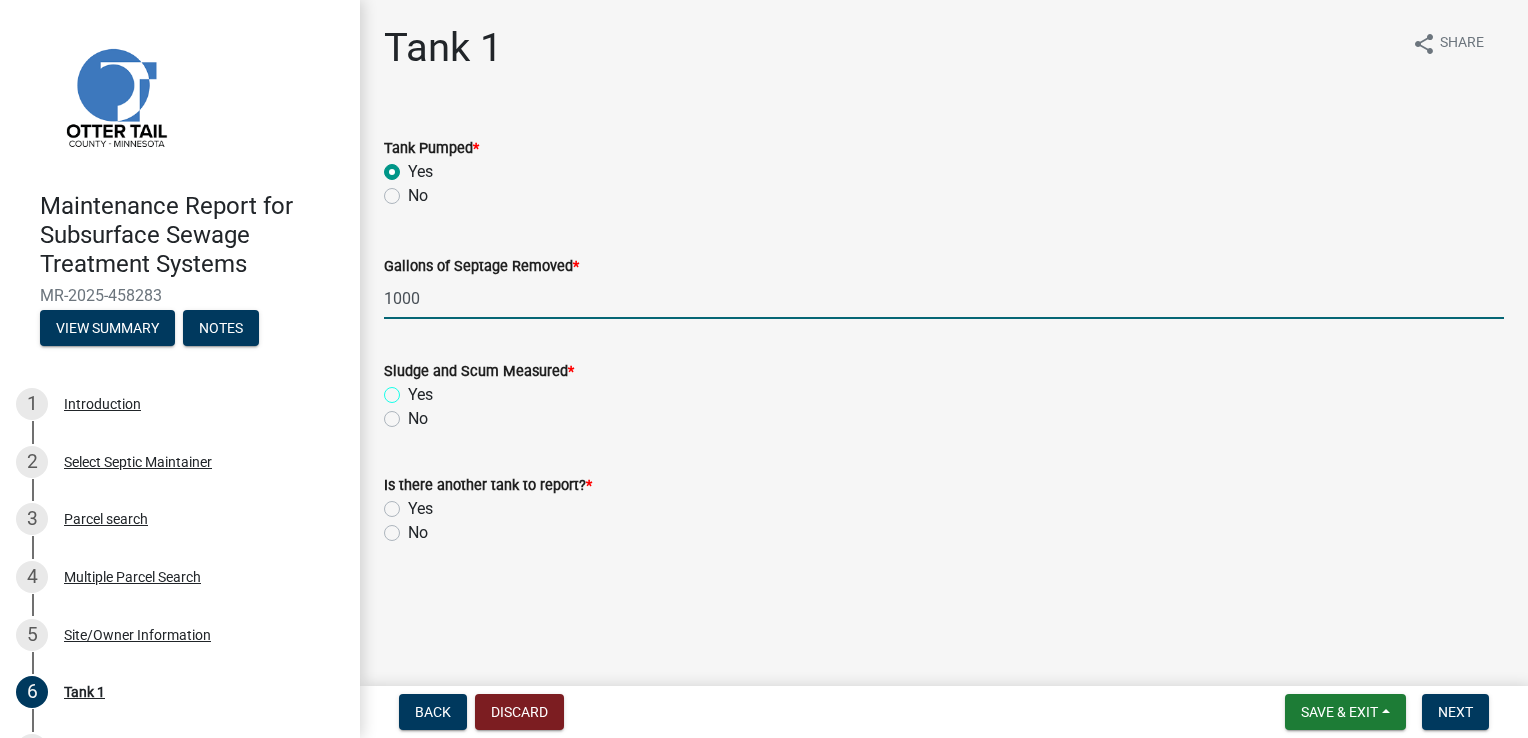 click on "Yes" at bounding box center [414, 389] 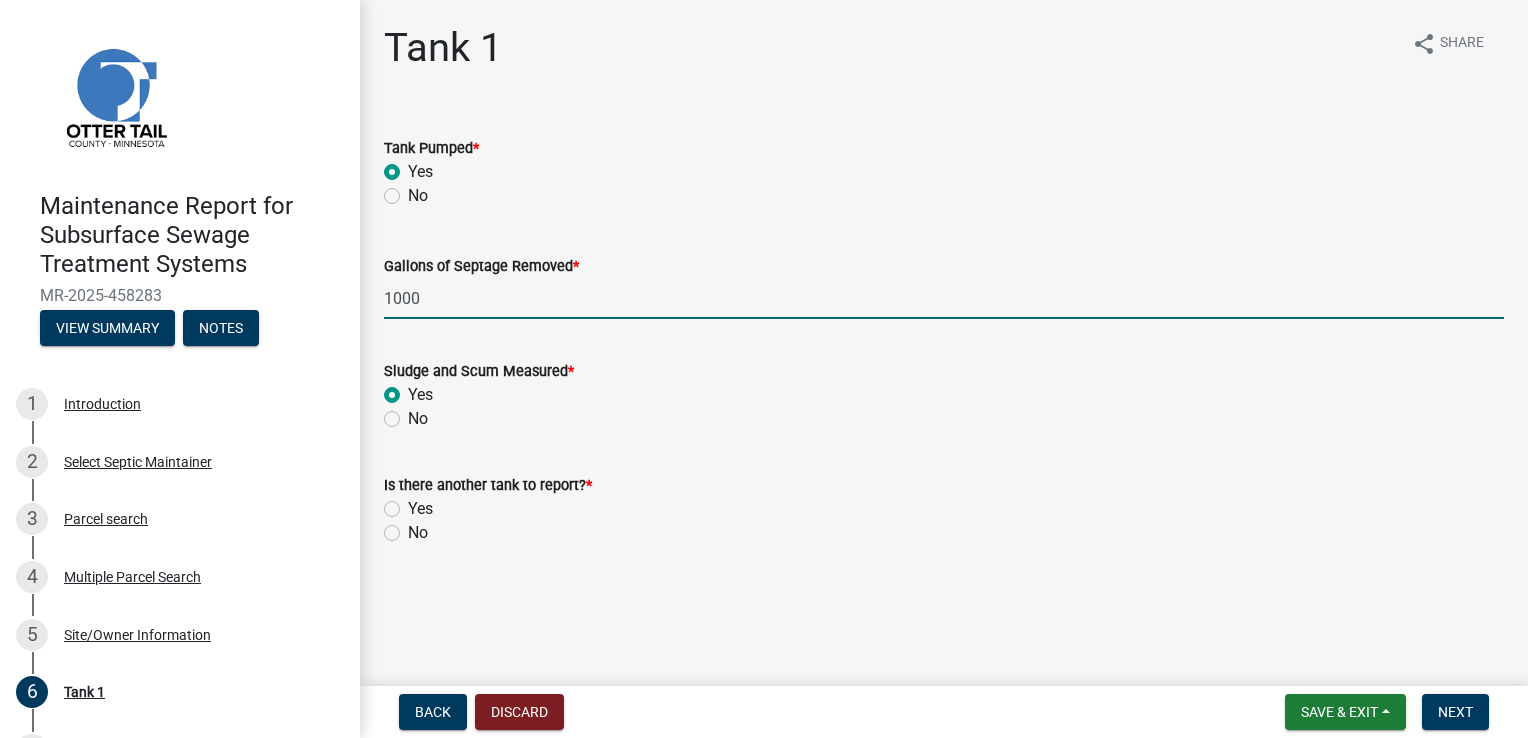 radio on "true" 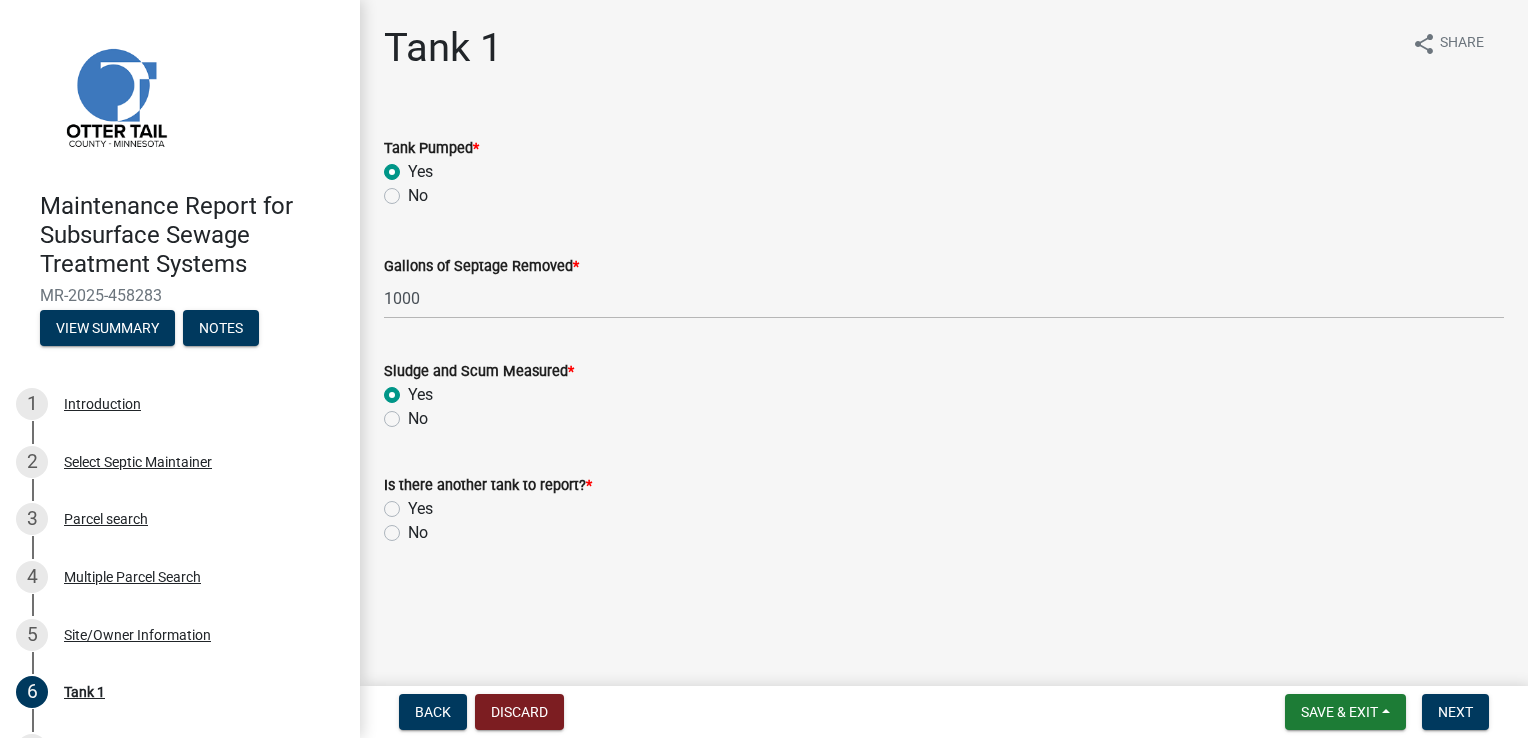 click on "No" 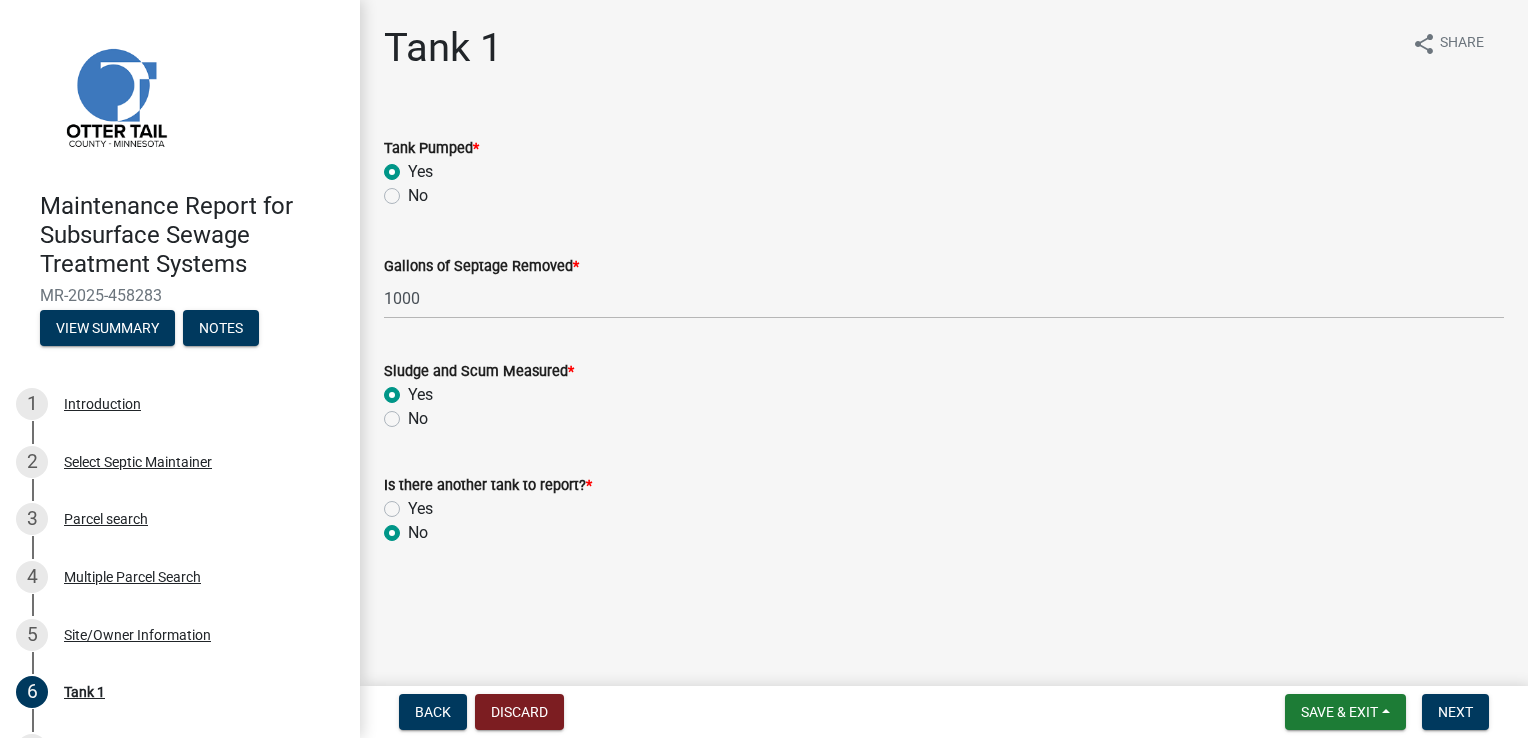 radio on "true" 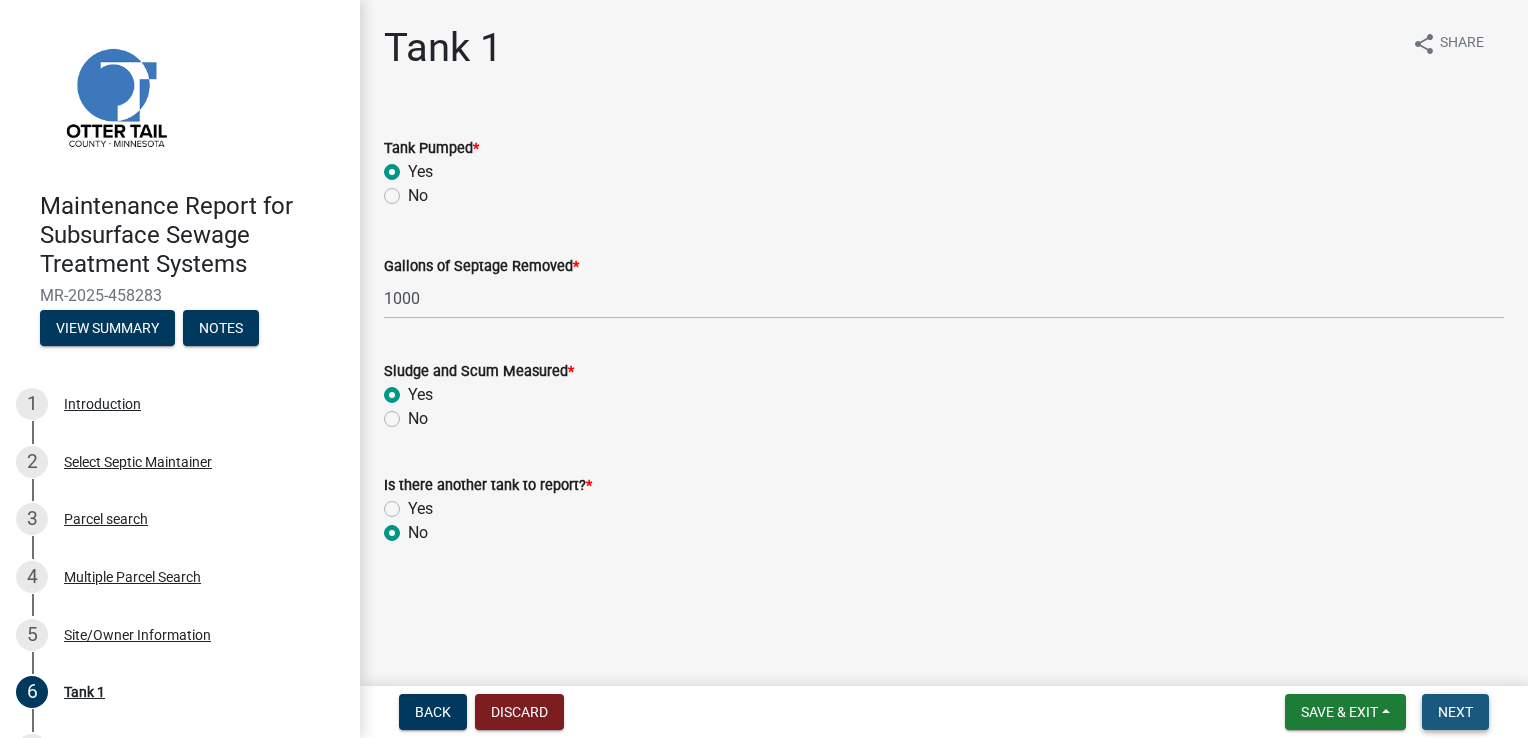 click on "Next" at bounding box center [1455, 712] 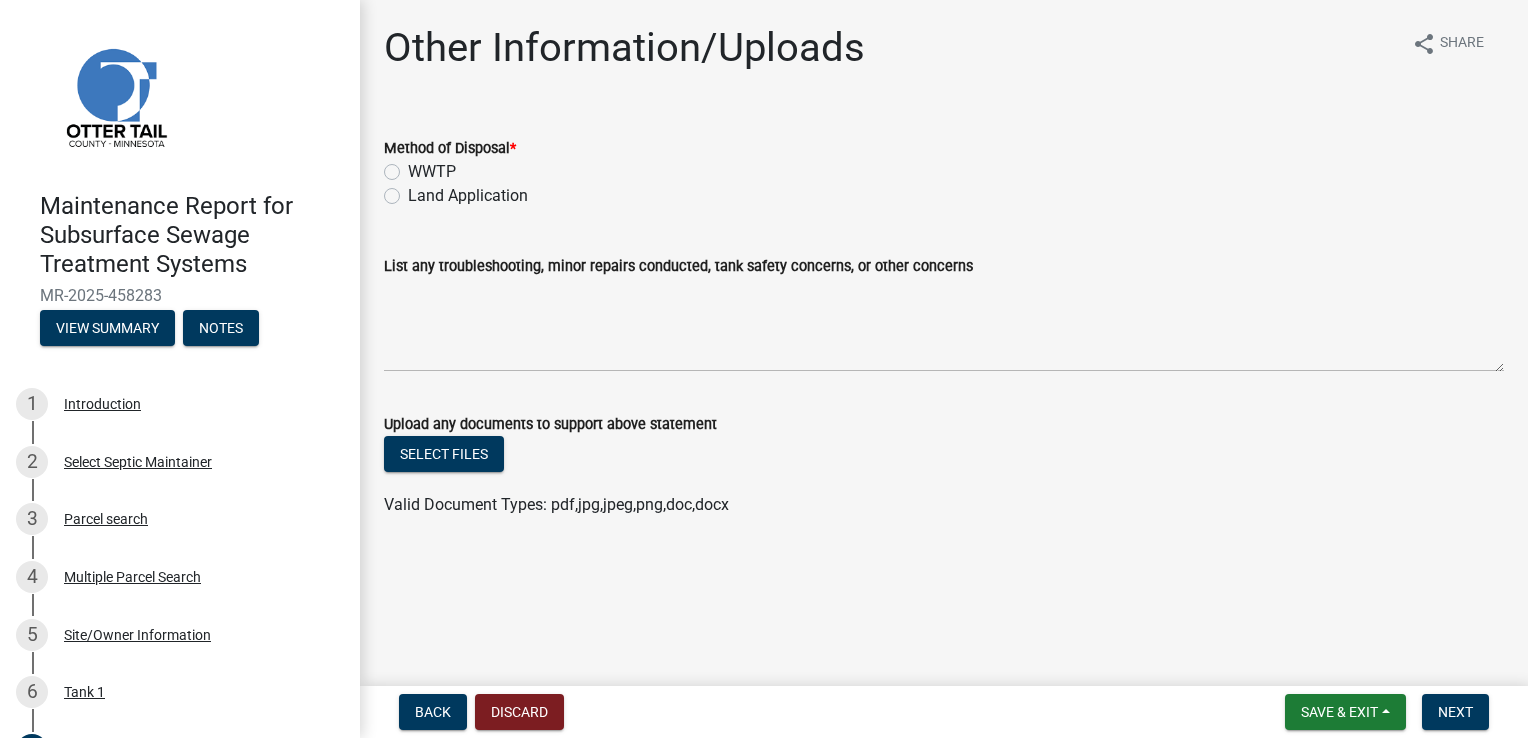 click on "Land Application" 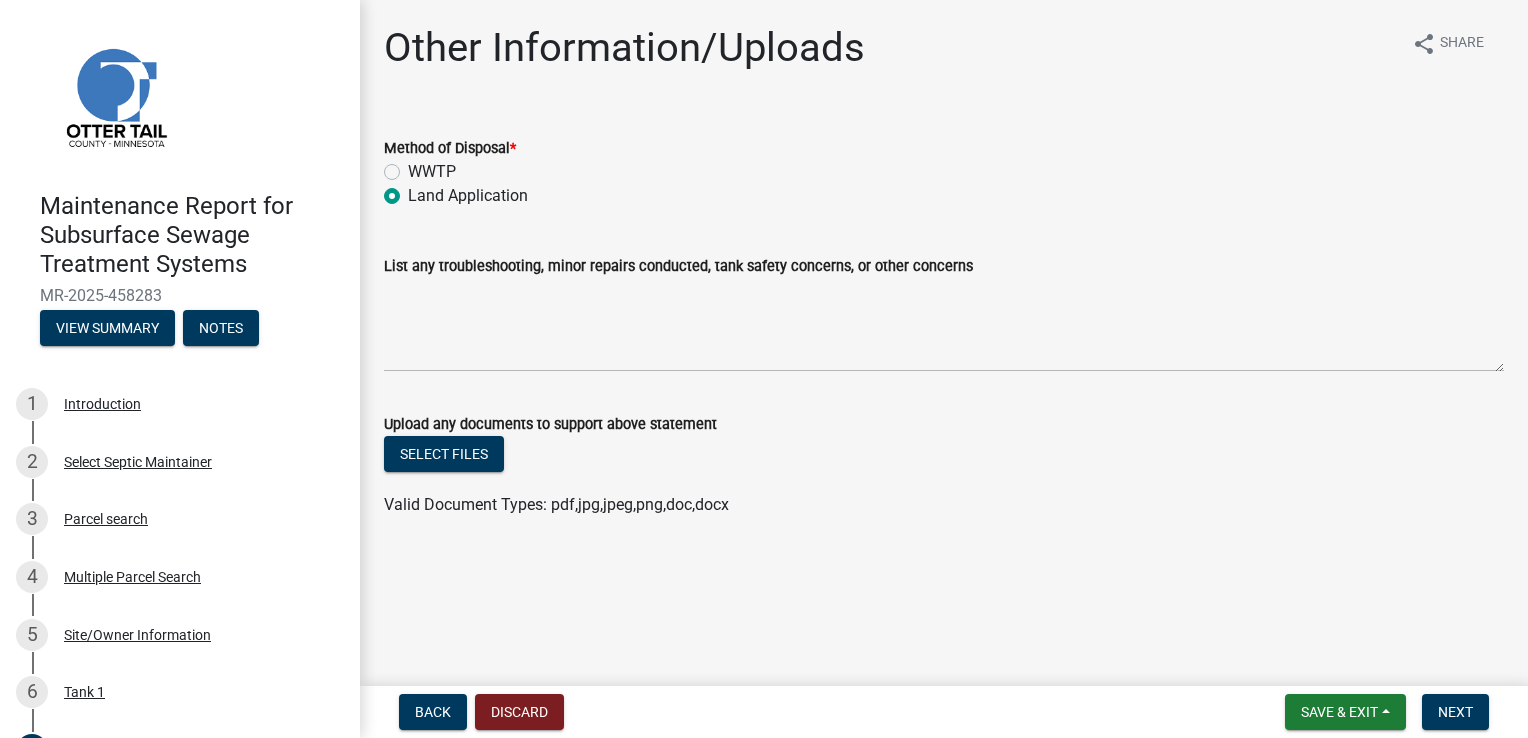 radio on "true" 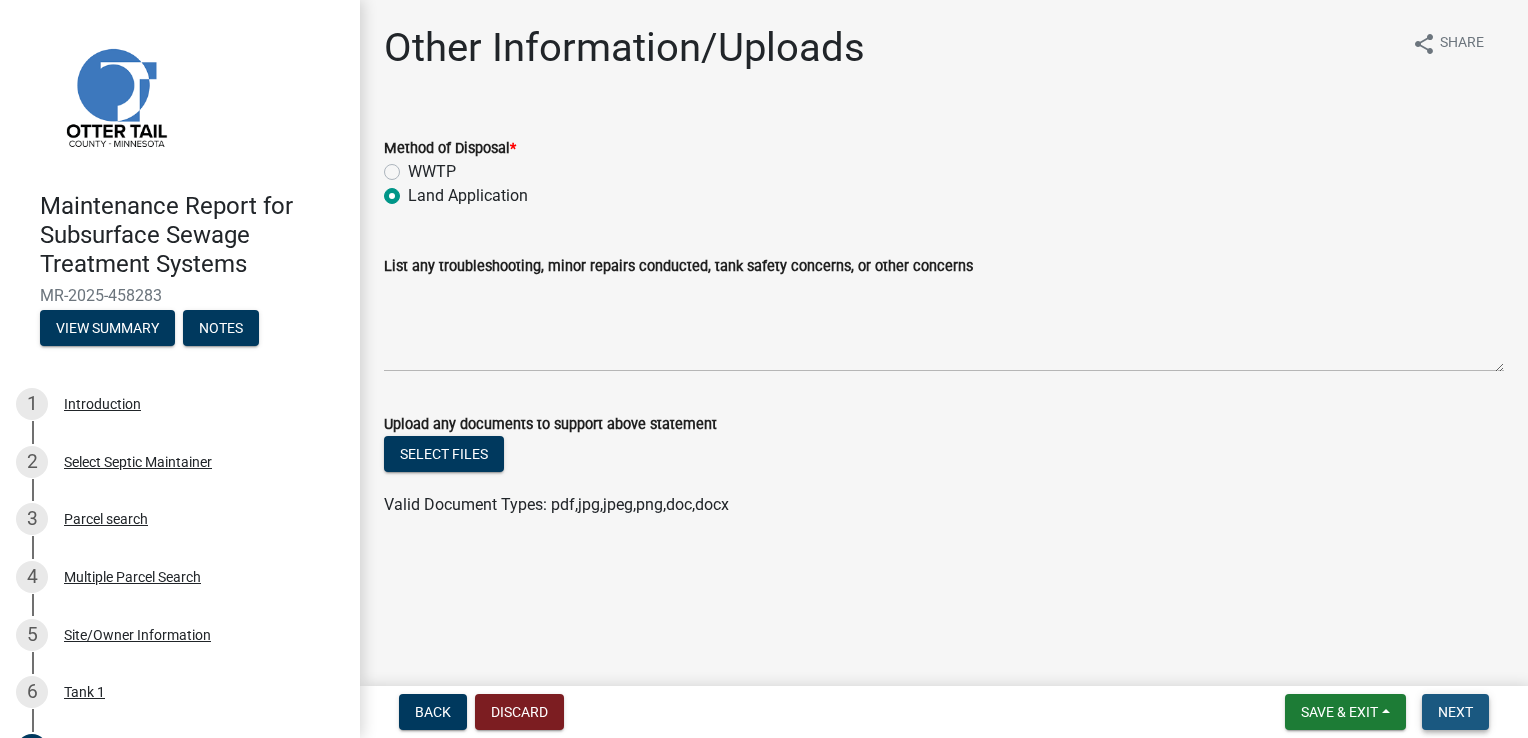 click on "Next" at bounding box center (1455, 712) 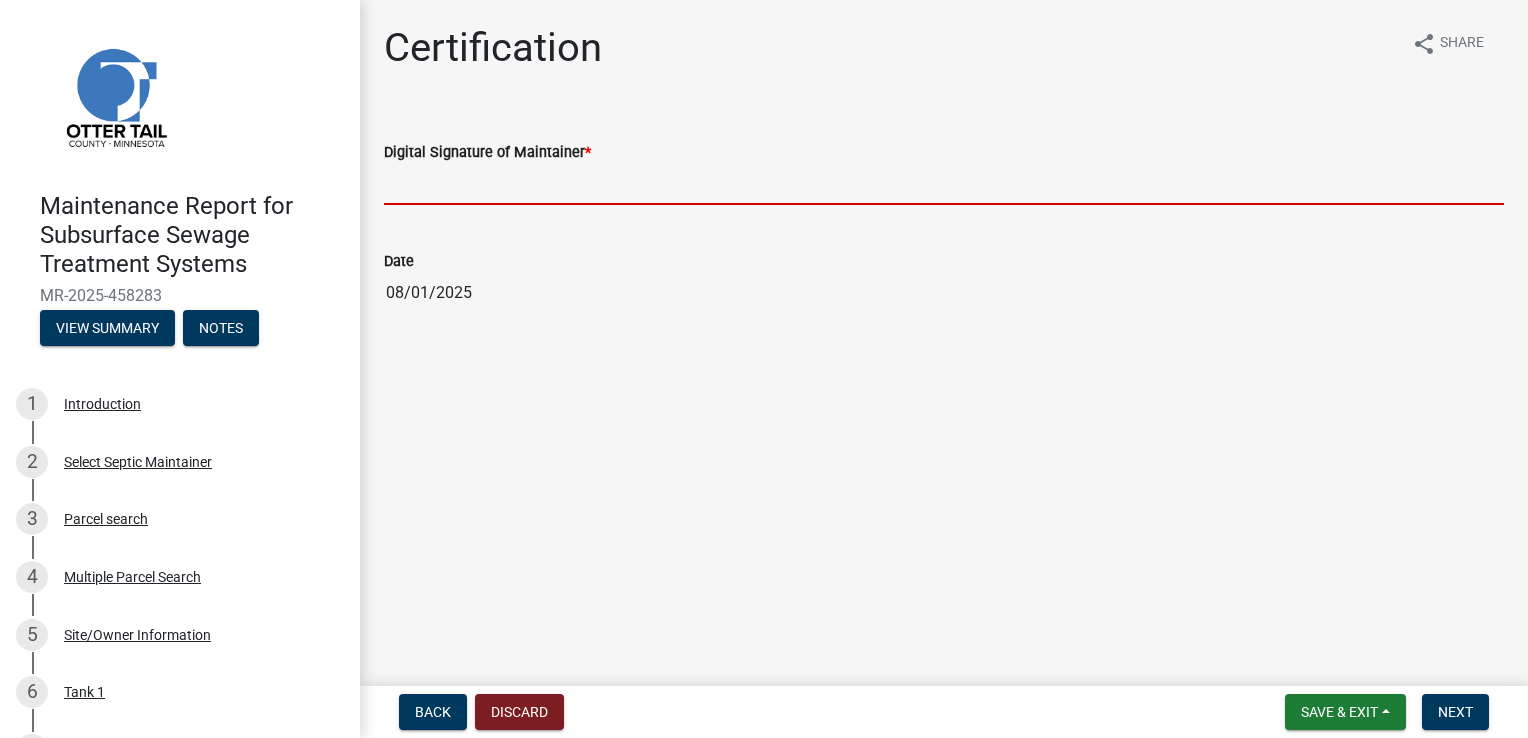 drag, startPoint x: 420, startPoint y: 189, endPoint x: 431, endPoint y: 195, distance: 12.529964 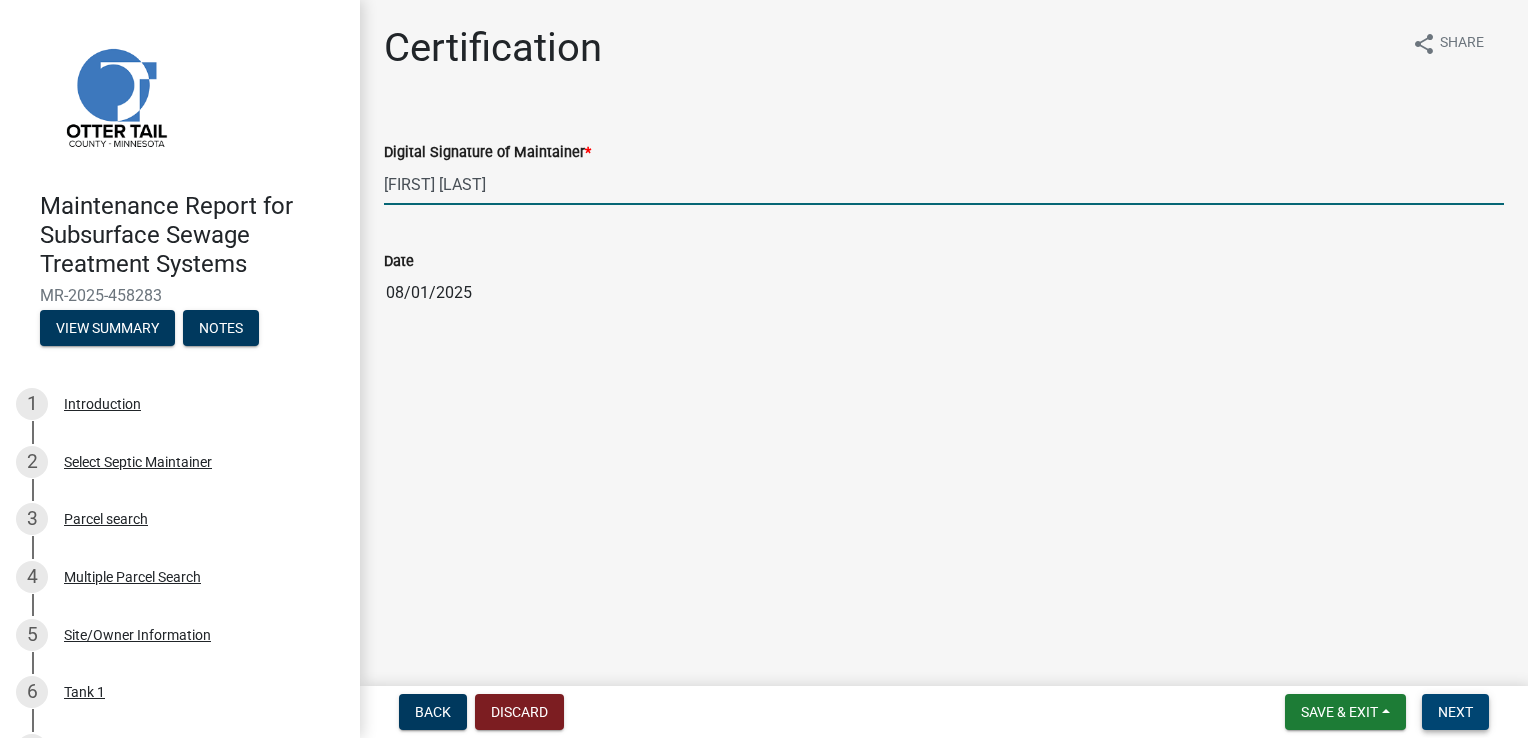 click on "Next" at bounding box center [1455, 712] 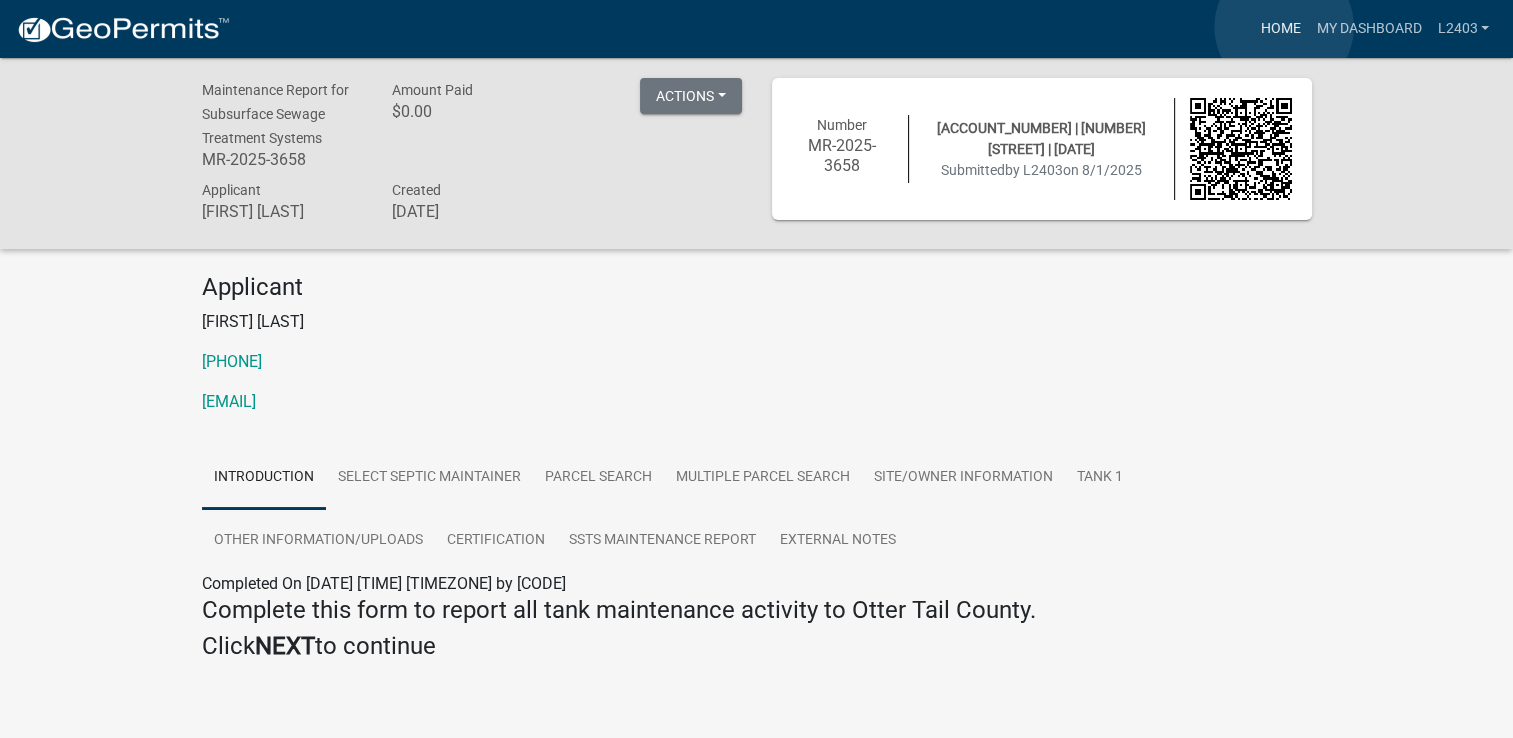 click on "Home" at bounding box center [1280, 29] 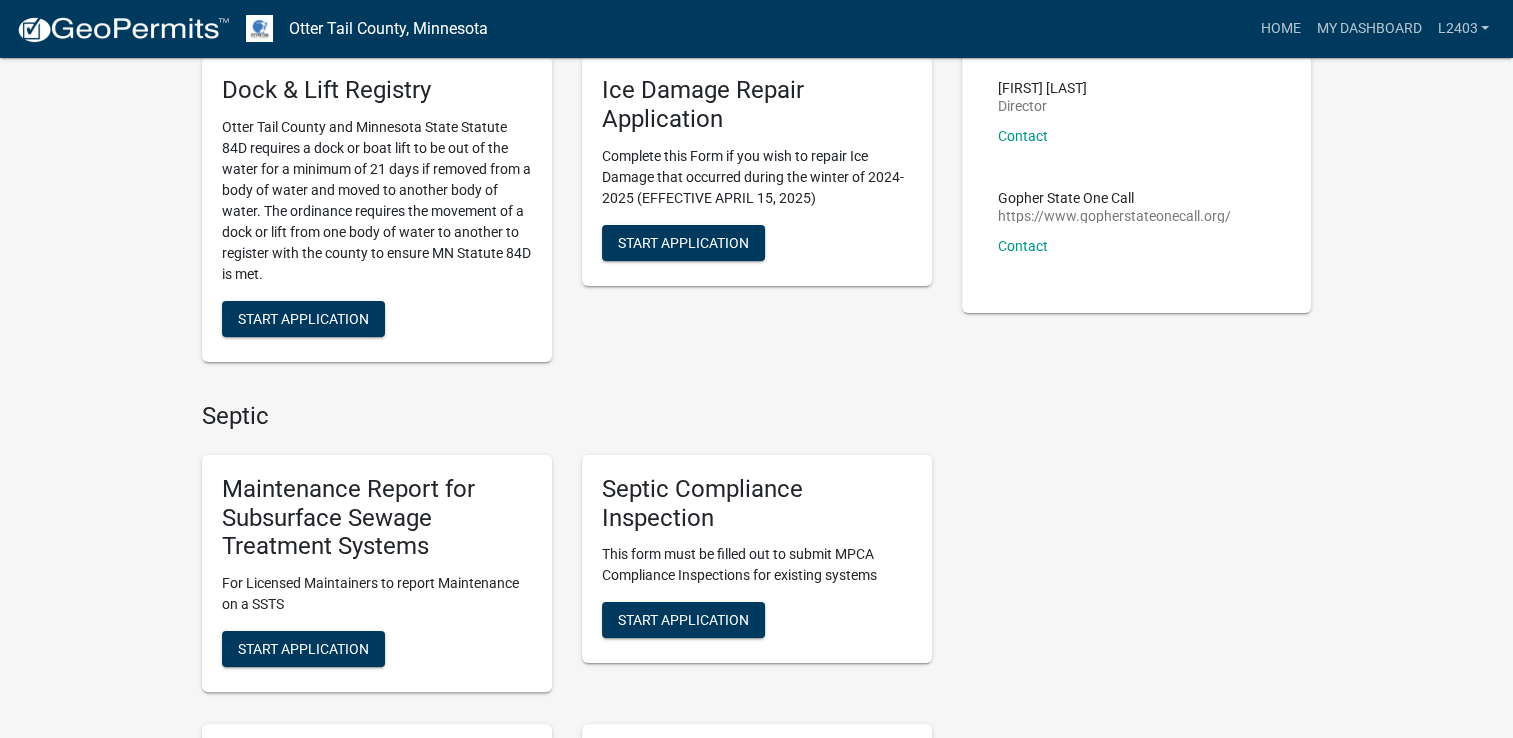 scroll, scrollTop: 300, scrollLeft: 0, axis: vertical 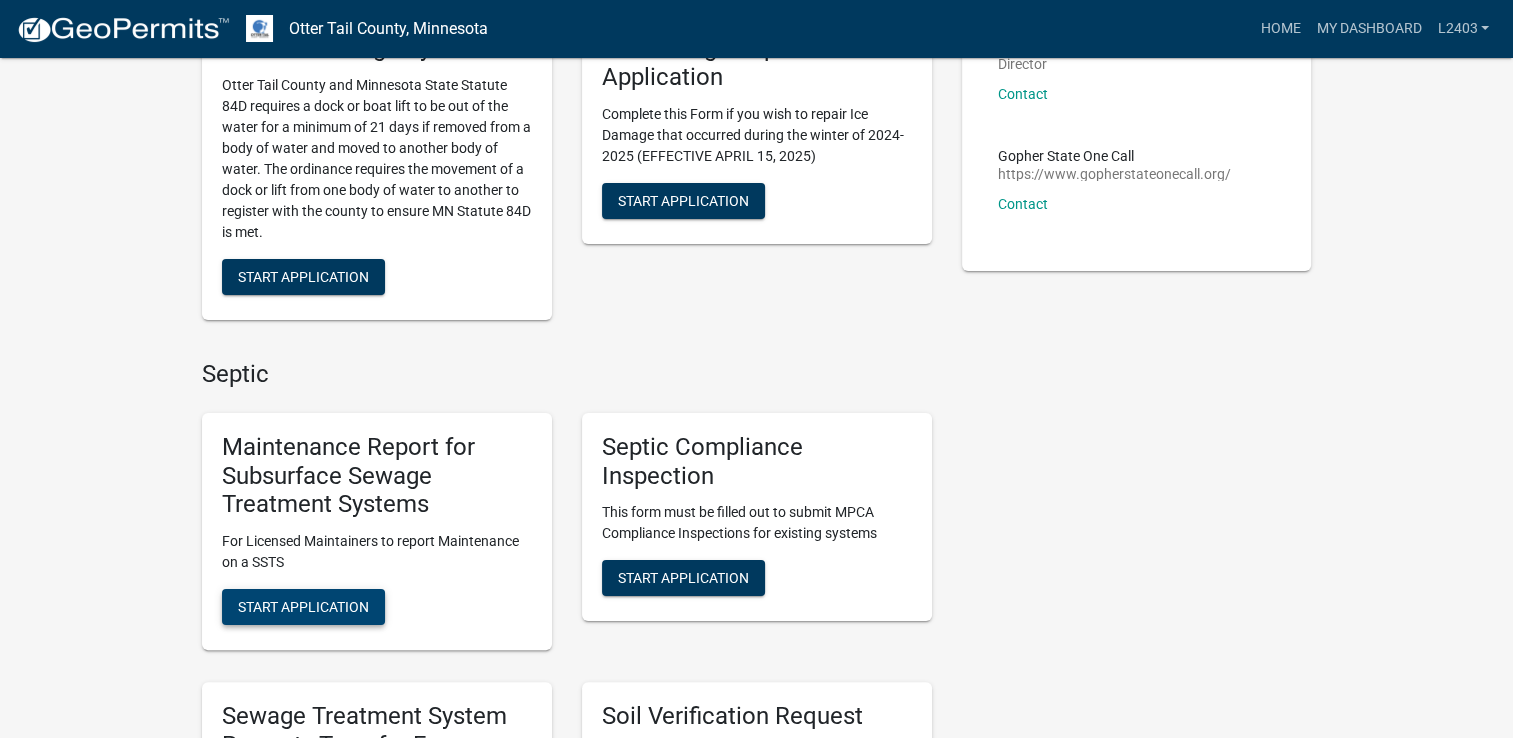 click on "Start Application" at bounding box center (303, 607) 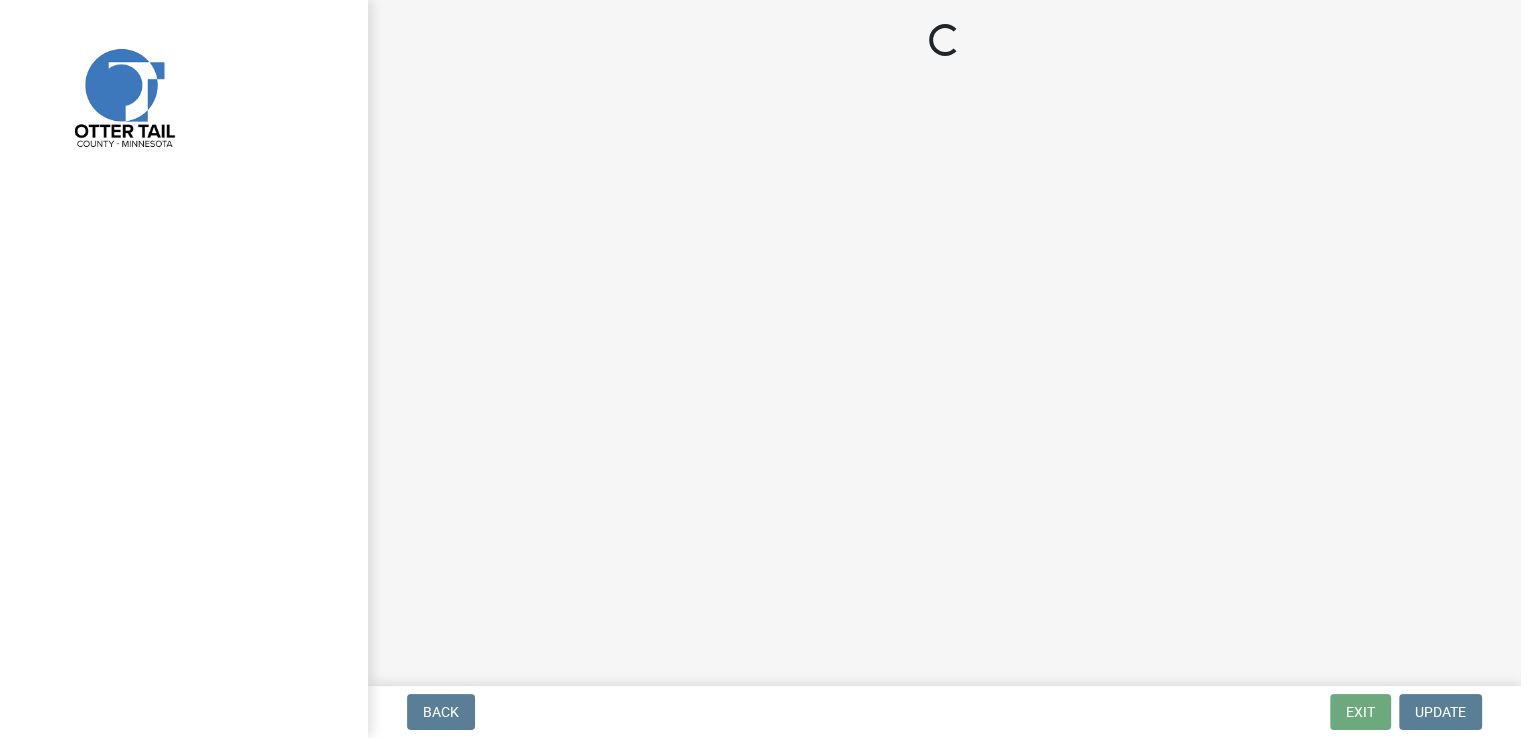 scroll, scrollTop: 0, scrollLeft: 0, axis: both 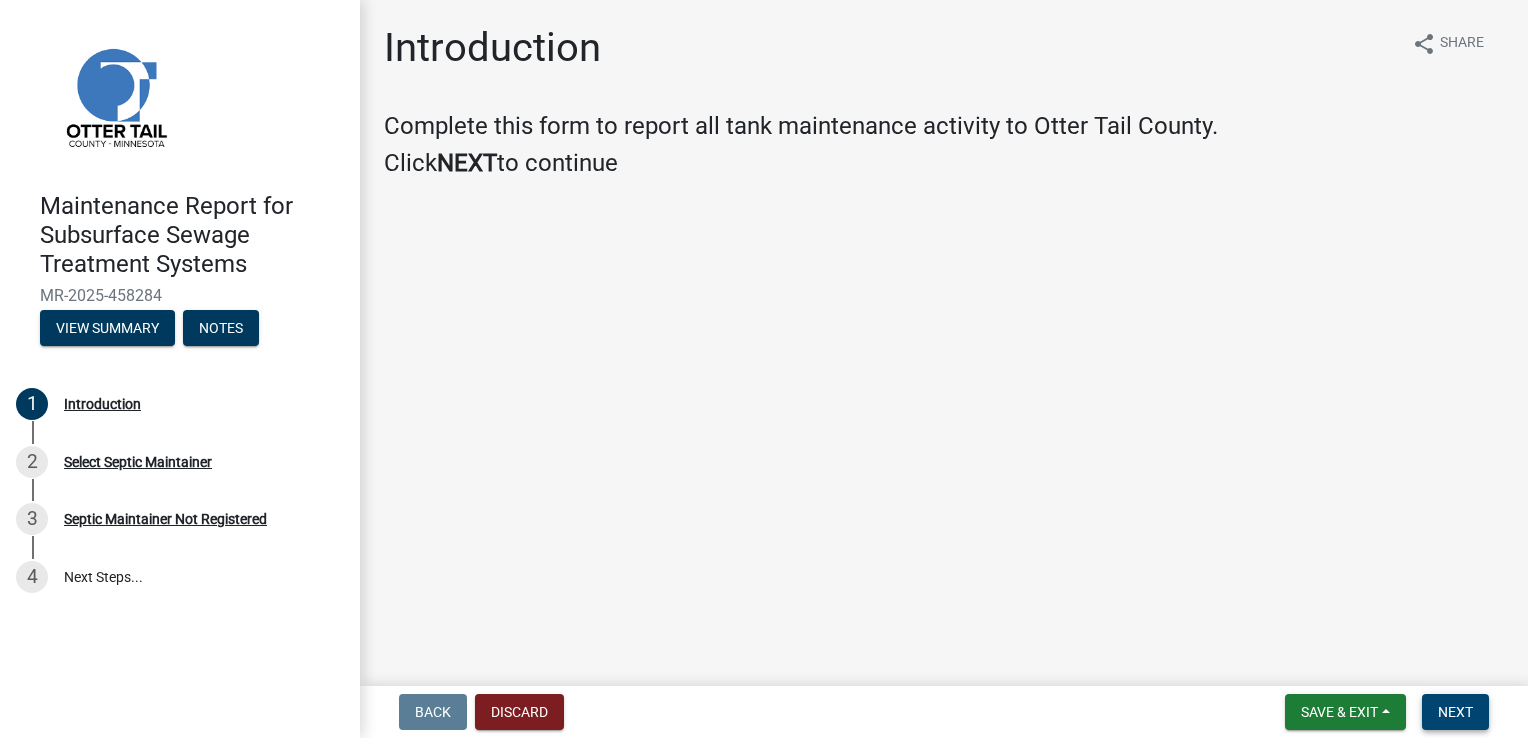 click on "Next" at bounding box center (1455, 712) 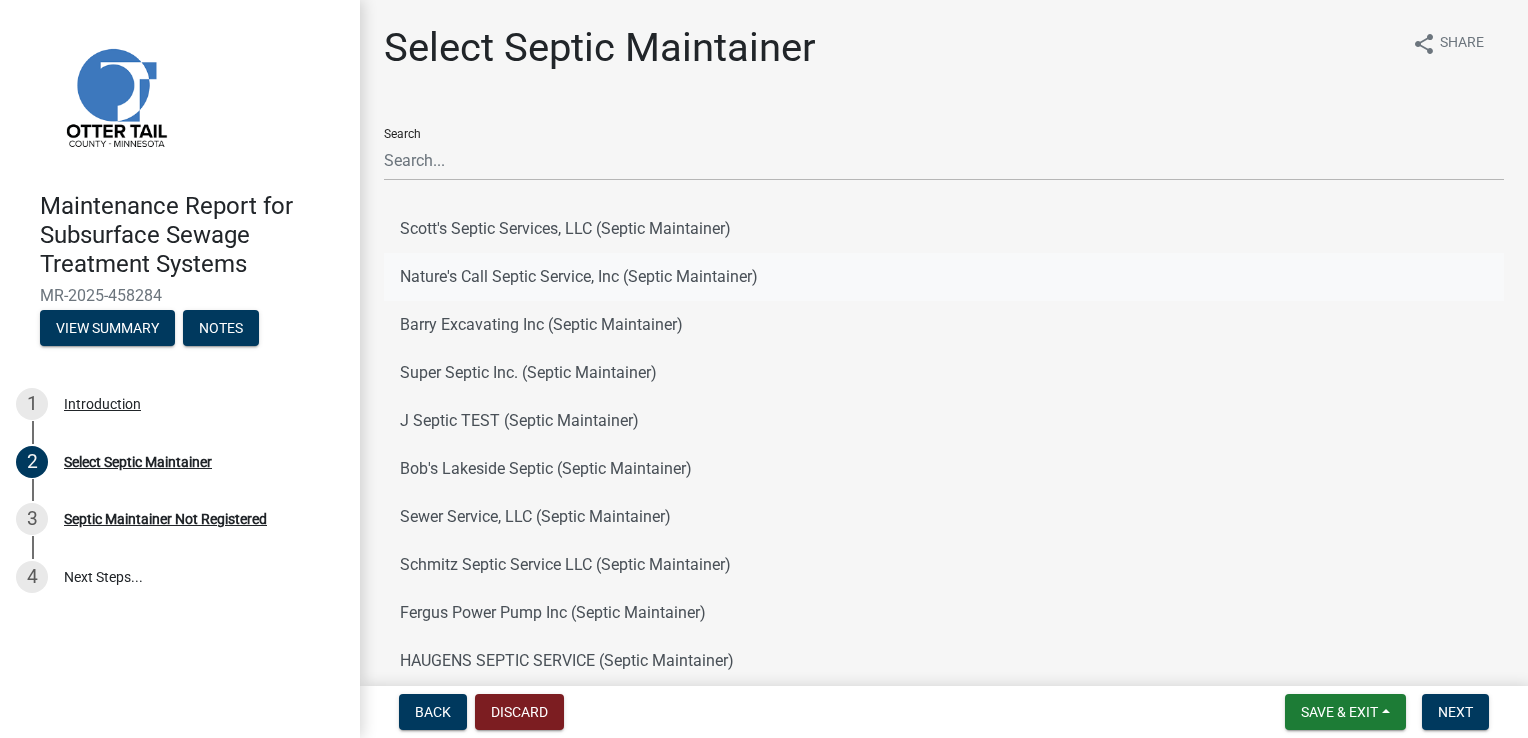 click on "Nature's Call Septic Service, Inc (Septic Maintainer)" 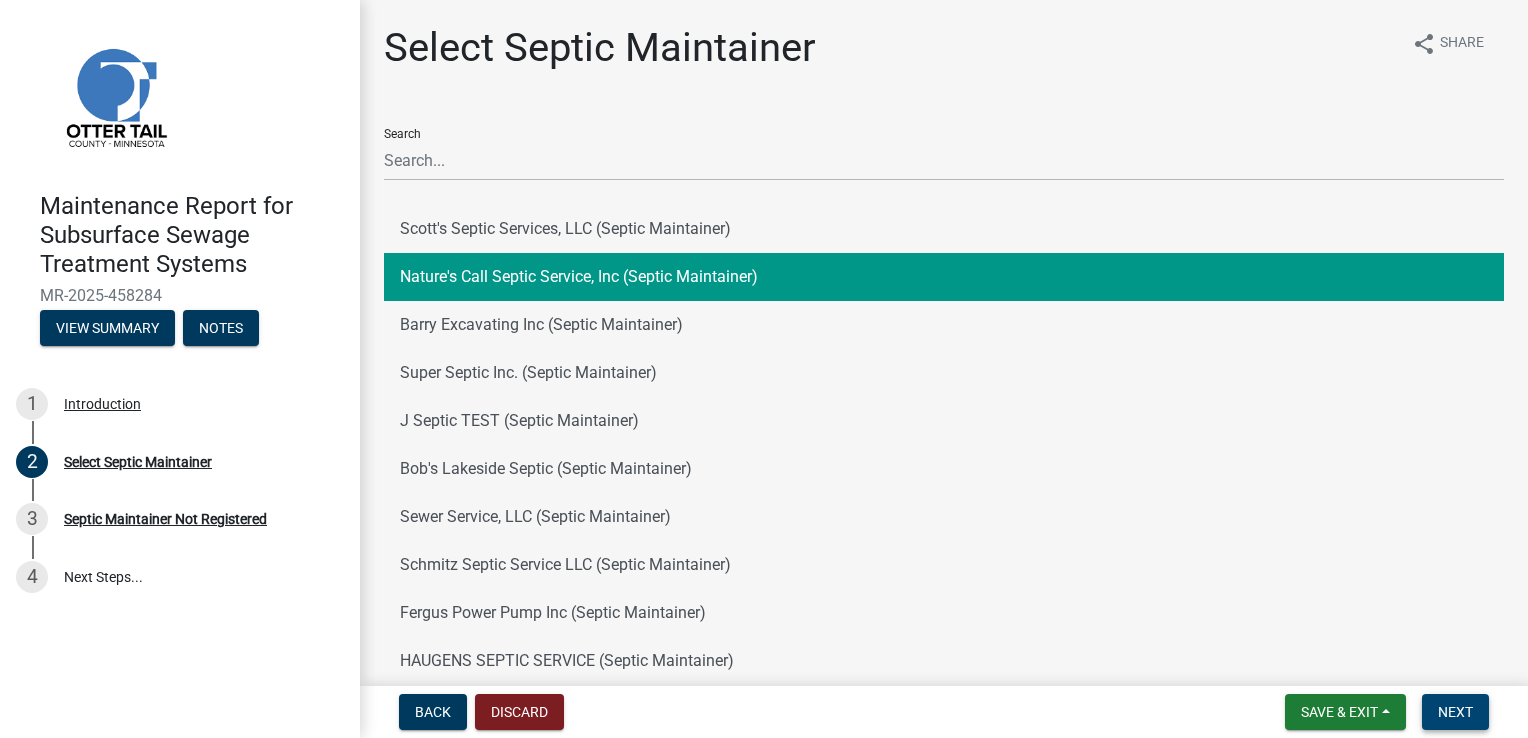click on "Next" at bounding box center (1455, 712) 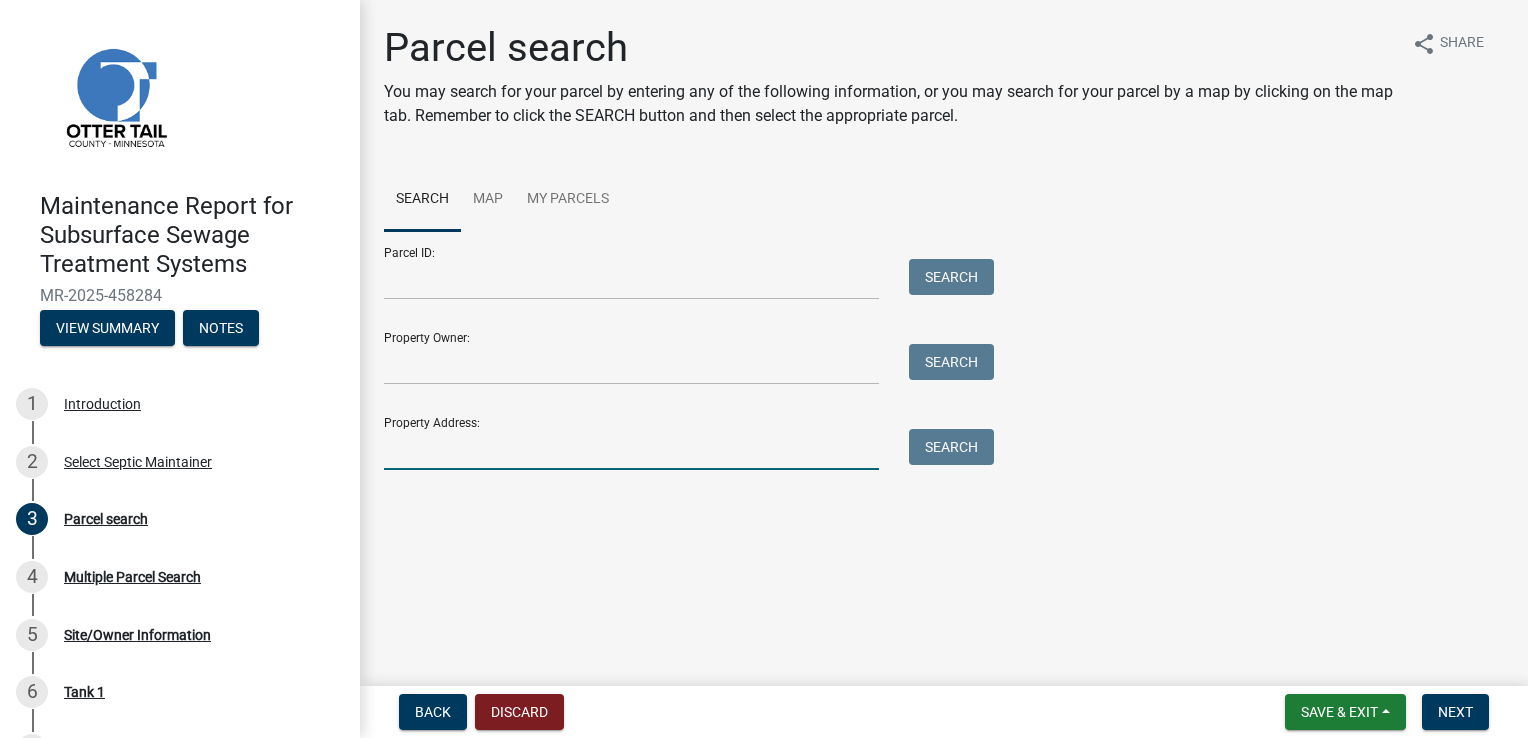 click on "Property Address:" at bounding box center (631, 449) 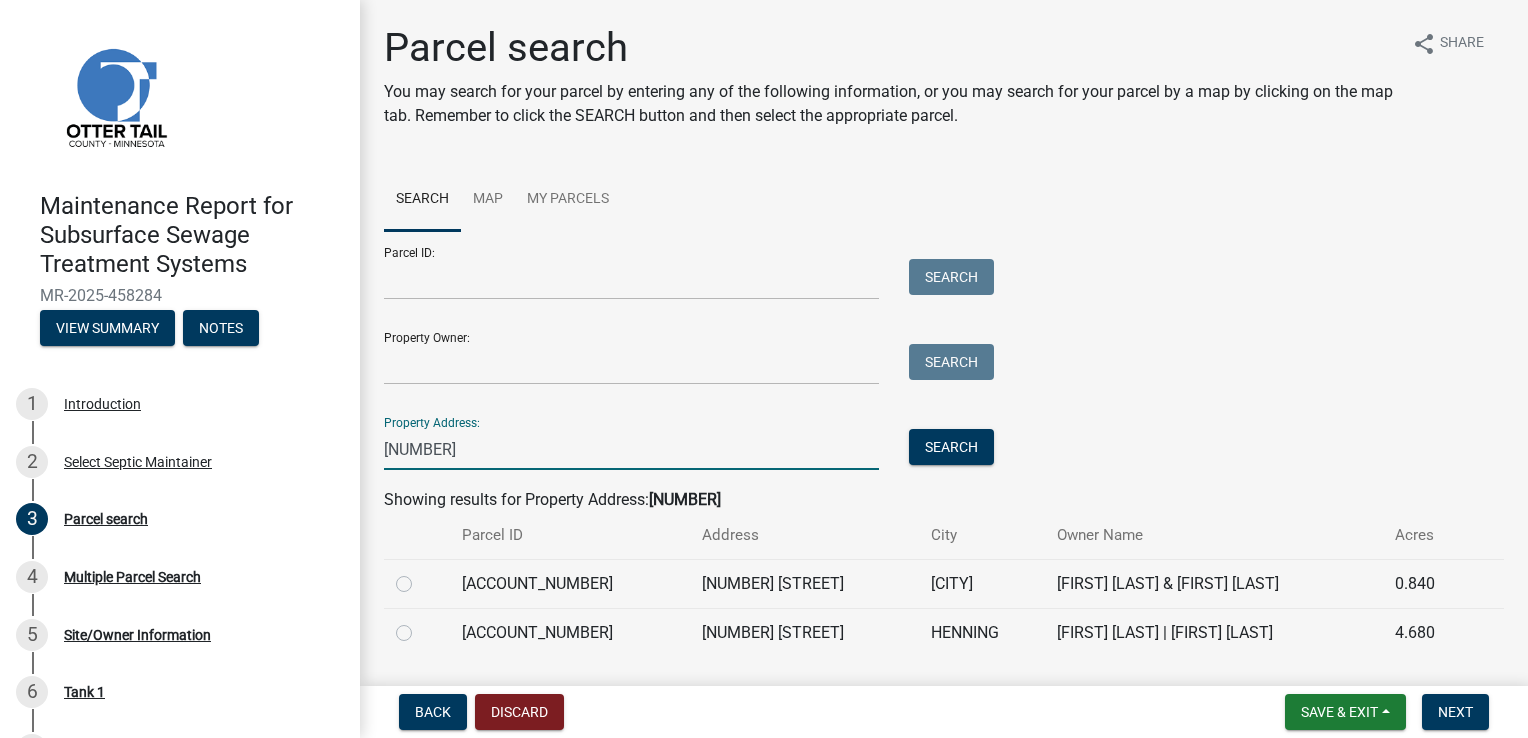 type on "[NUMBER]" 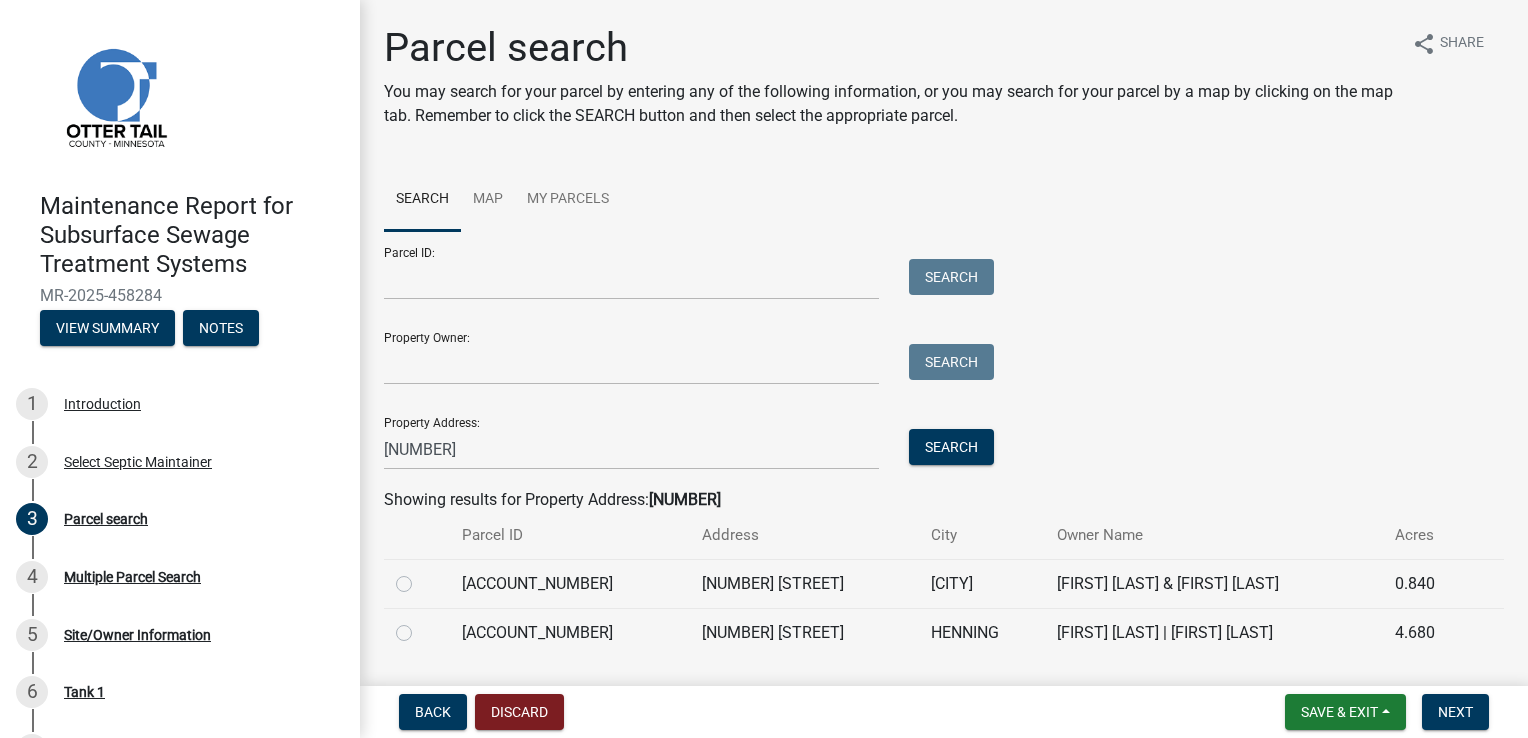 click 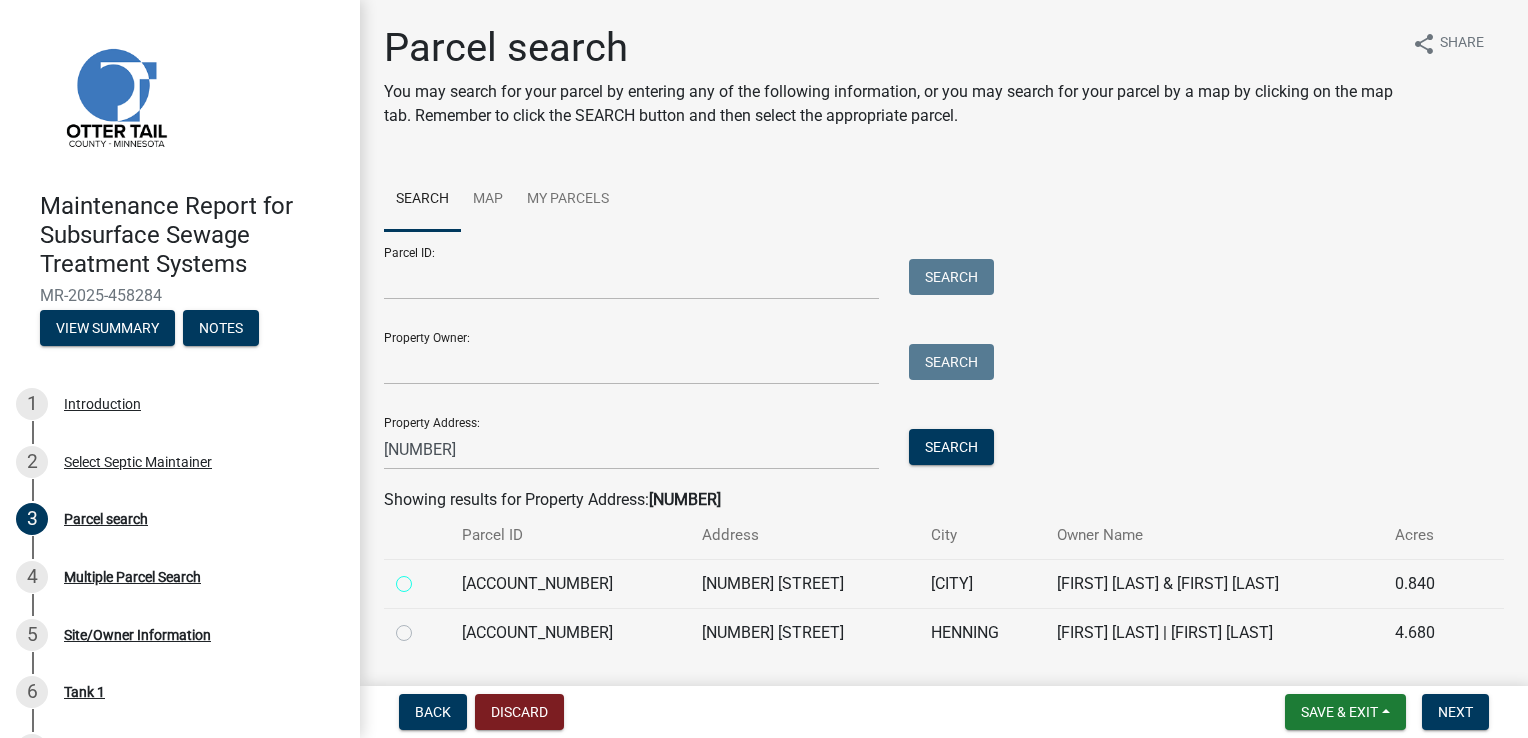 click at bounding box center (426, 578) 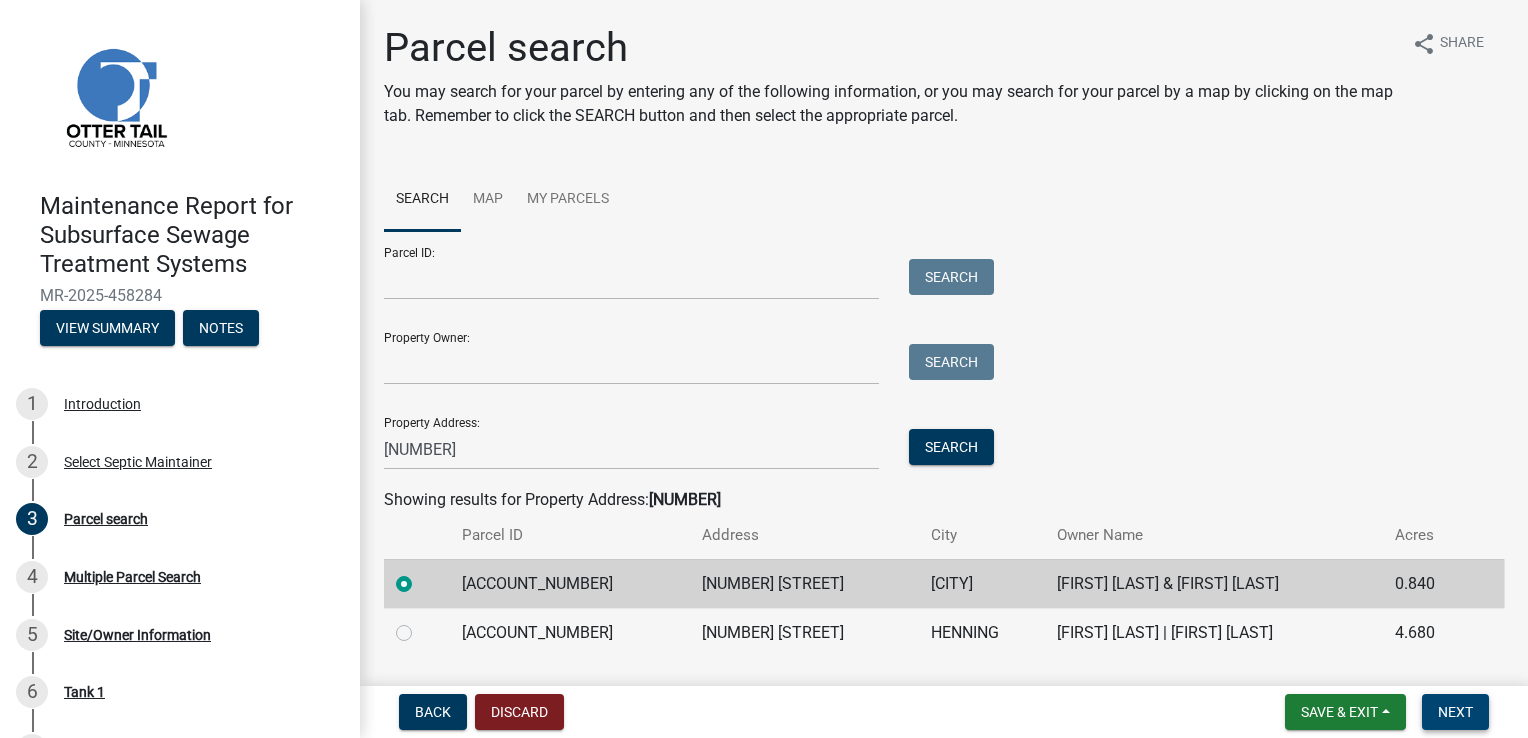 click on "Next" at bounding box center (1455, 712) 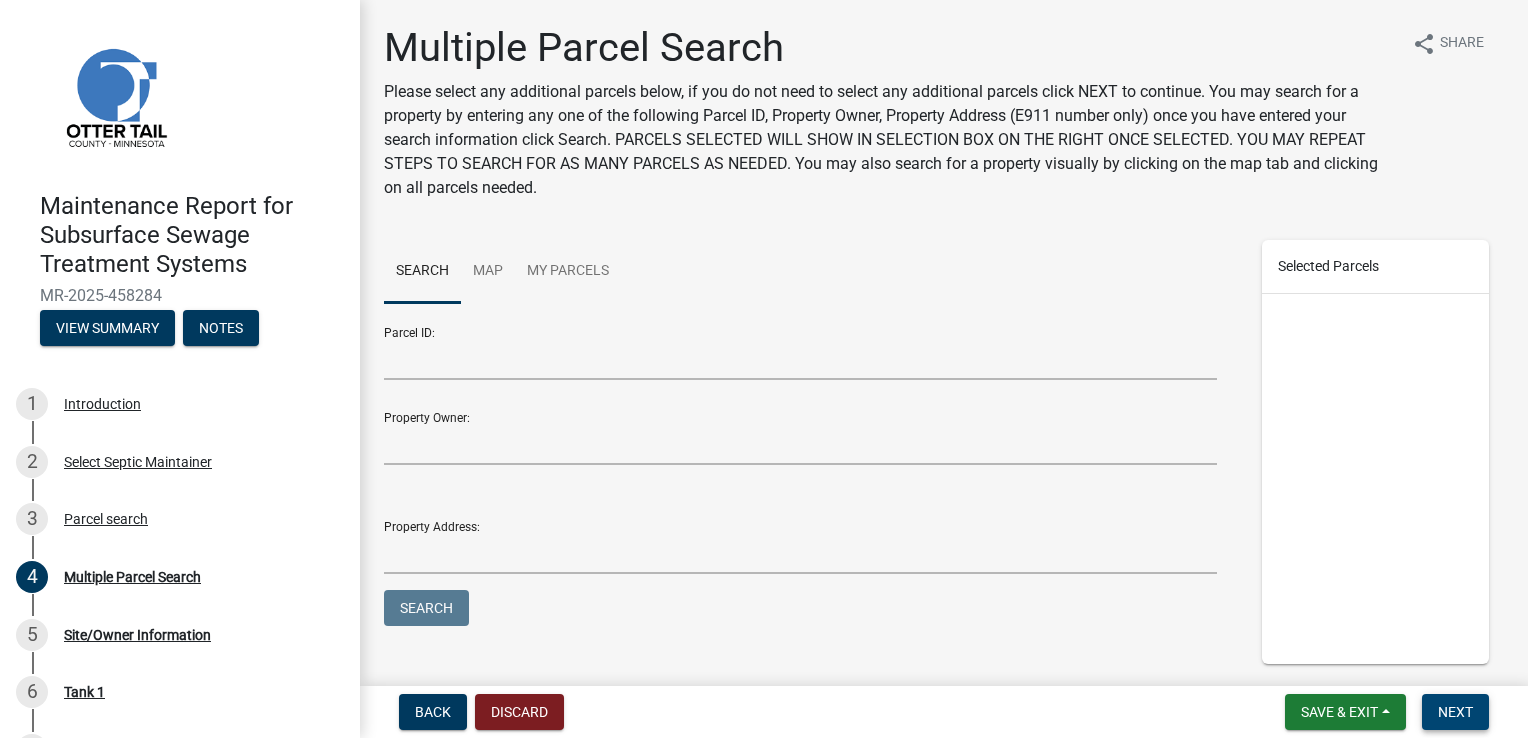 click on "Next" at bounding box center [1455, 712] 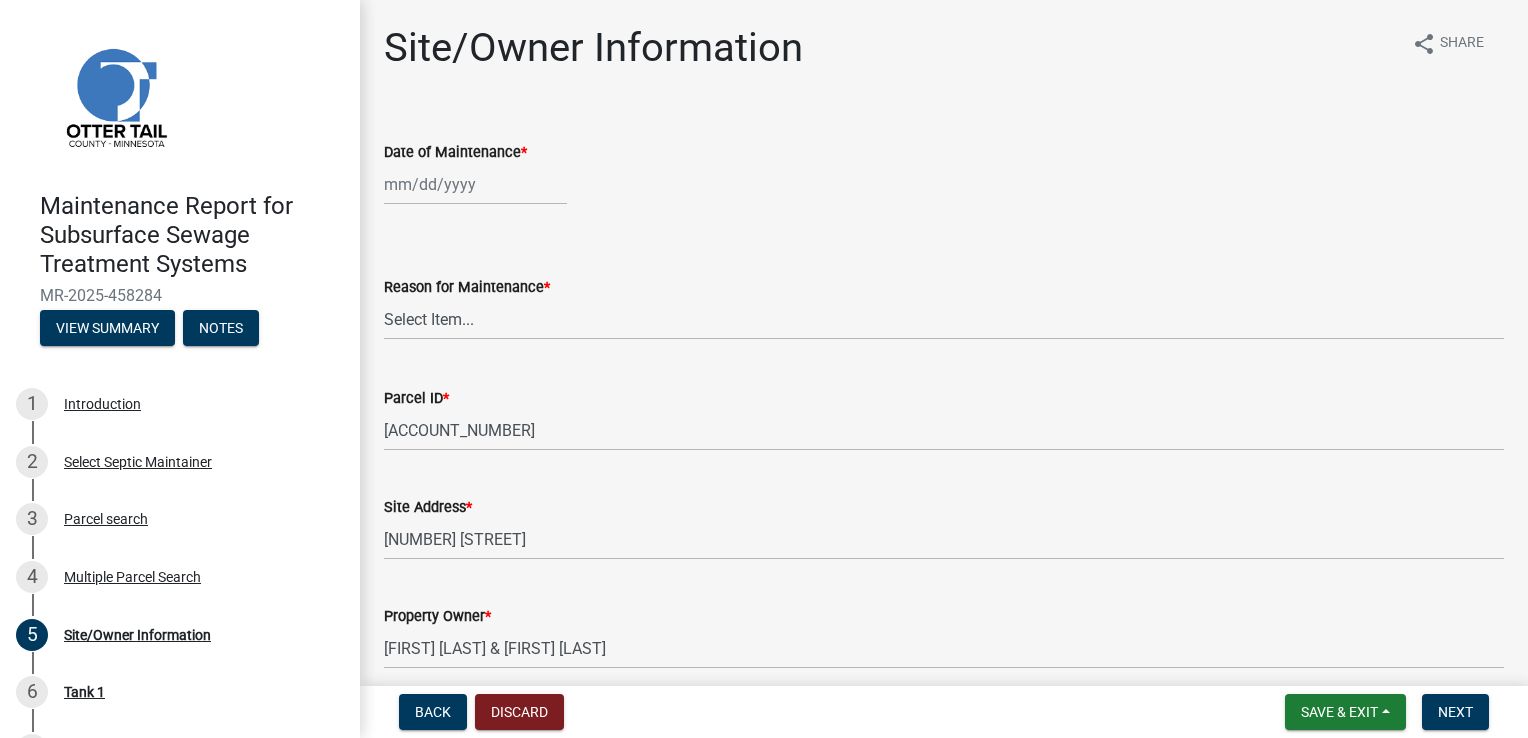 click 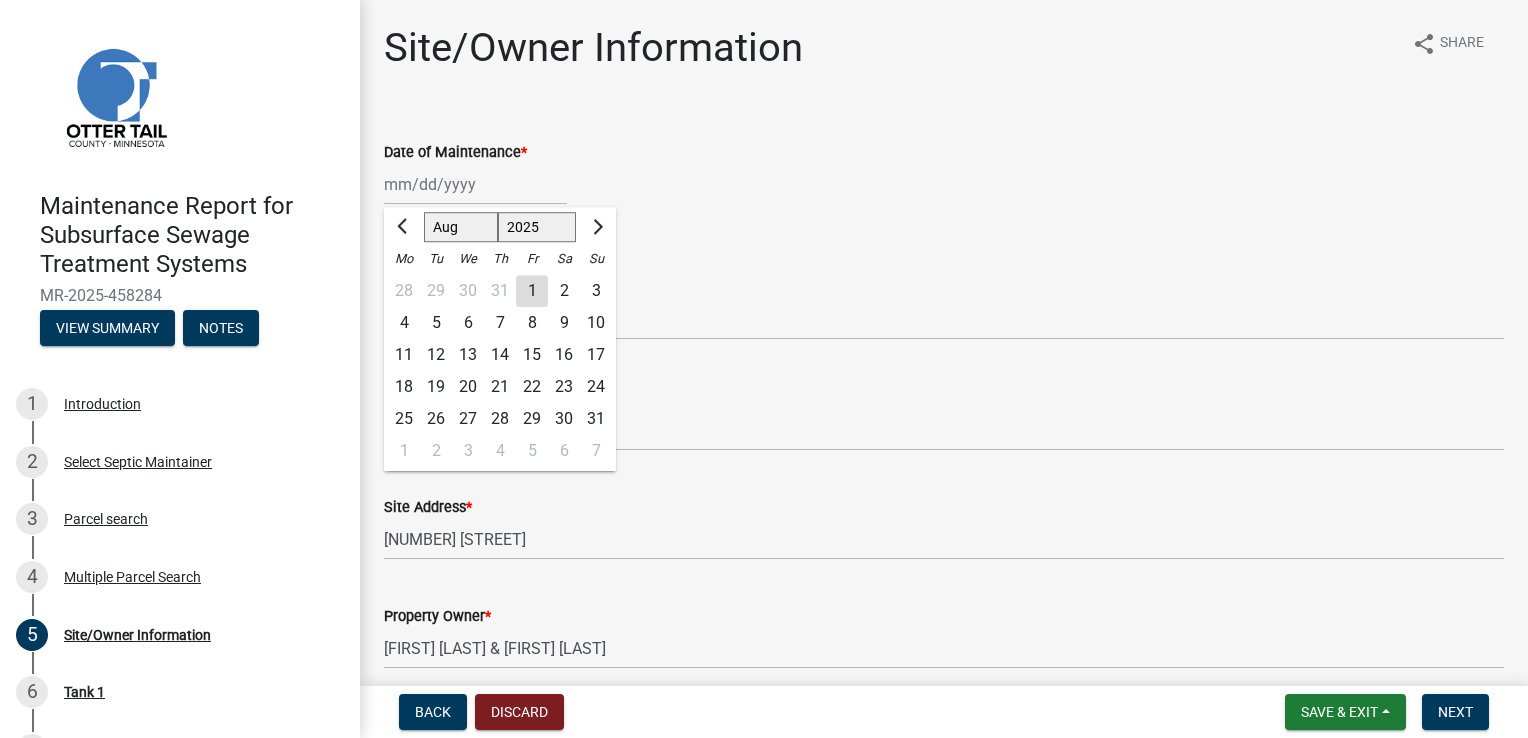 click on "1" 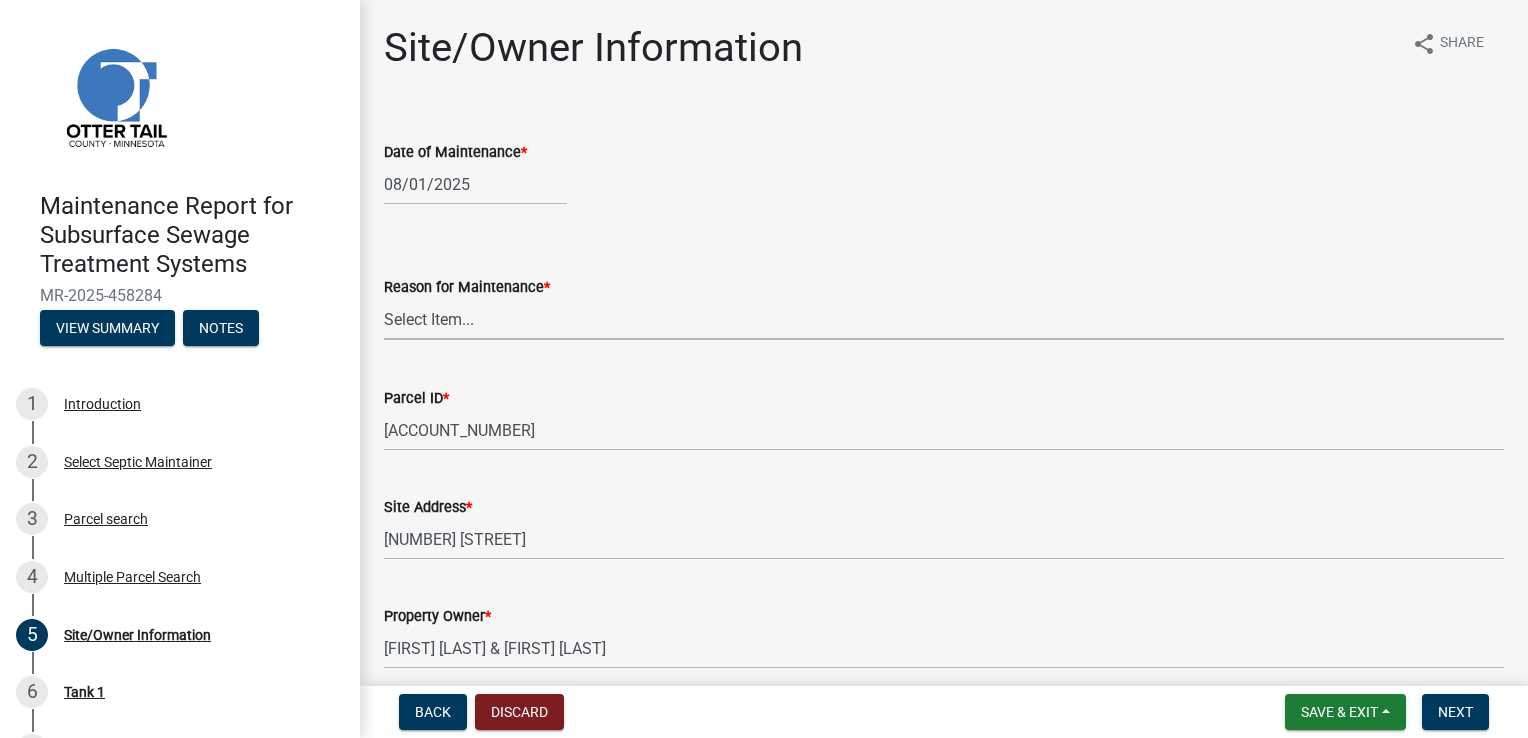 click on "Select Item... Called Routine Other" at bounding box center [944, 319] 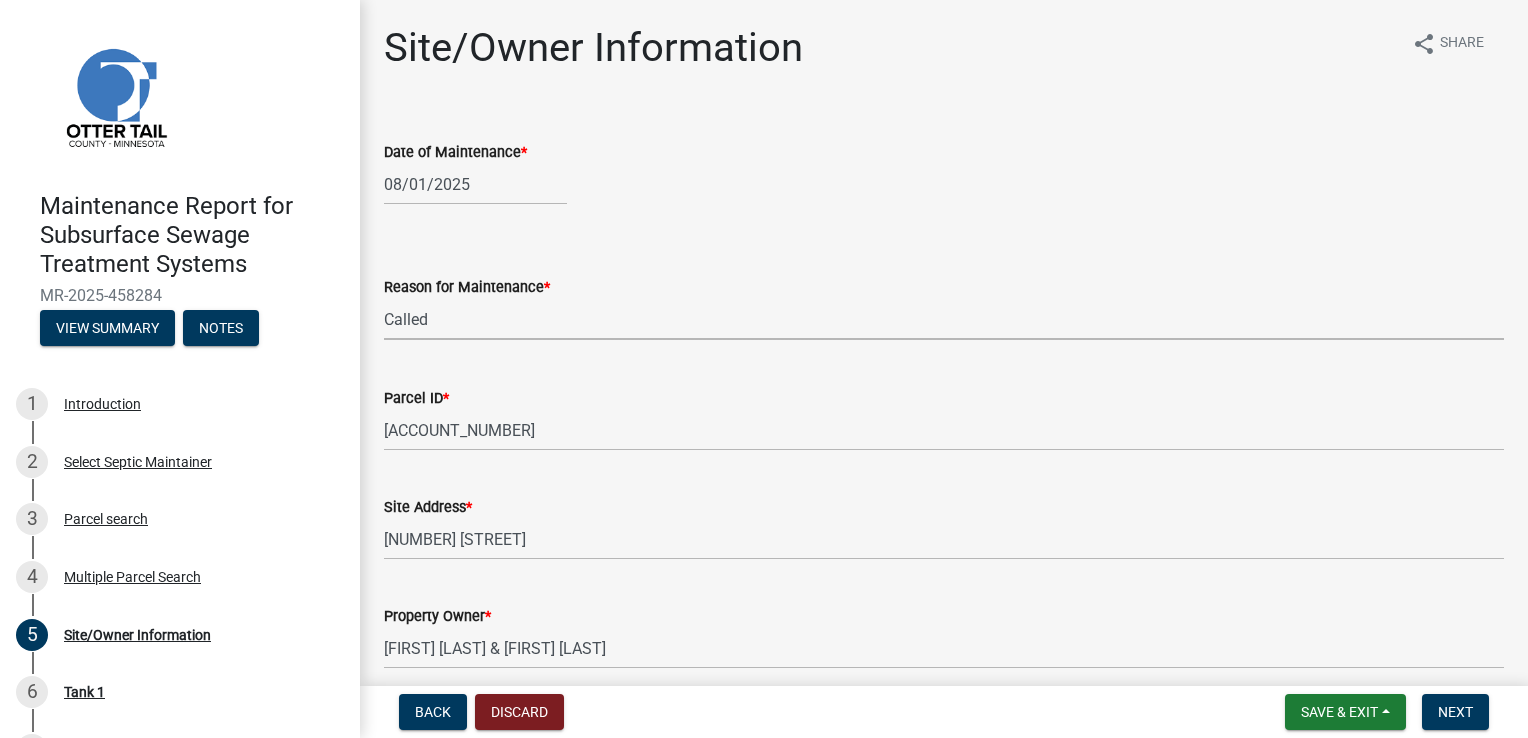 click on "Select Item... Called Routine Other" at bounding box center (944, 319) 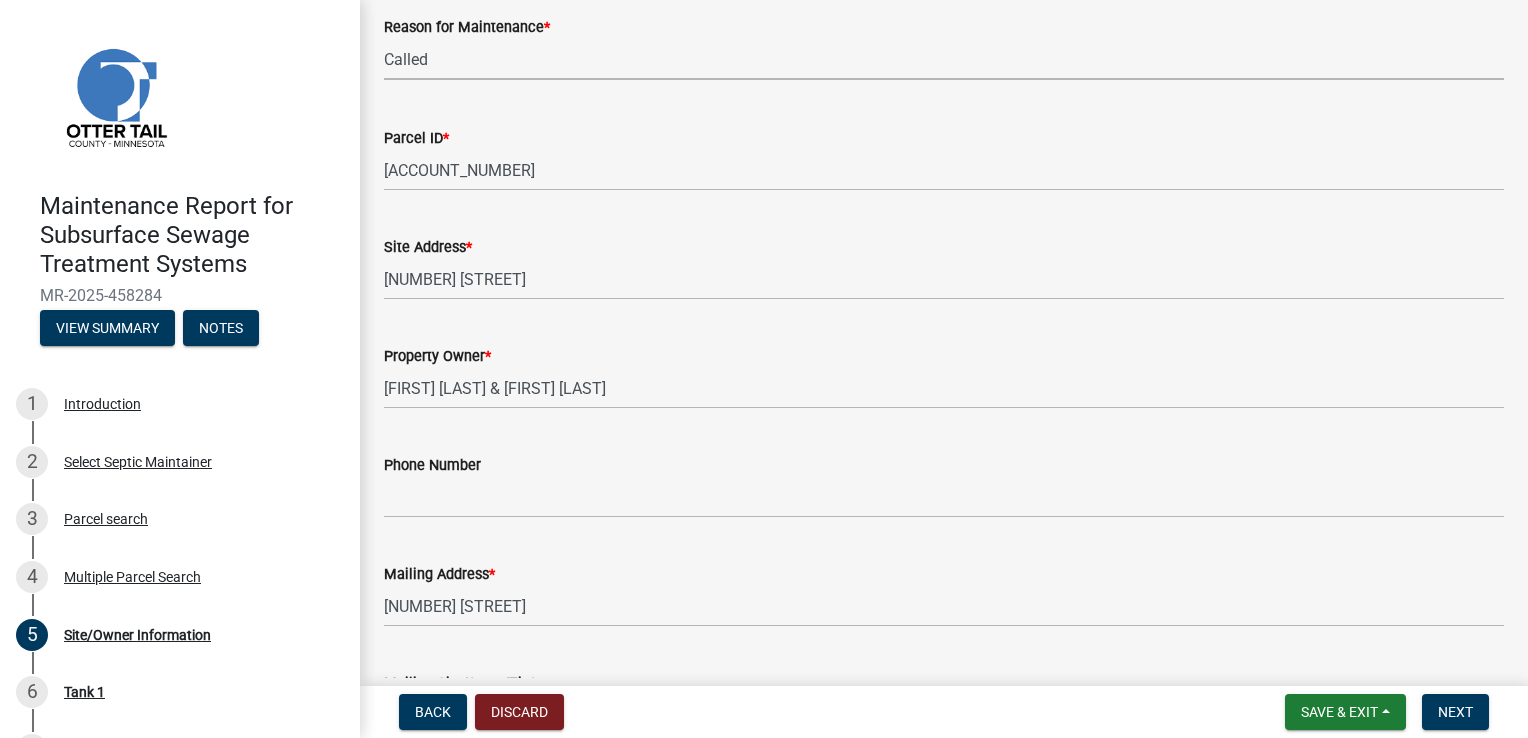 scroll, scrollTop: 300, scrollLeft: 0, axis: vertical 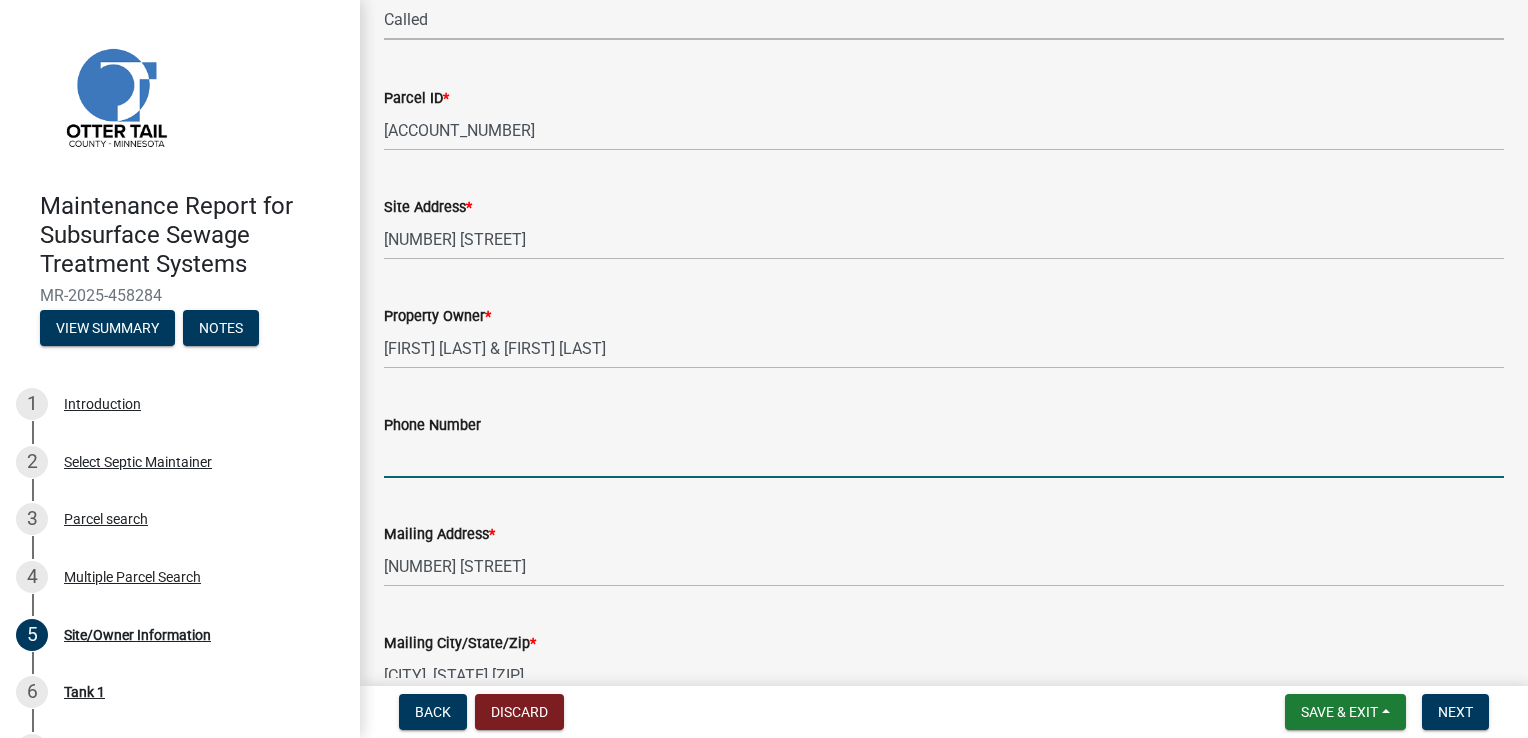 click on "Phone Number" at bounding box center [944, 457] 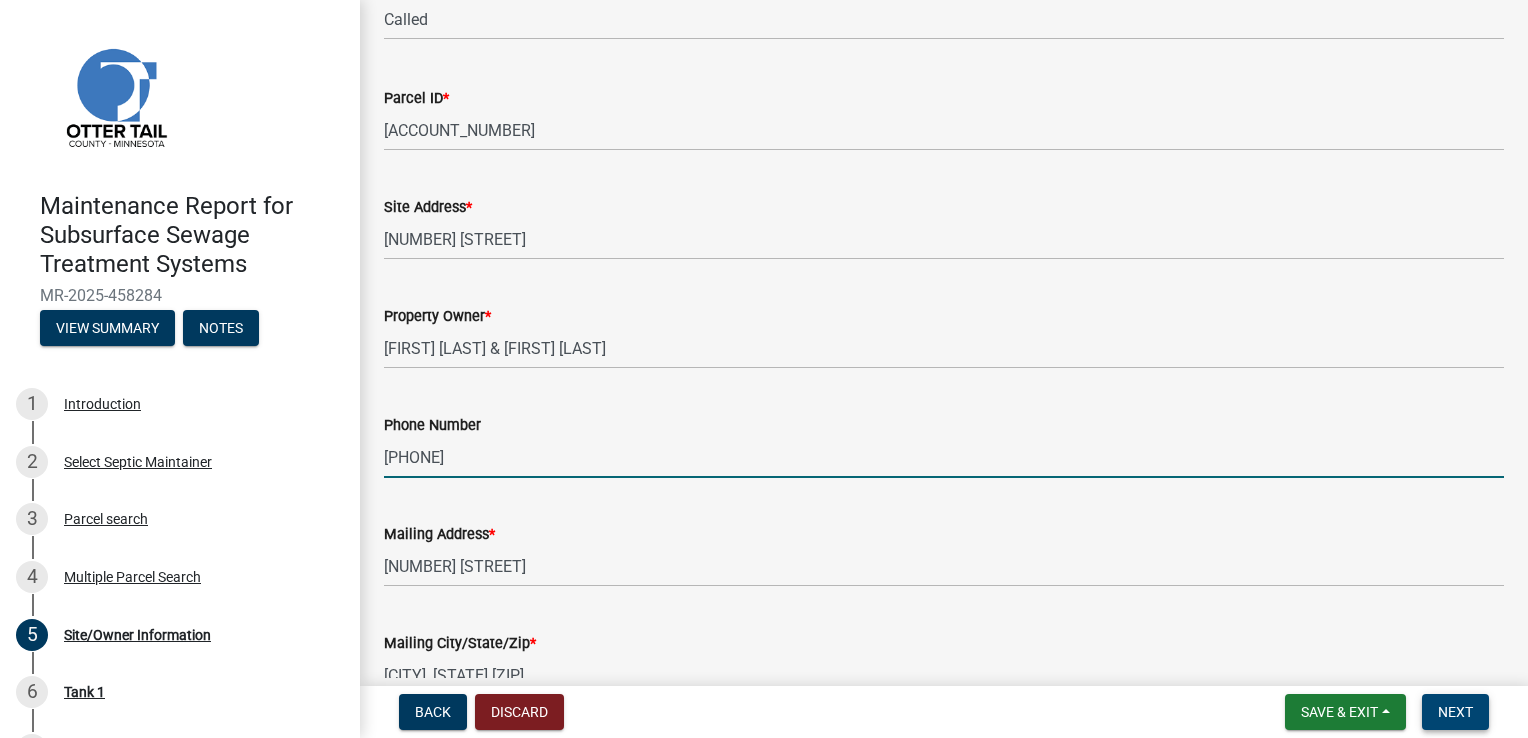 type on "[PHONE]" 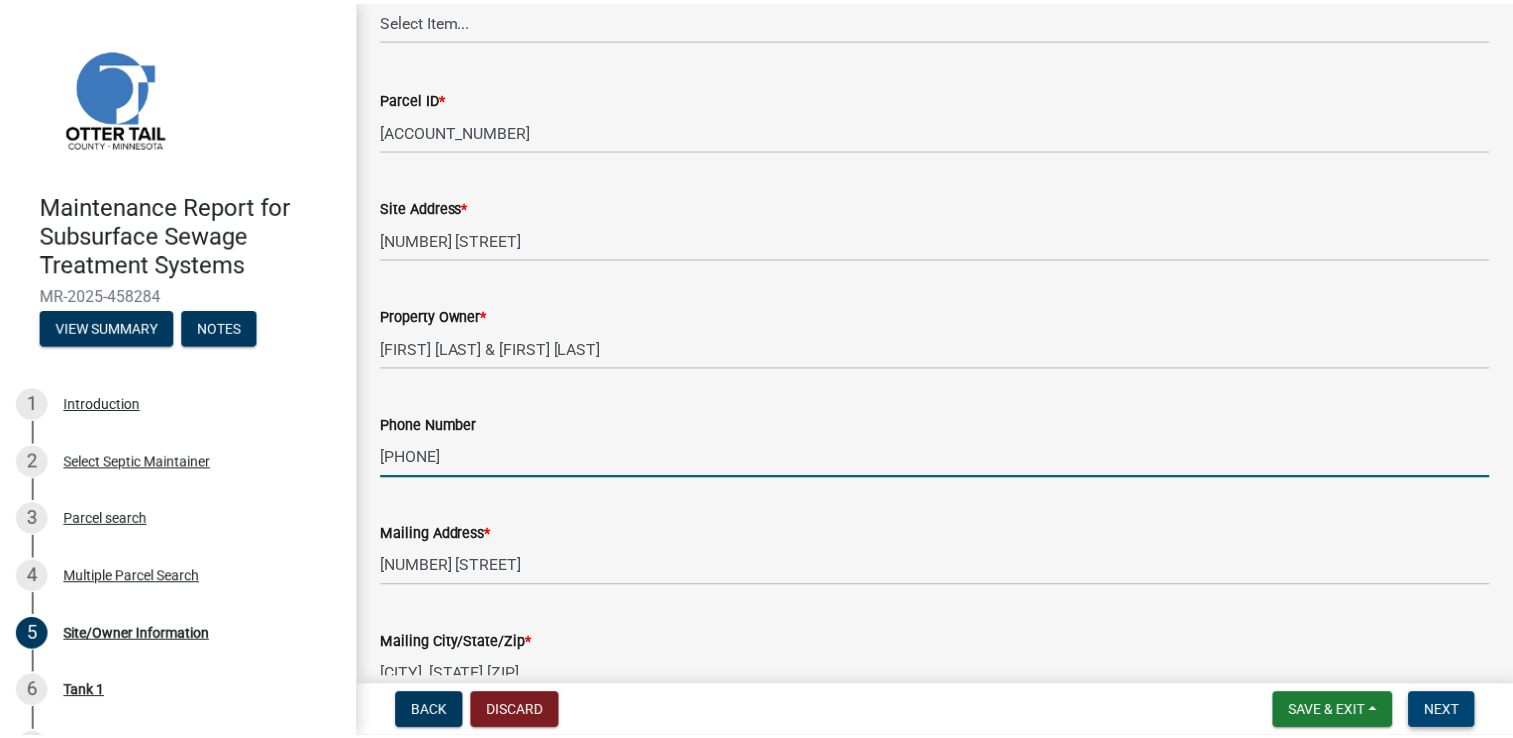 scroll, scrollTop: 0, scrollLeft: 0, axis: both 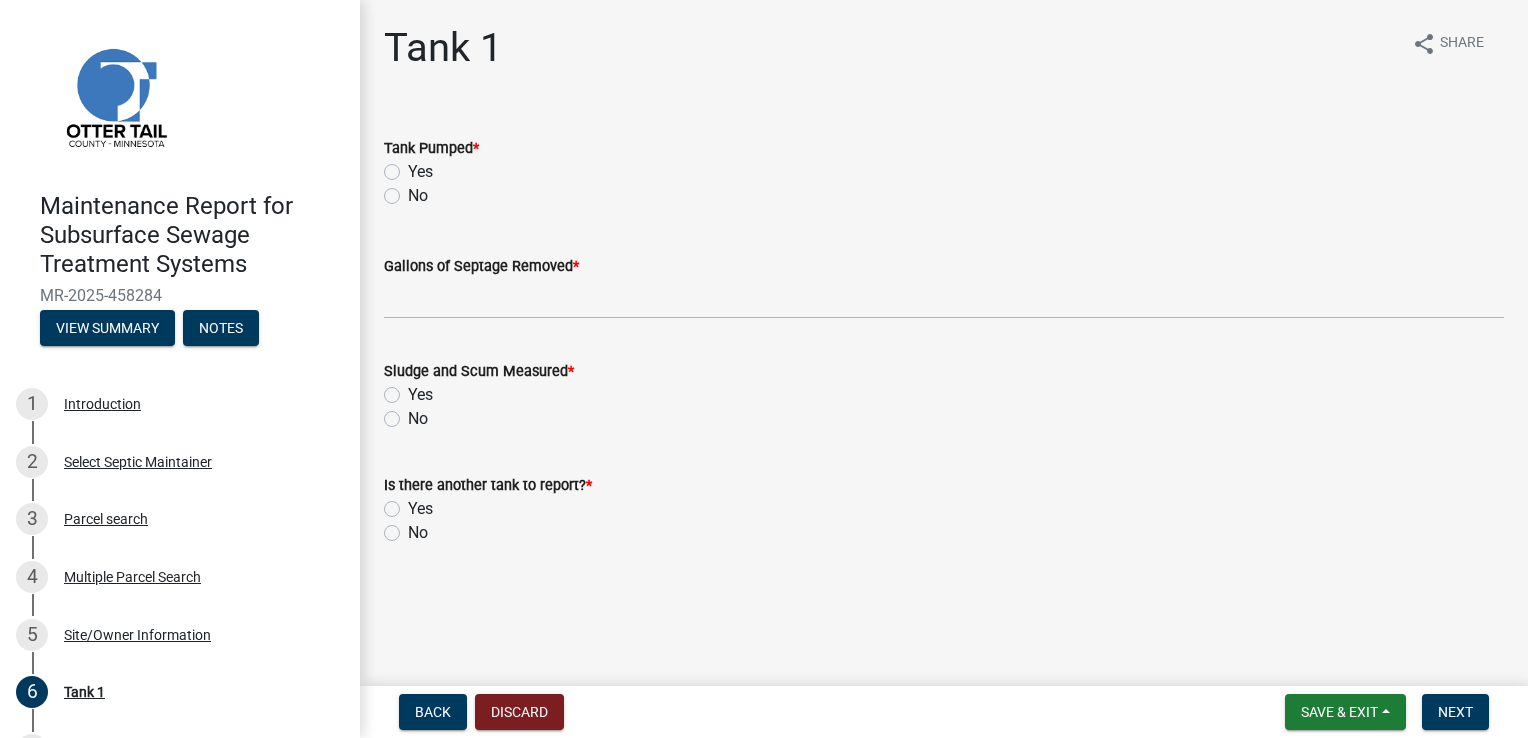 click on "Yes" 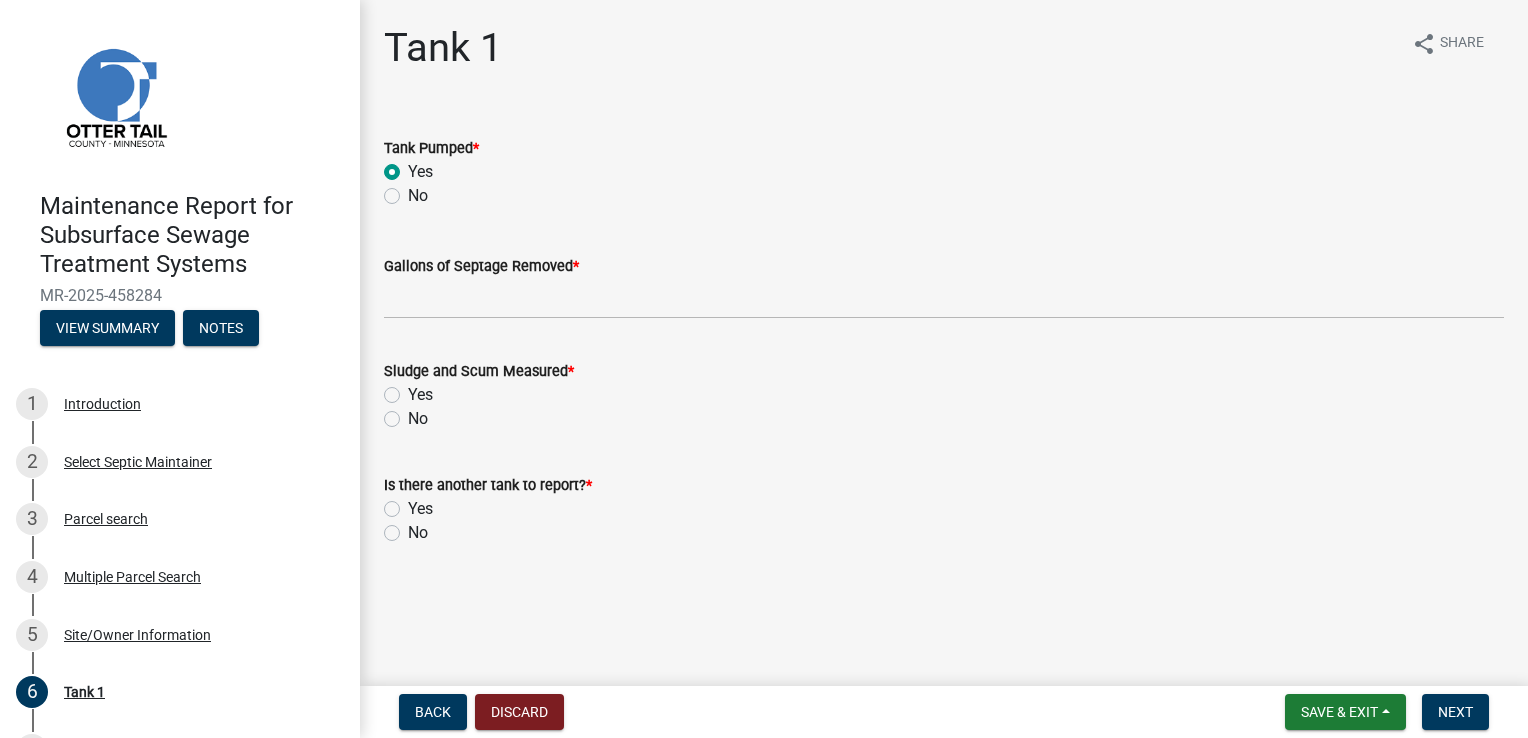 radio on "true" 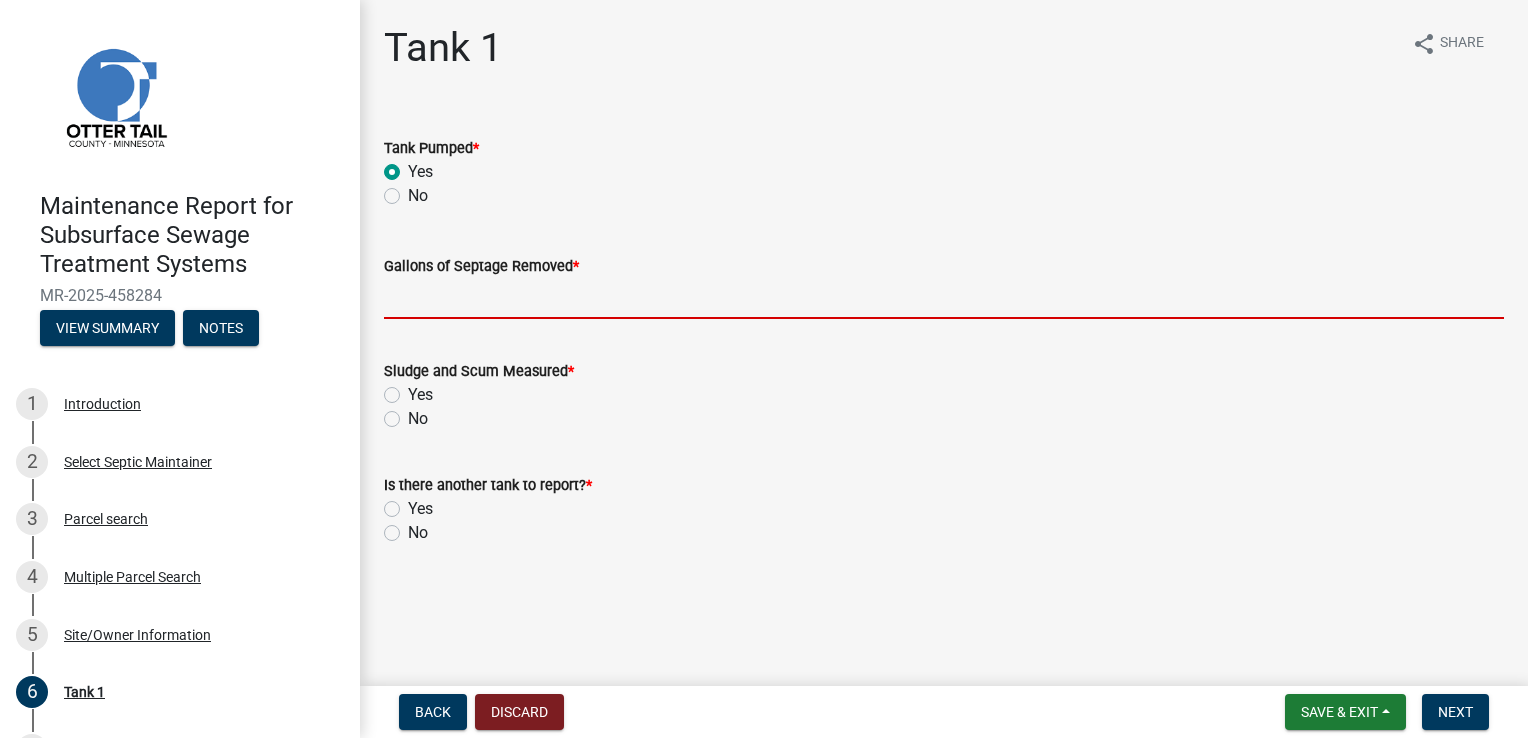 click on "Gallons of Septage Removed  *" at bounding box center (944, 298) 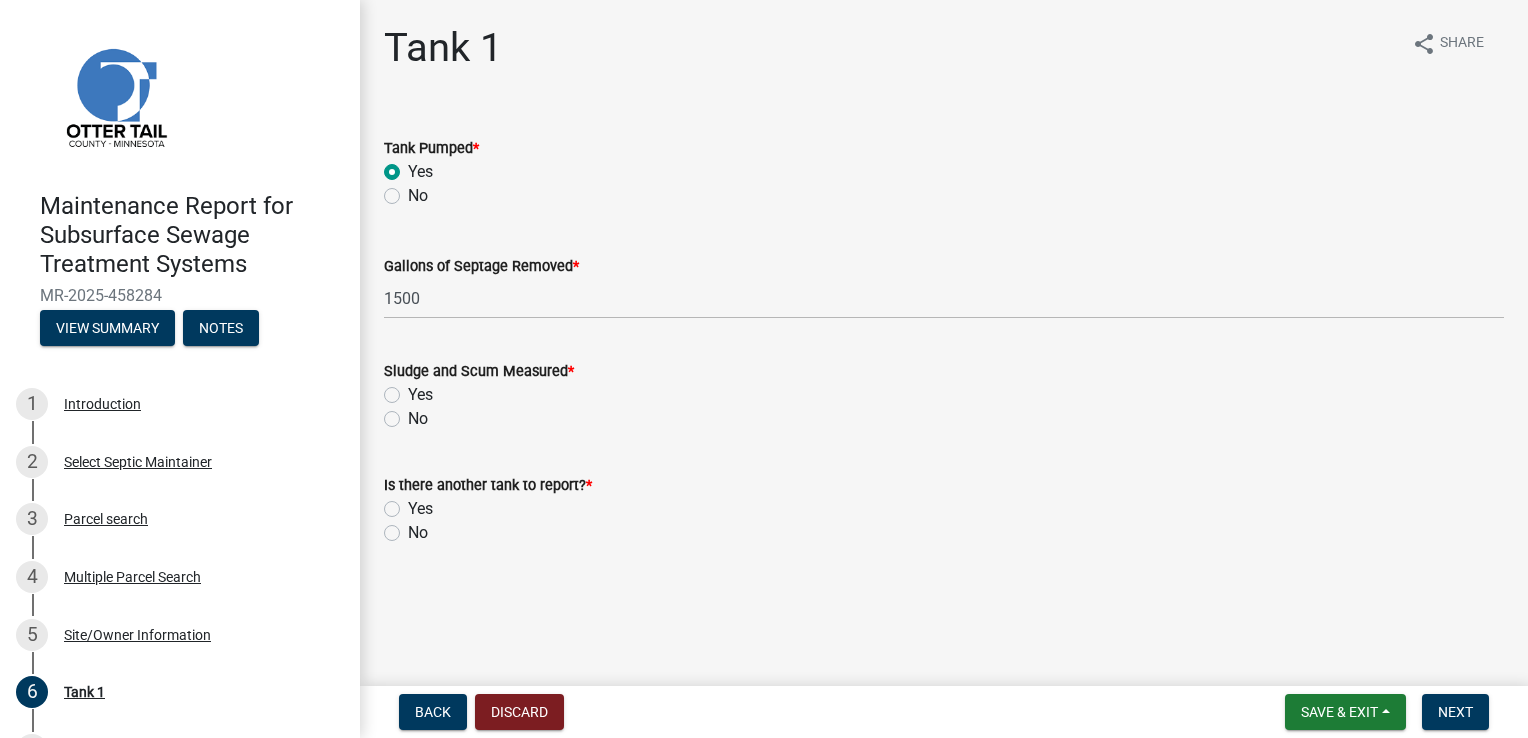 click on "Yes" 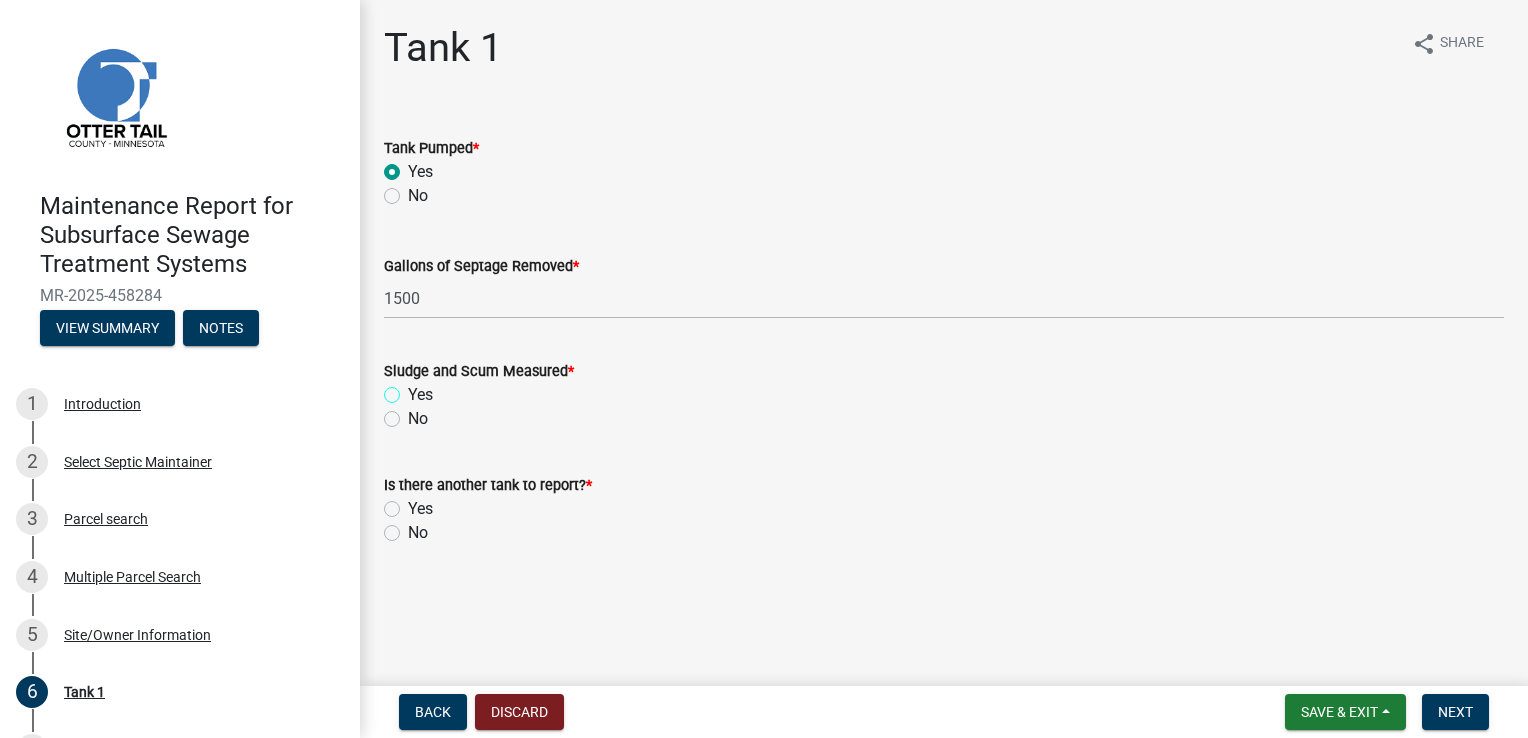 click on "Yes" at bounding box center [414, 389] 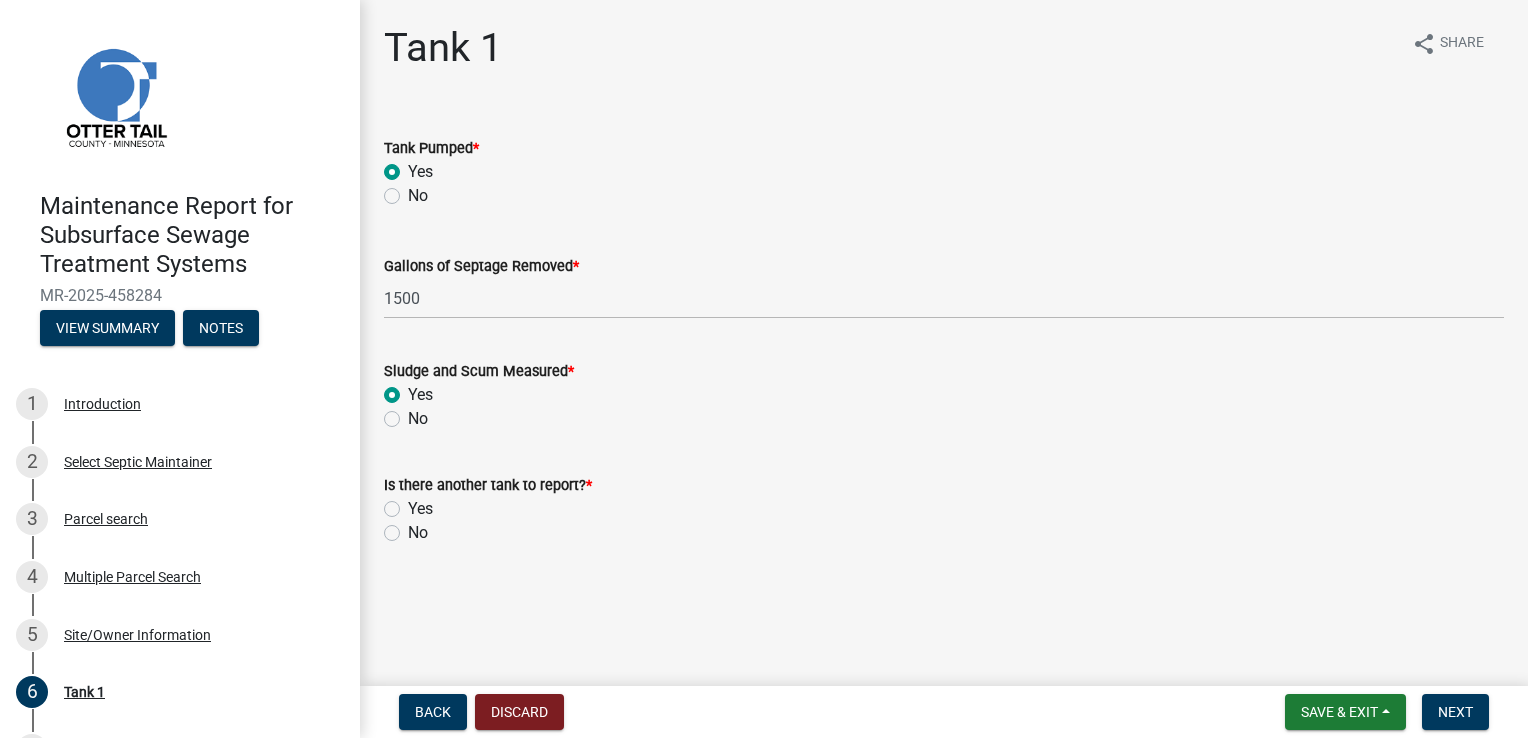 radio on "true" 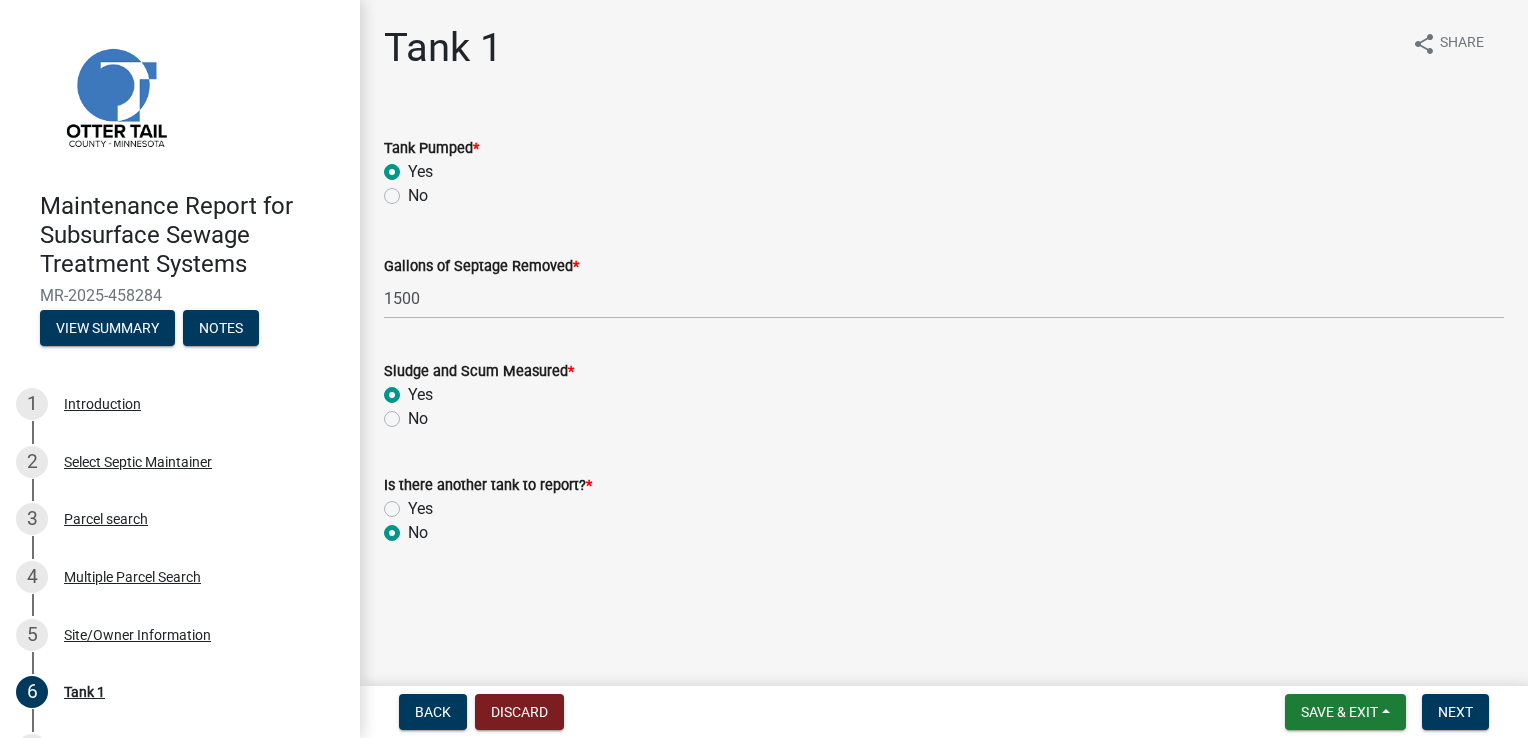 radio on "true" 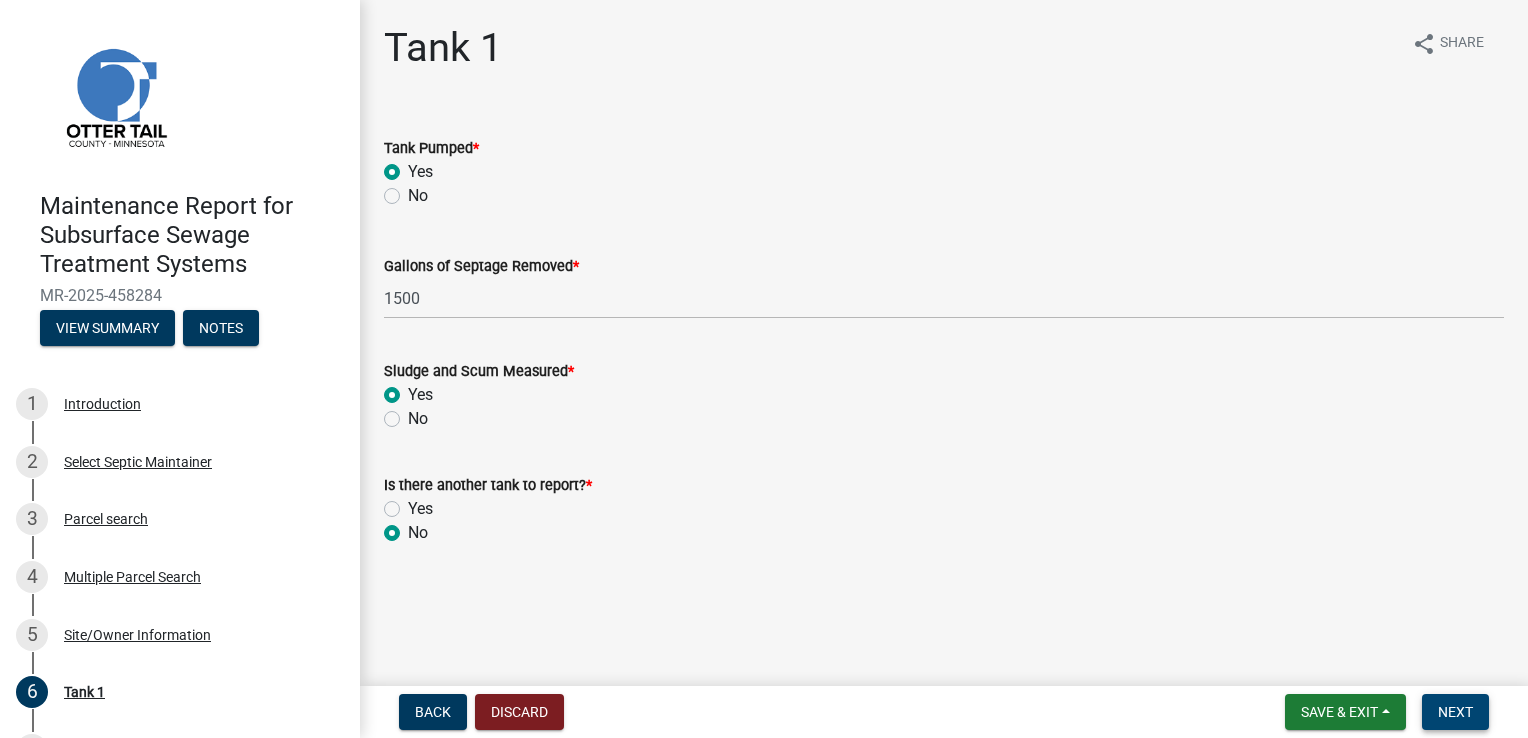 click on "Next" at bounding box center [1455, 712] 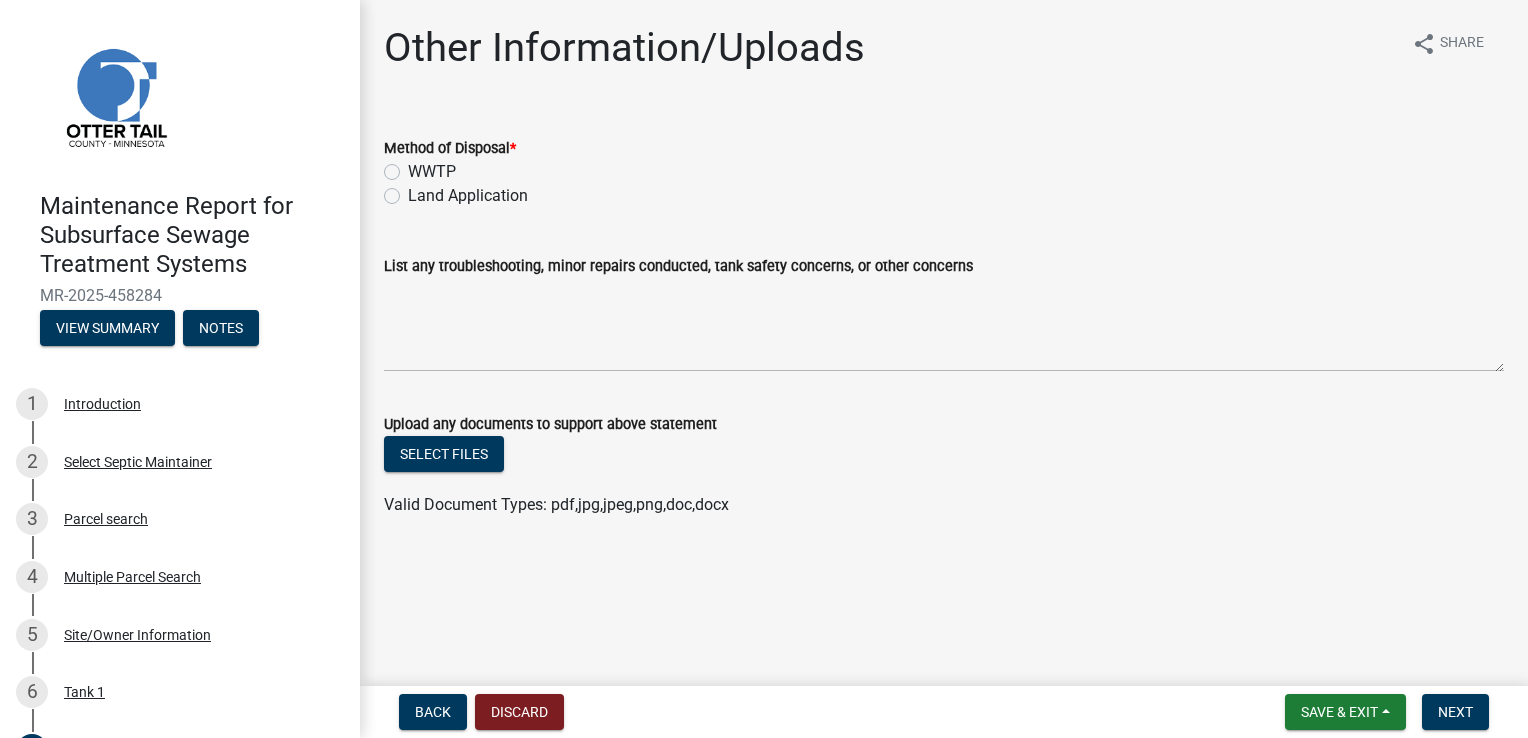 click on "Land Application" 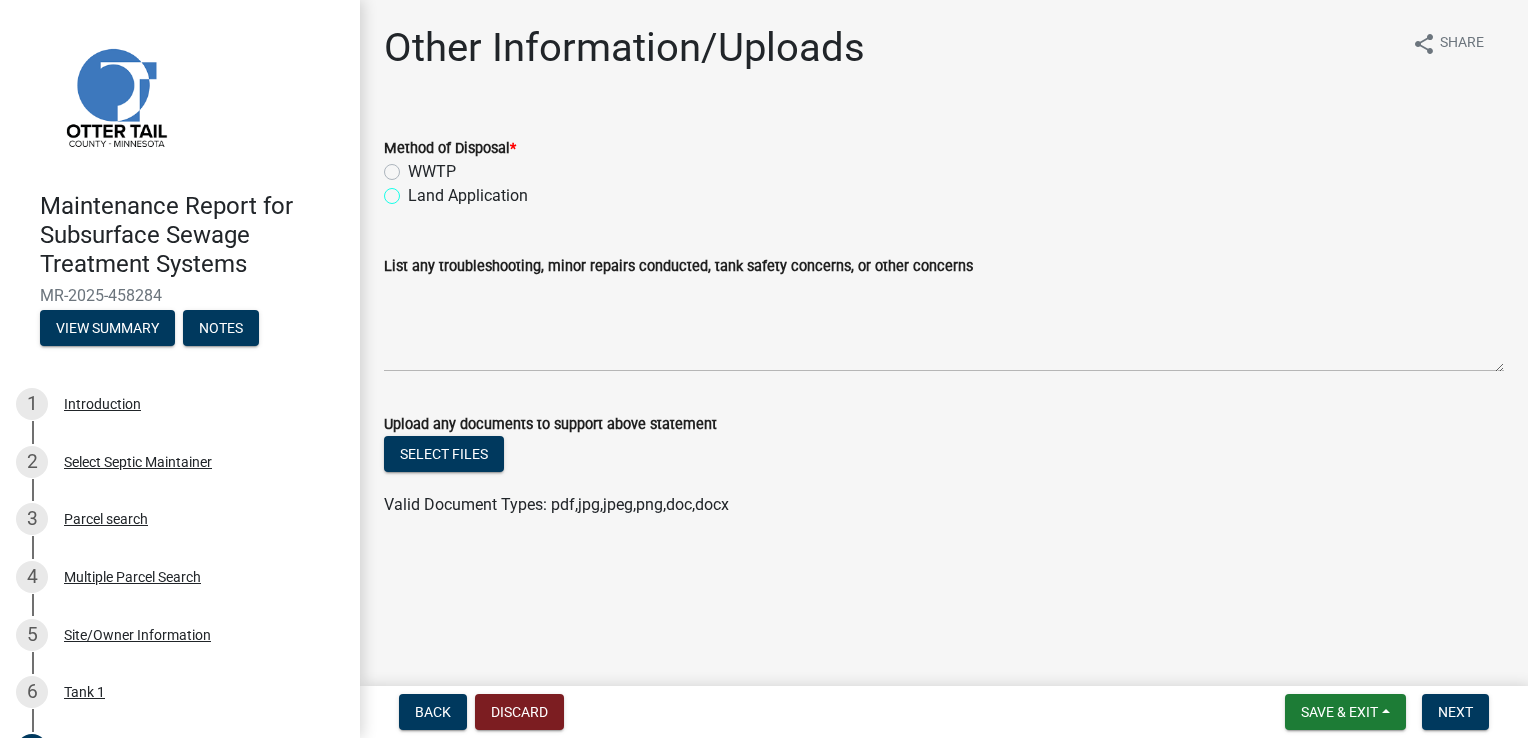 click on "Land Application" at bounding box center (414, 190) 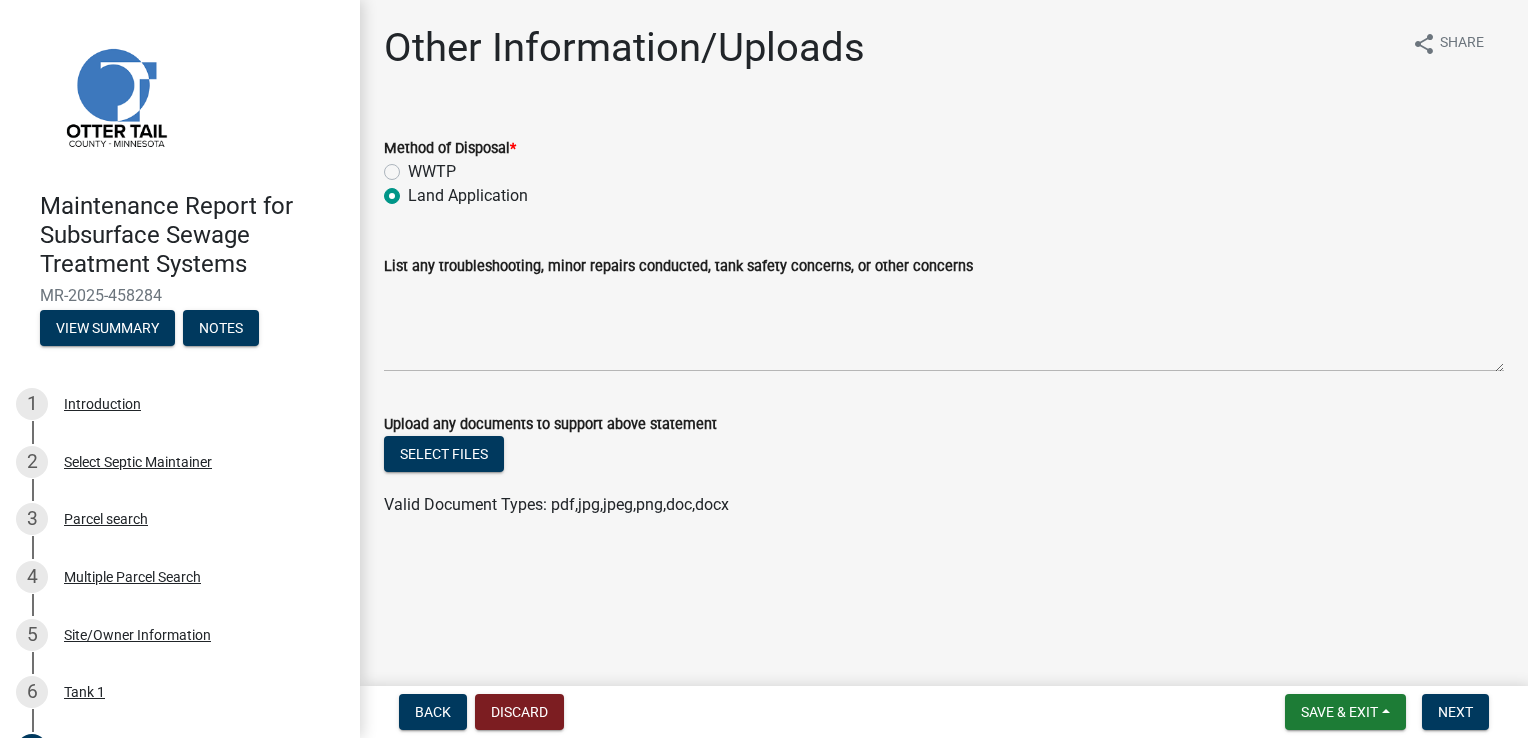 radio on "true" 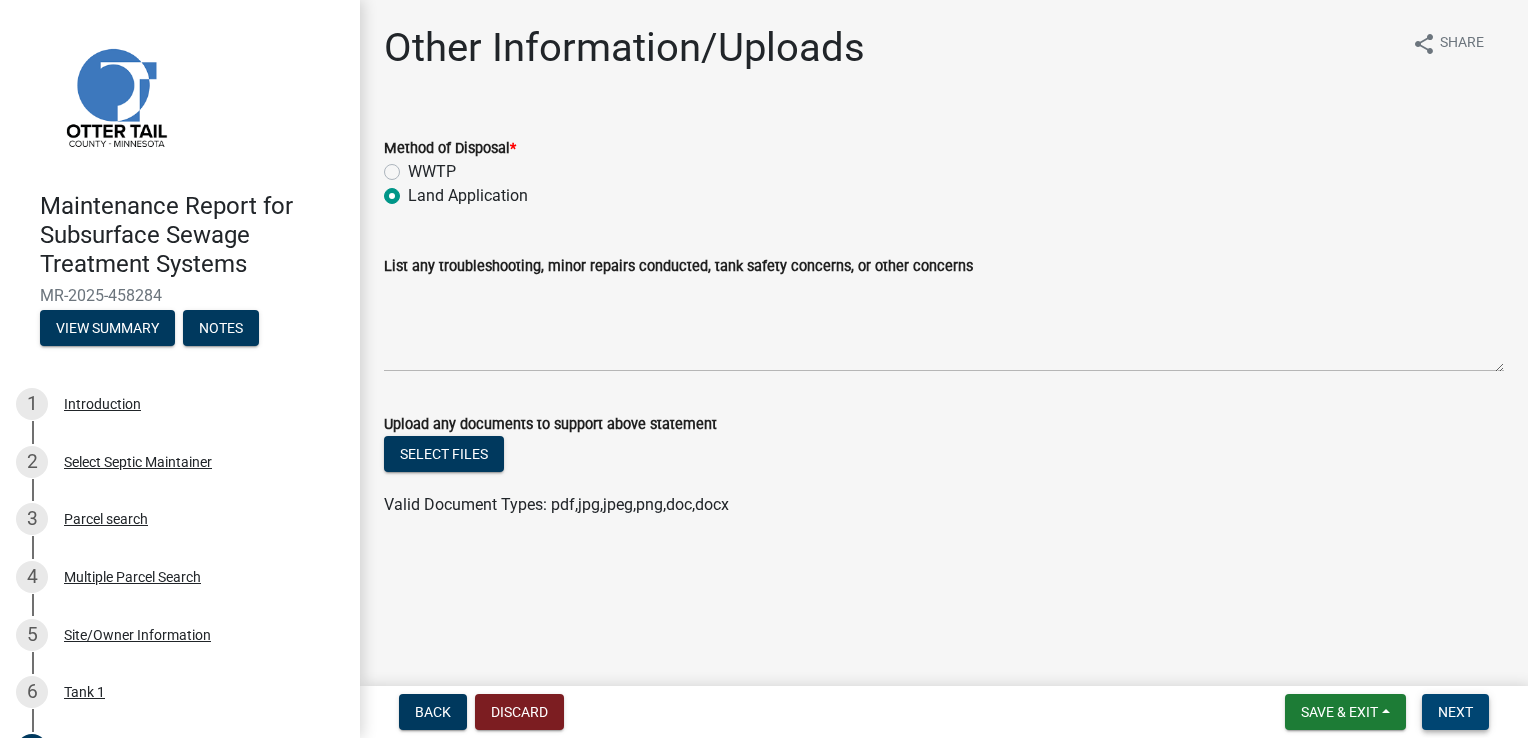 click on "Next" at bounding box center (1455, 712) 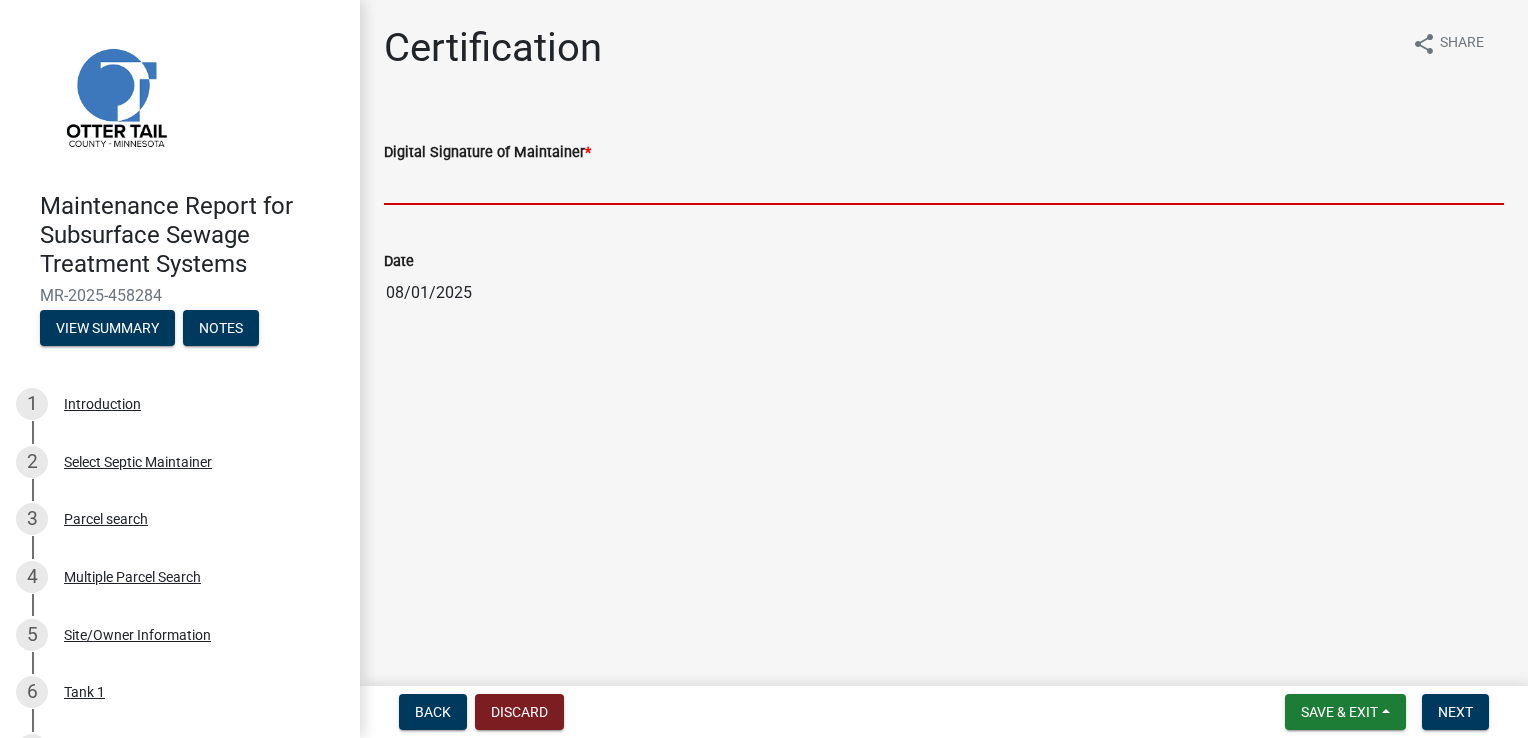 click on "Digital Signature of Maintainer  *" at bounding box center [944, 184] 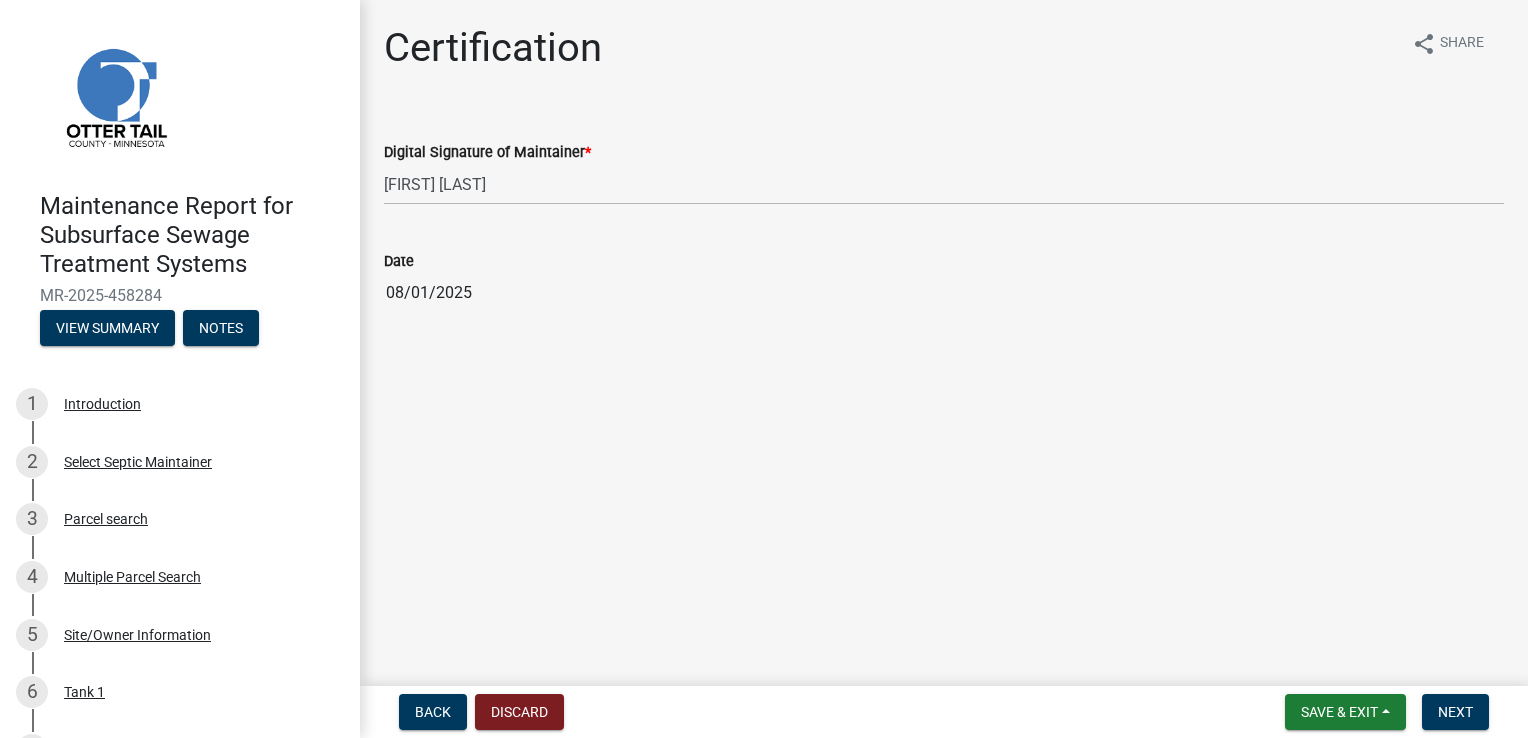 click on "Save & Exit  Save  Save & Exit   Next" at bounding box center (1387, 712) 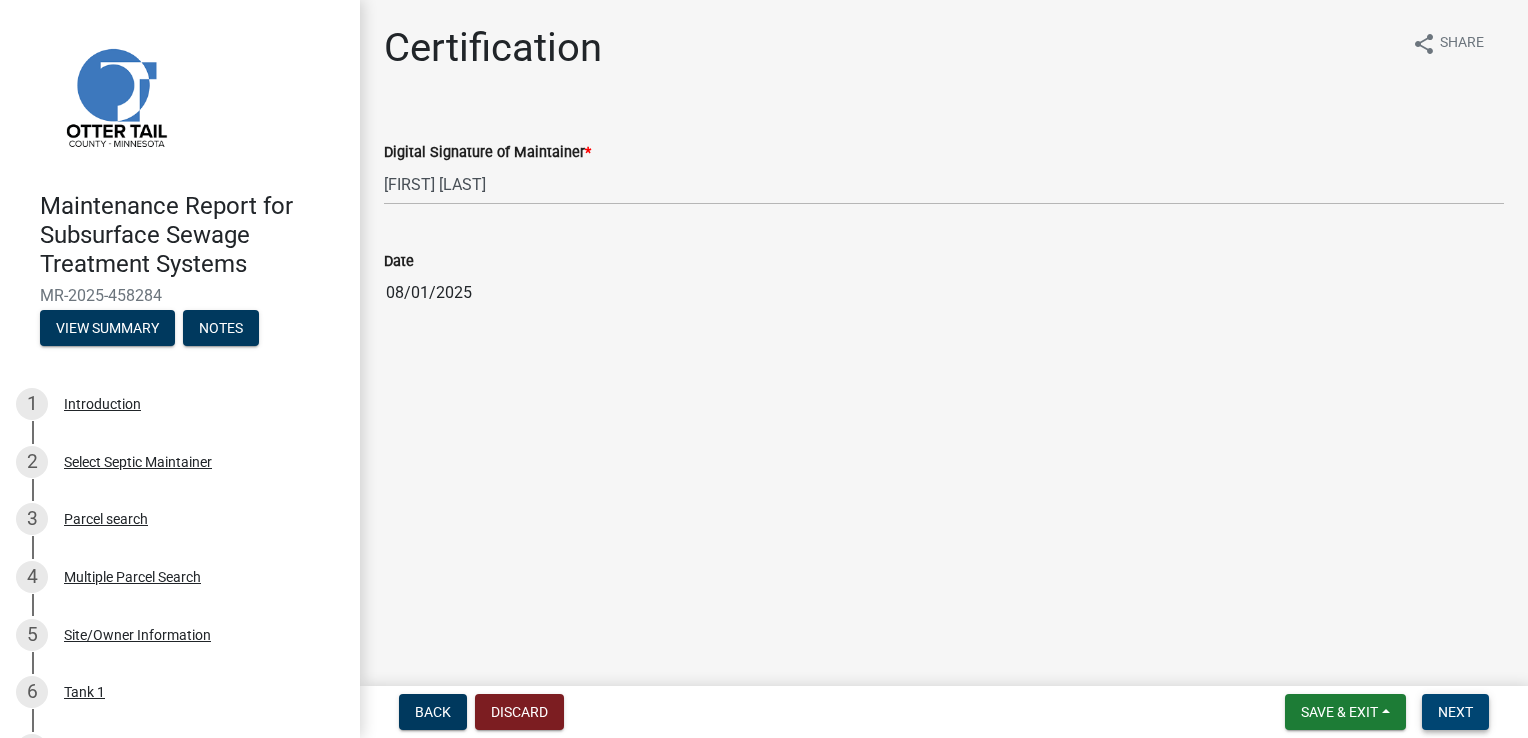 drag, startPoint x: 1441, startPoint y: 710, endPoint x: 1451, endPoint y: 709, distance: 10.049875 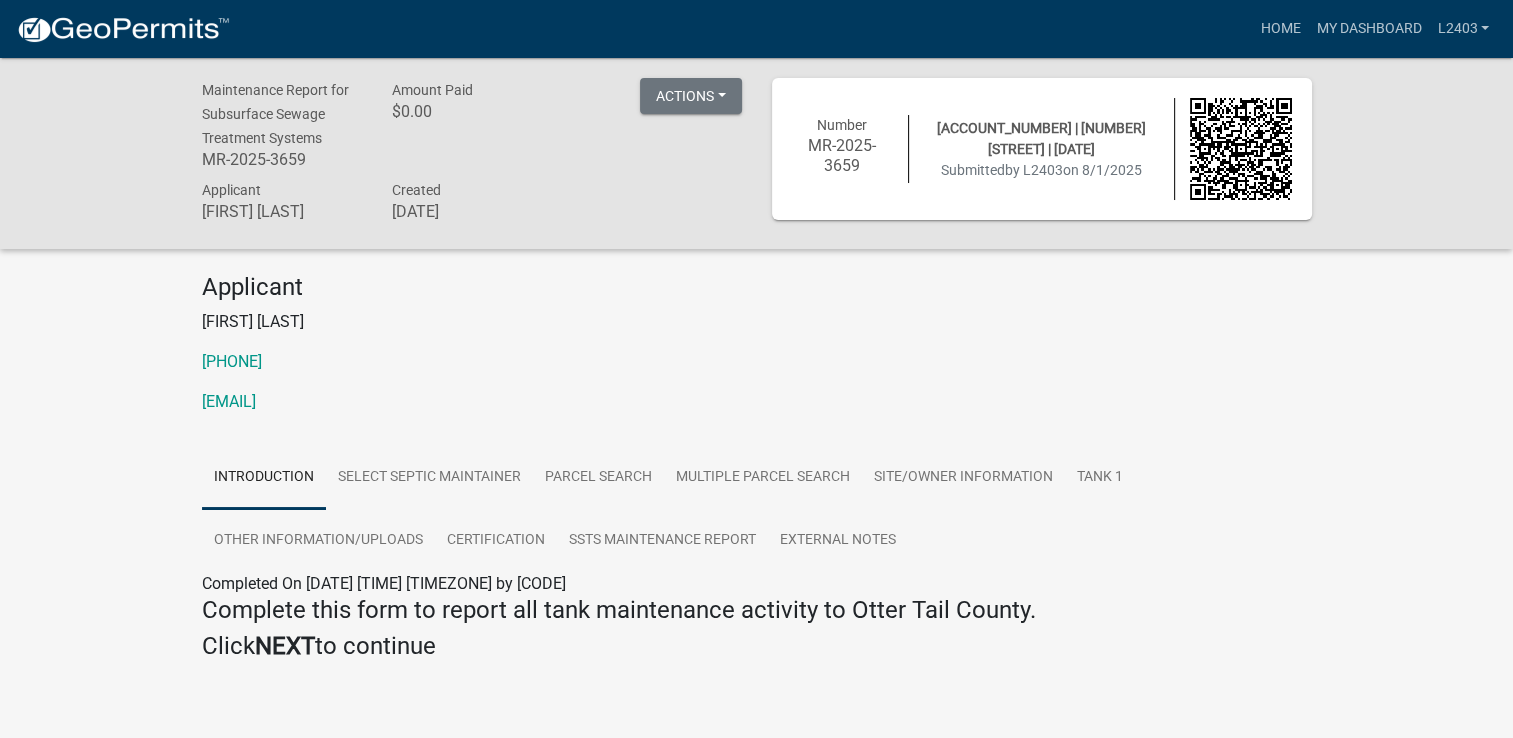 drag, startPoint x: 674, startPoint y: 370, endPoint x: 1019, endPoint y: 310, distance: 350.17853 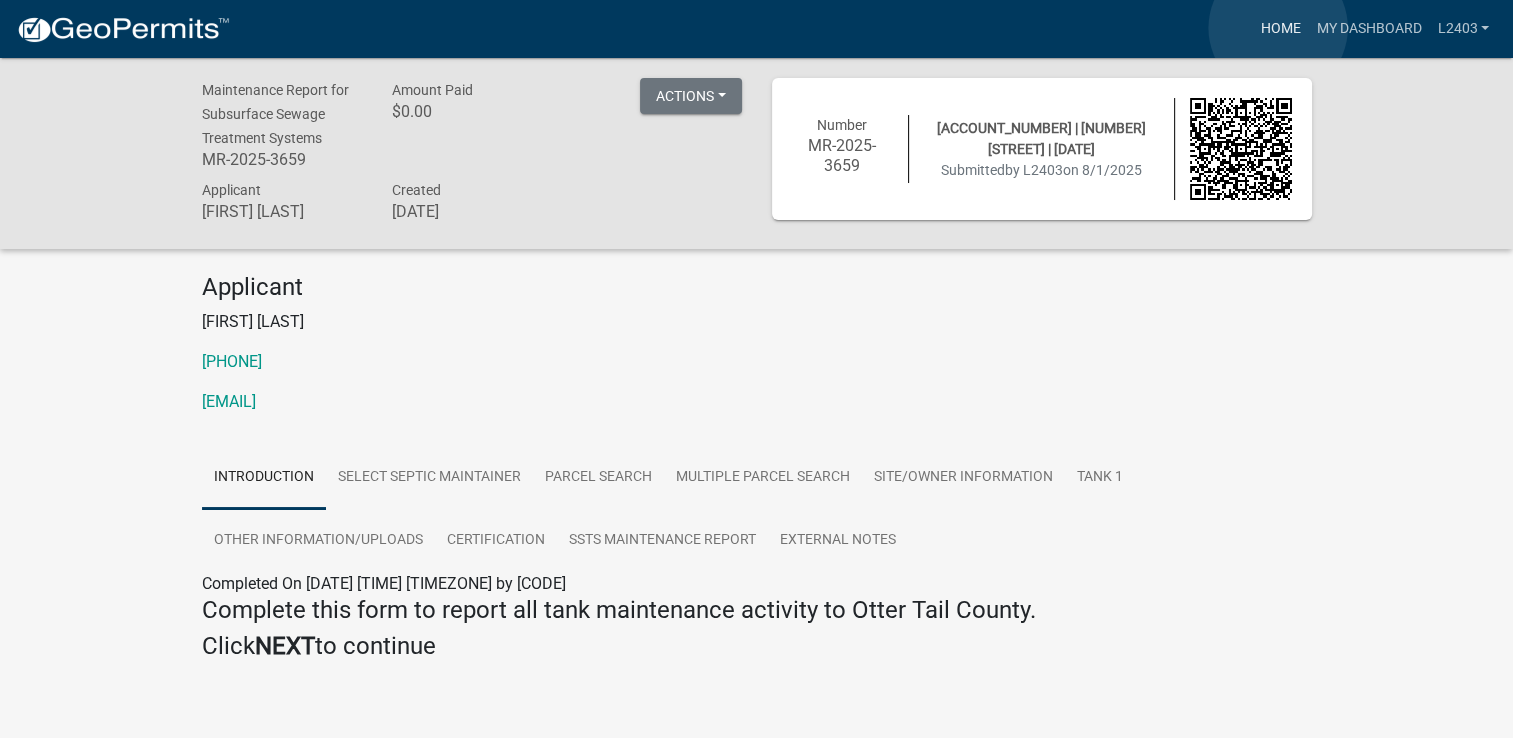 click on "Home" at bounding box center (1280, 29) 